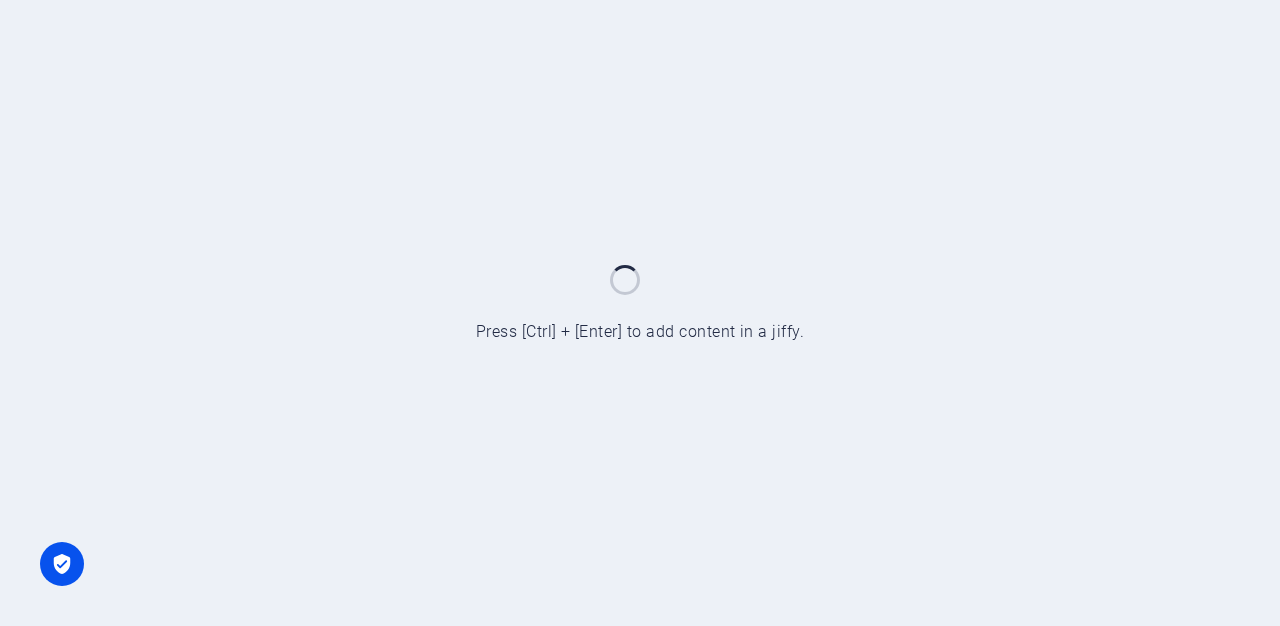 scroll, scrollTop: 0, scrollLeft: 0, axis: both 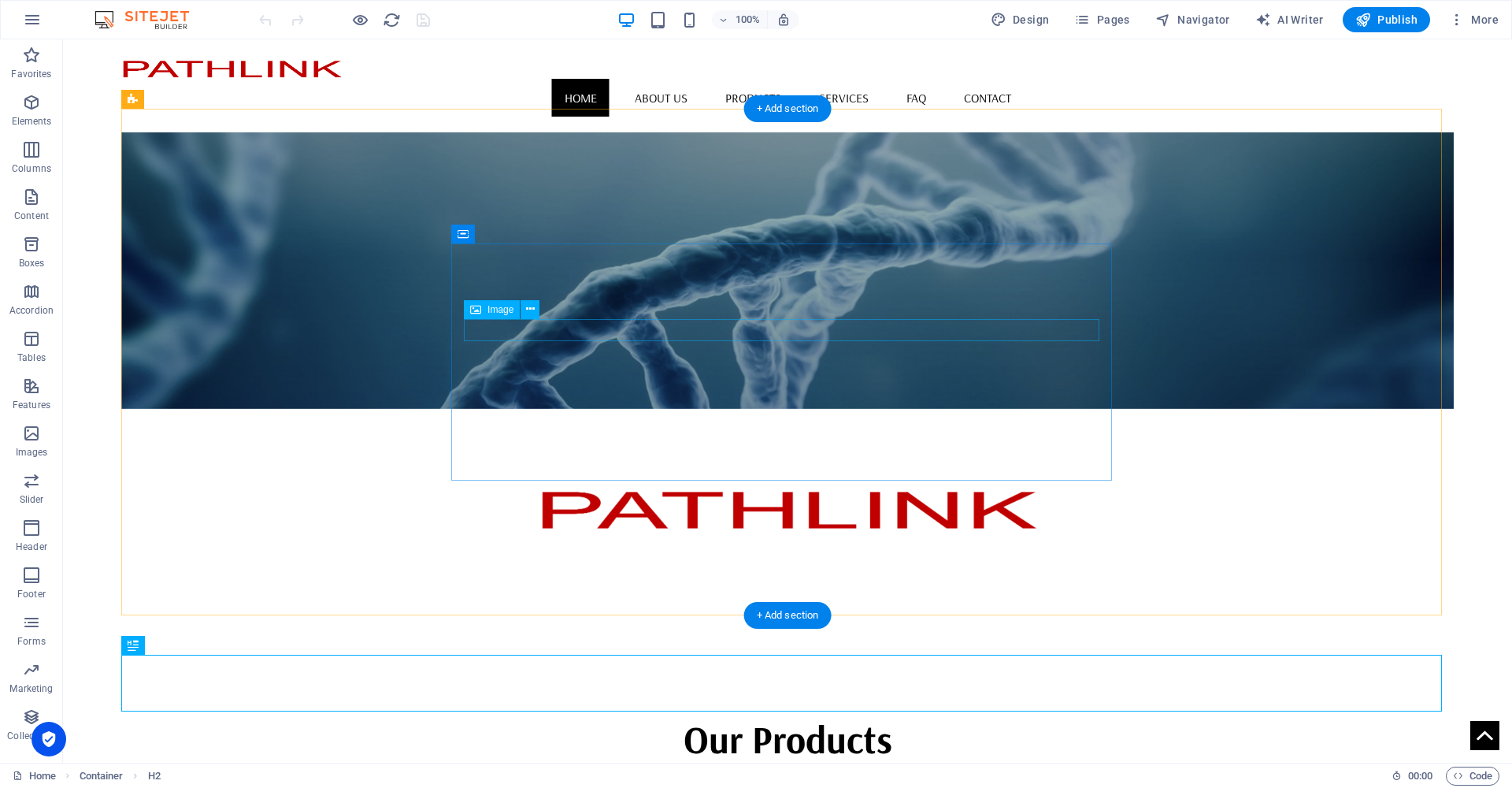 click at bounding box center [788, 508] 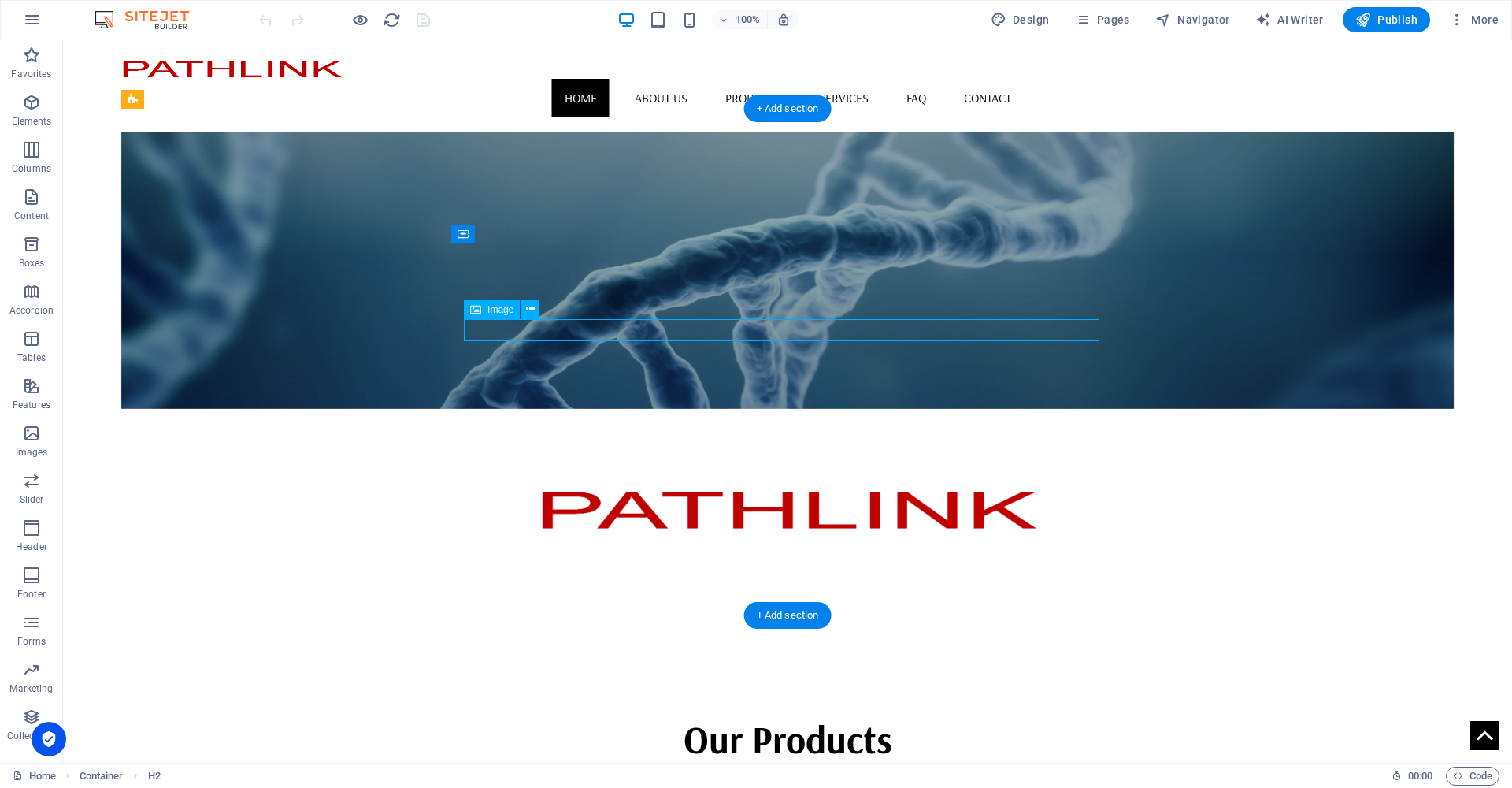 click at bounding box center (788, 508) 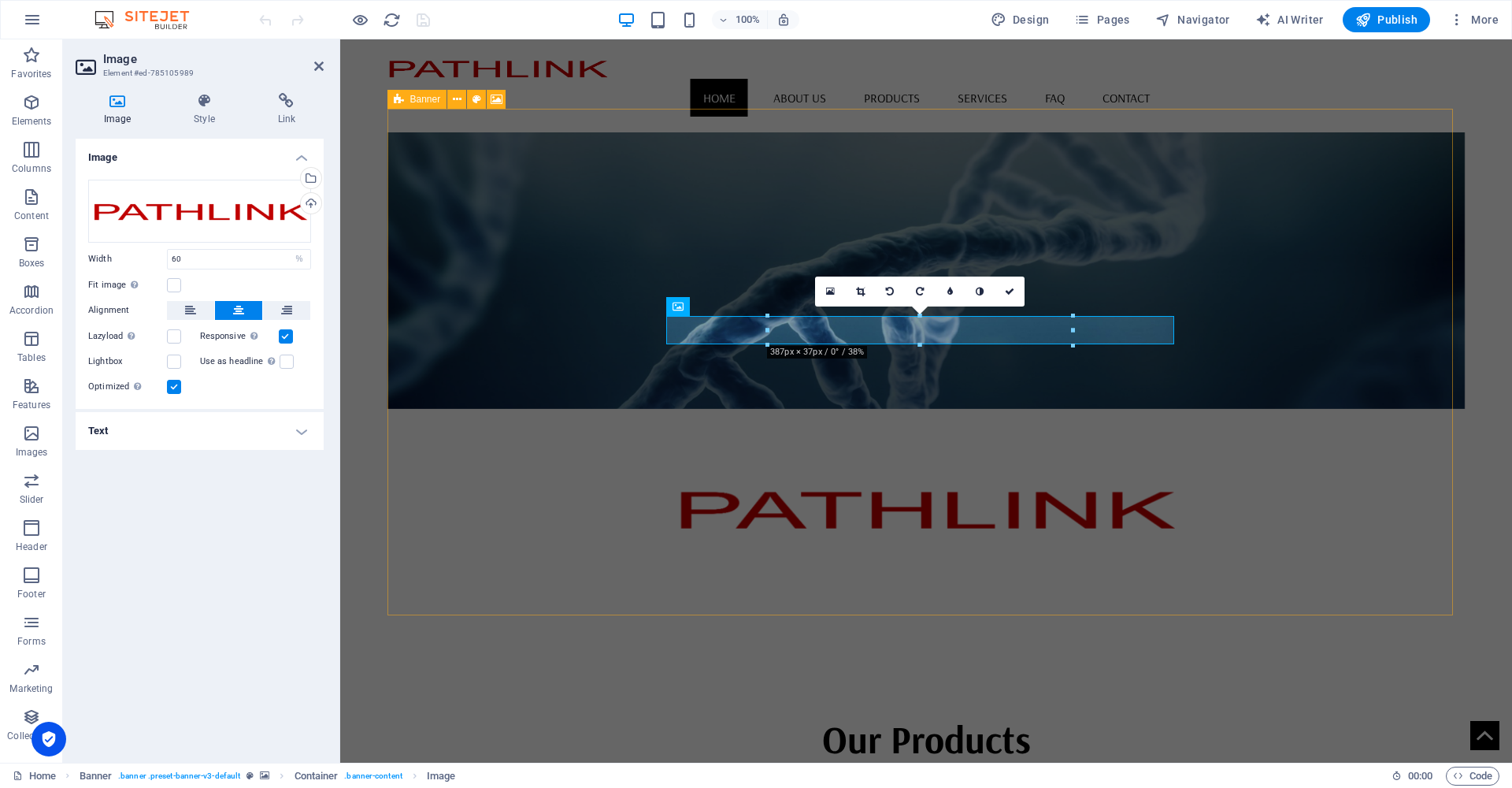 click on "Pathlink delivers precision Temperature Sensors, Electron Beam Components, and custom Thermal Solutions, ensuring top performance and reliability for industrial applications." at bounding box center (926, 390) 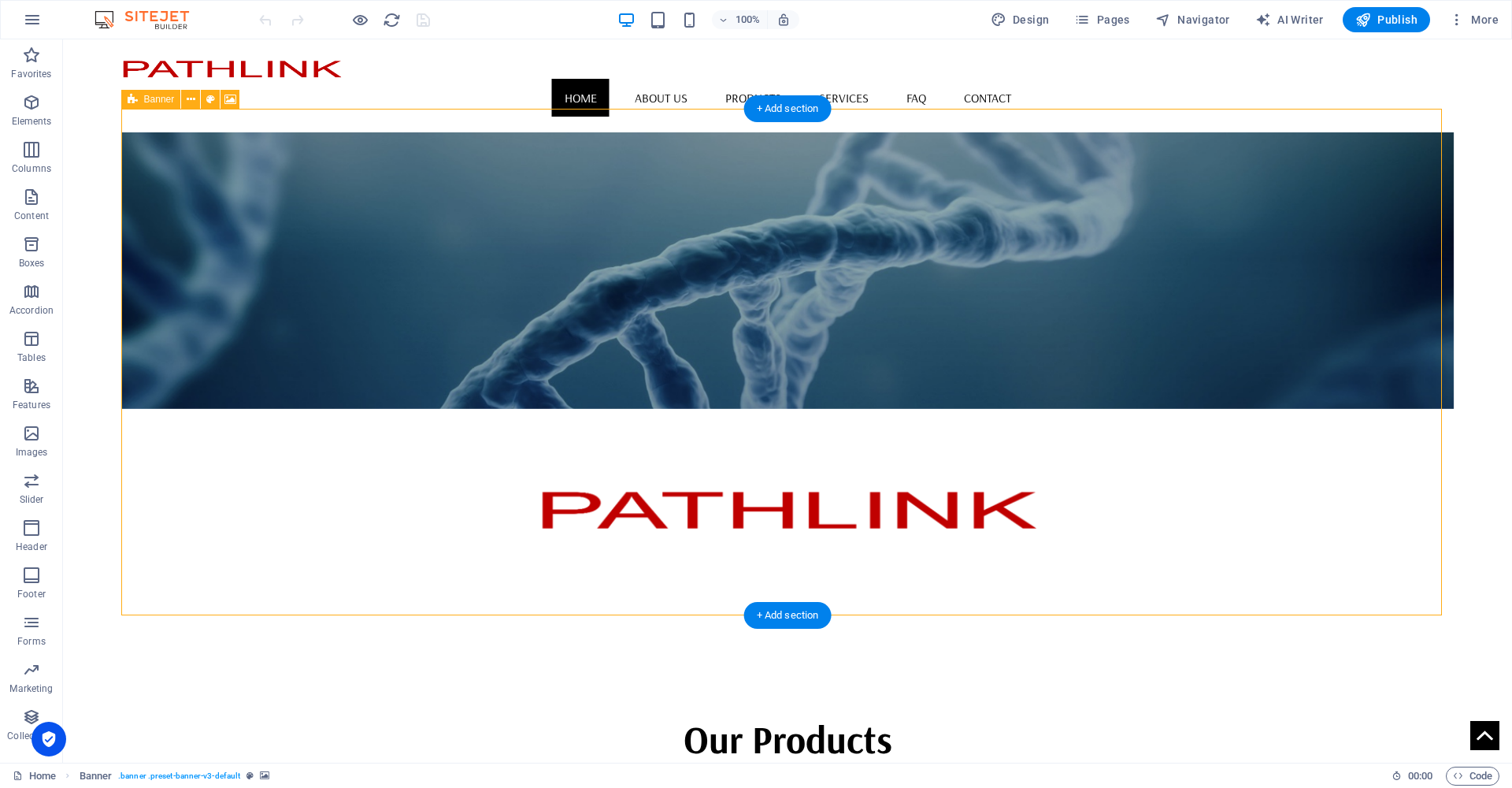 click on "Pathlink delivers precision Temperature Sensors, Electron Beam Components, and custom Thermal Solutions, ensuring top performance and reliability for industrial applications." at bounding box center [788, 390] 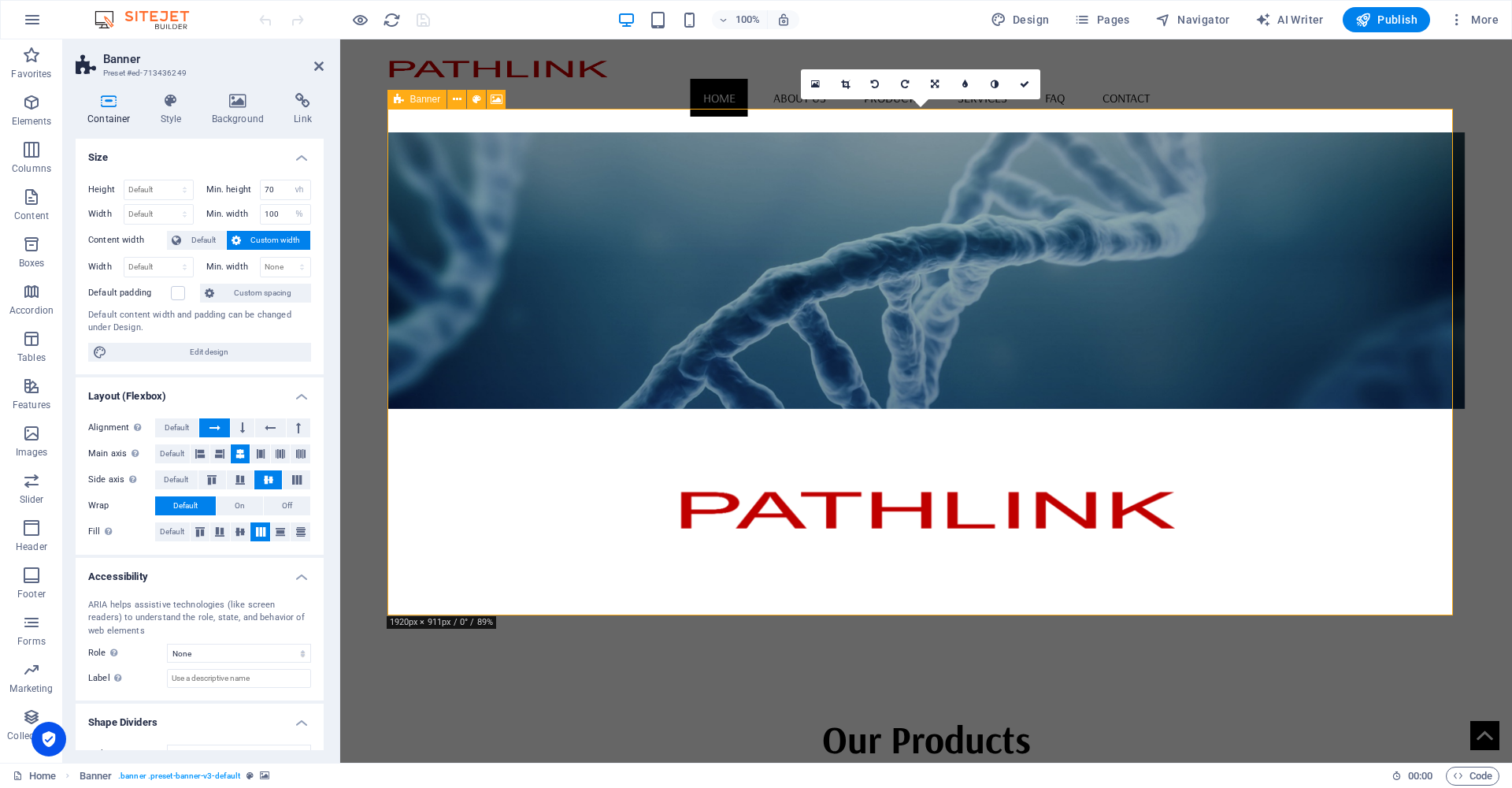 click at bounding box center (926, 258) 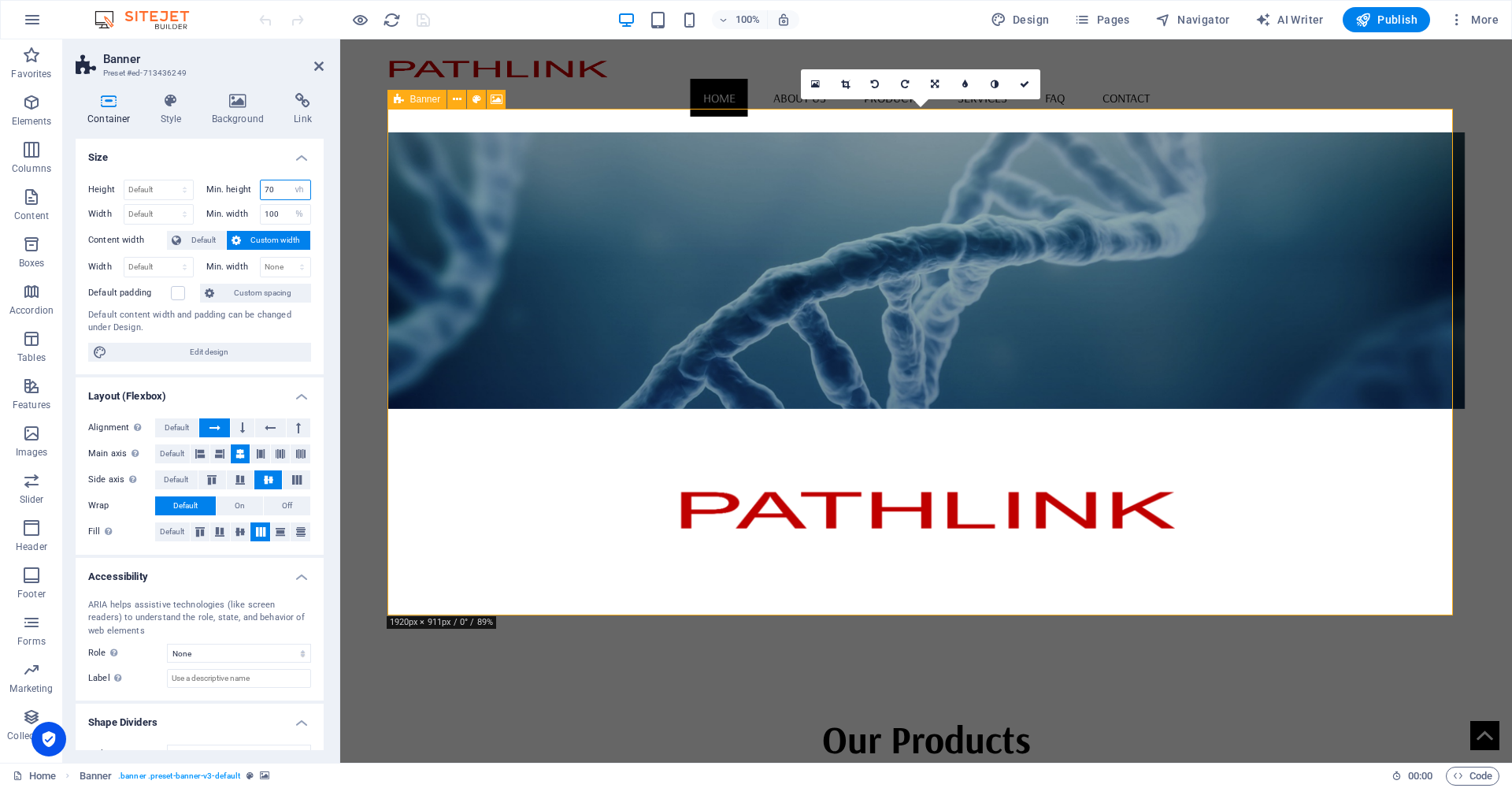 click on "70" at bounding box center [286, 190] 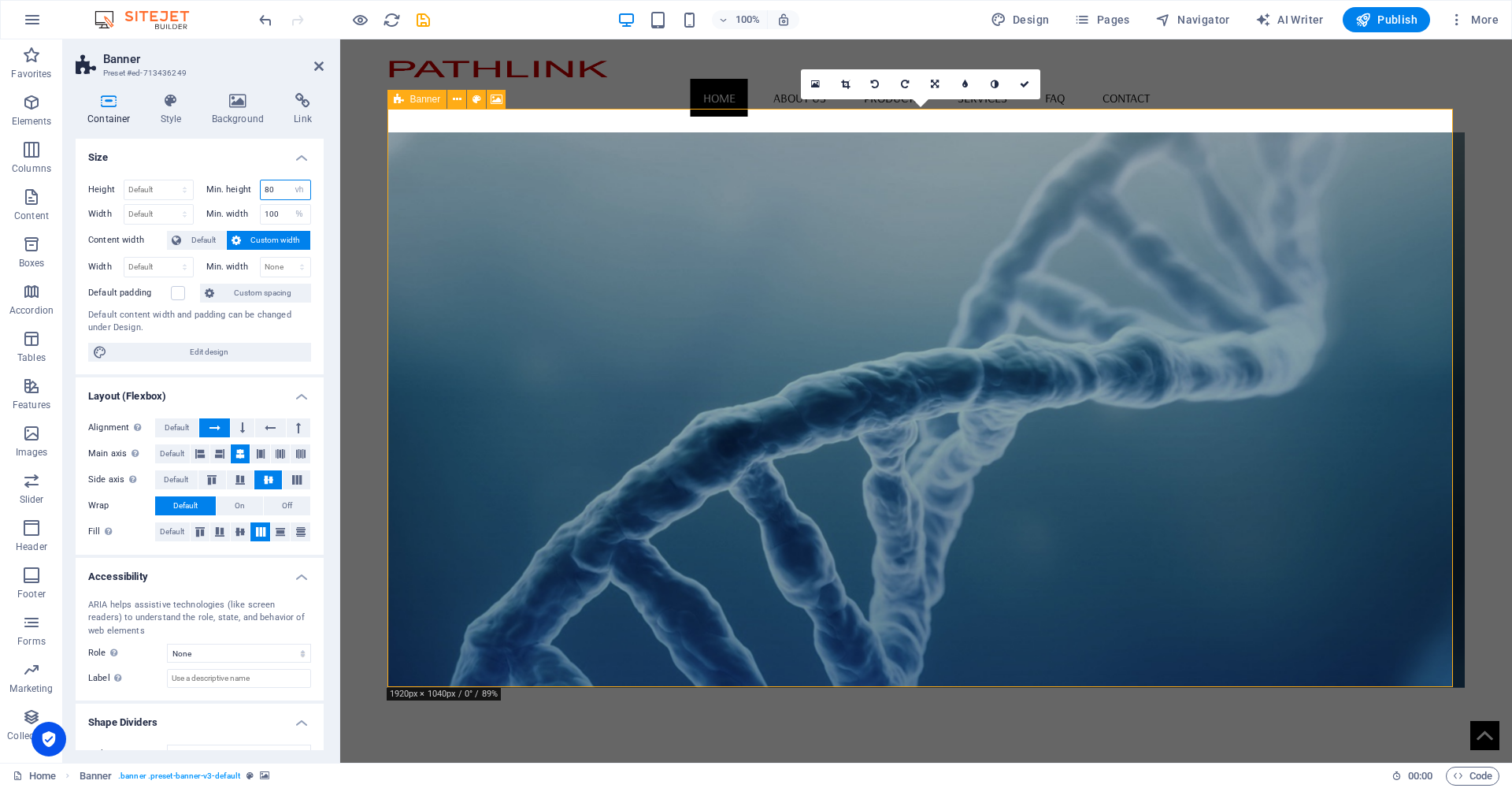 type on "8" 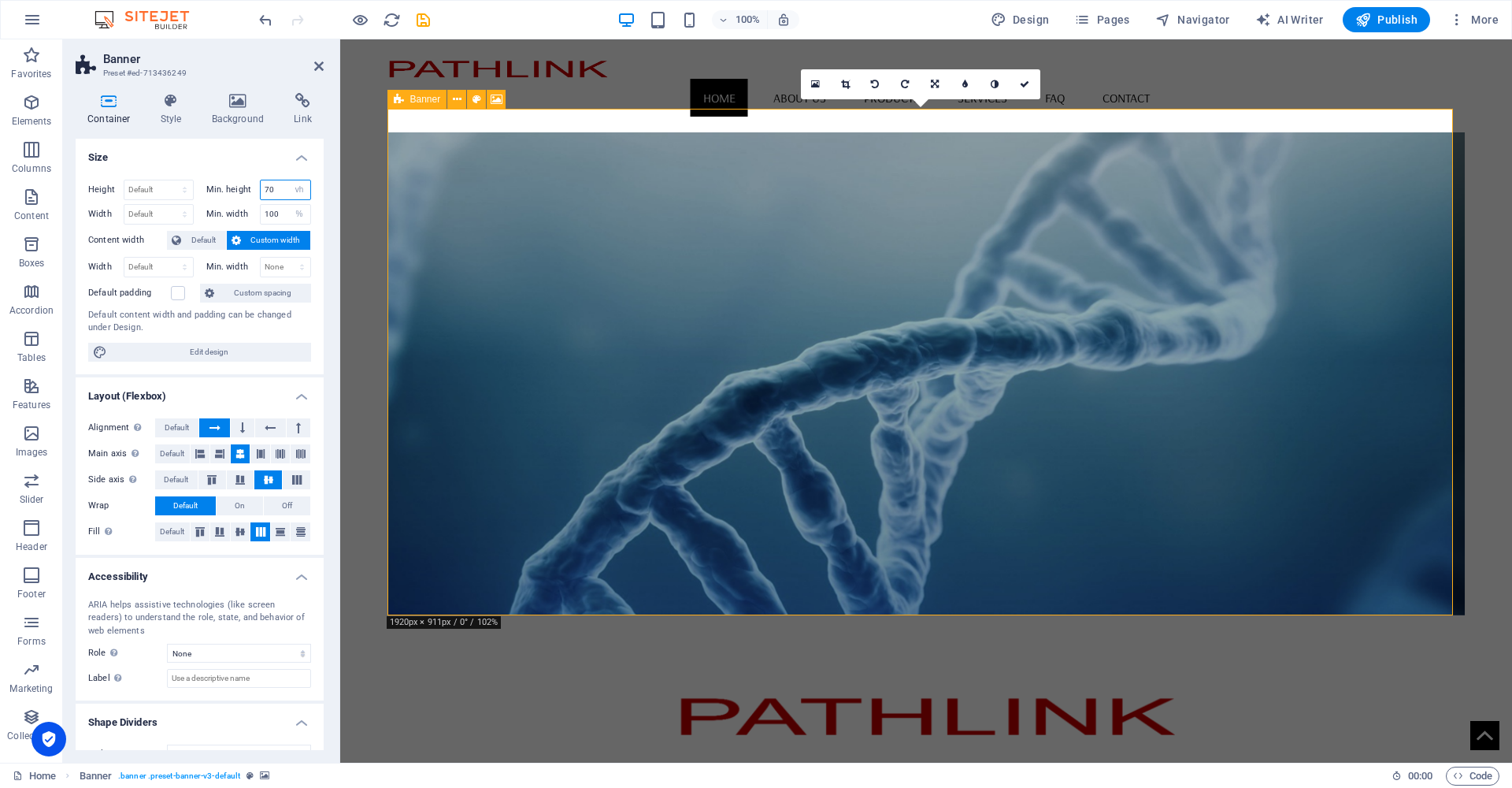 type on "7" 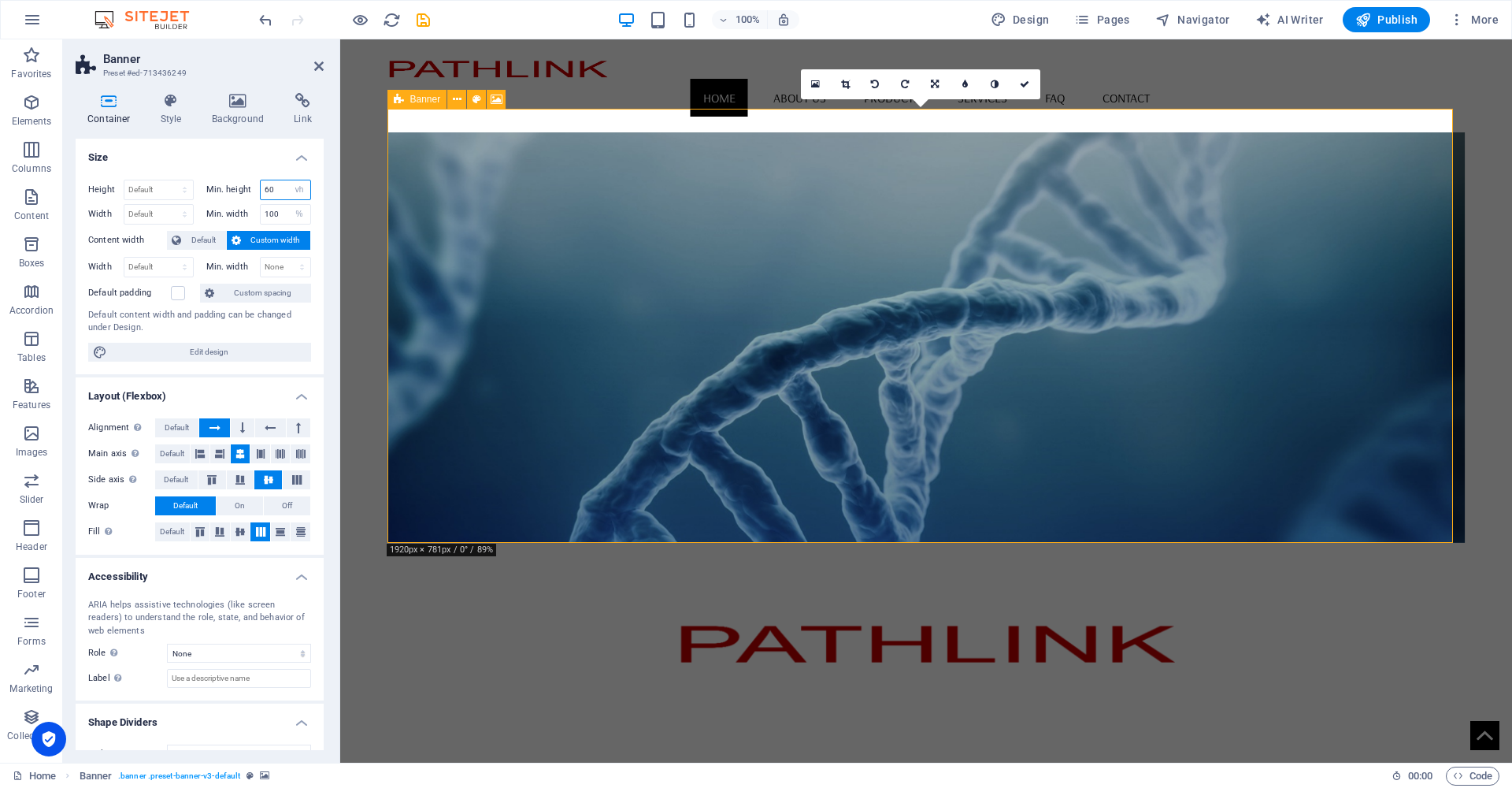 type on "6" 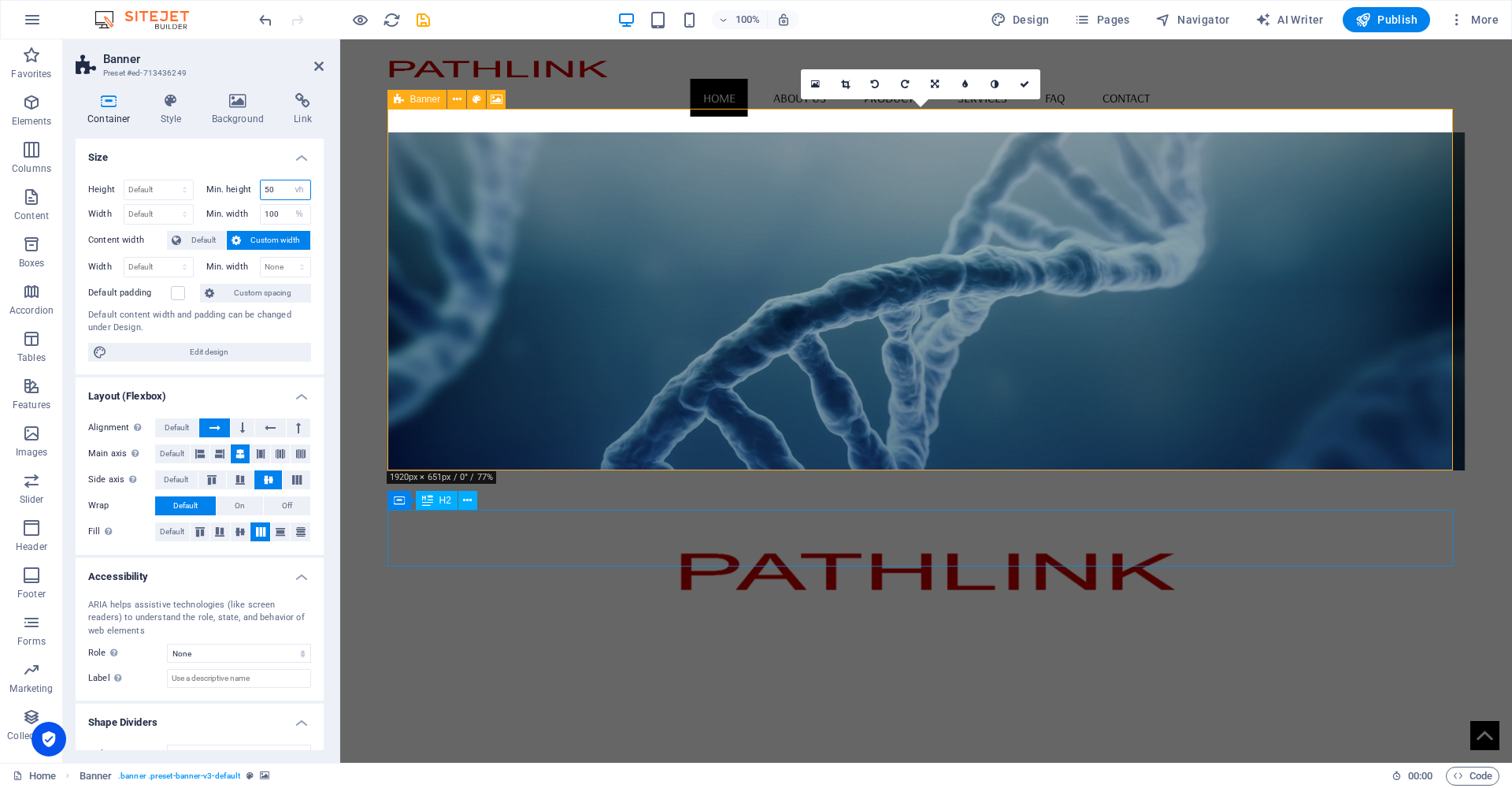 type on "50" 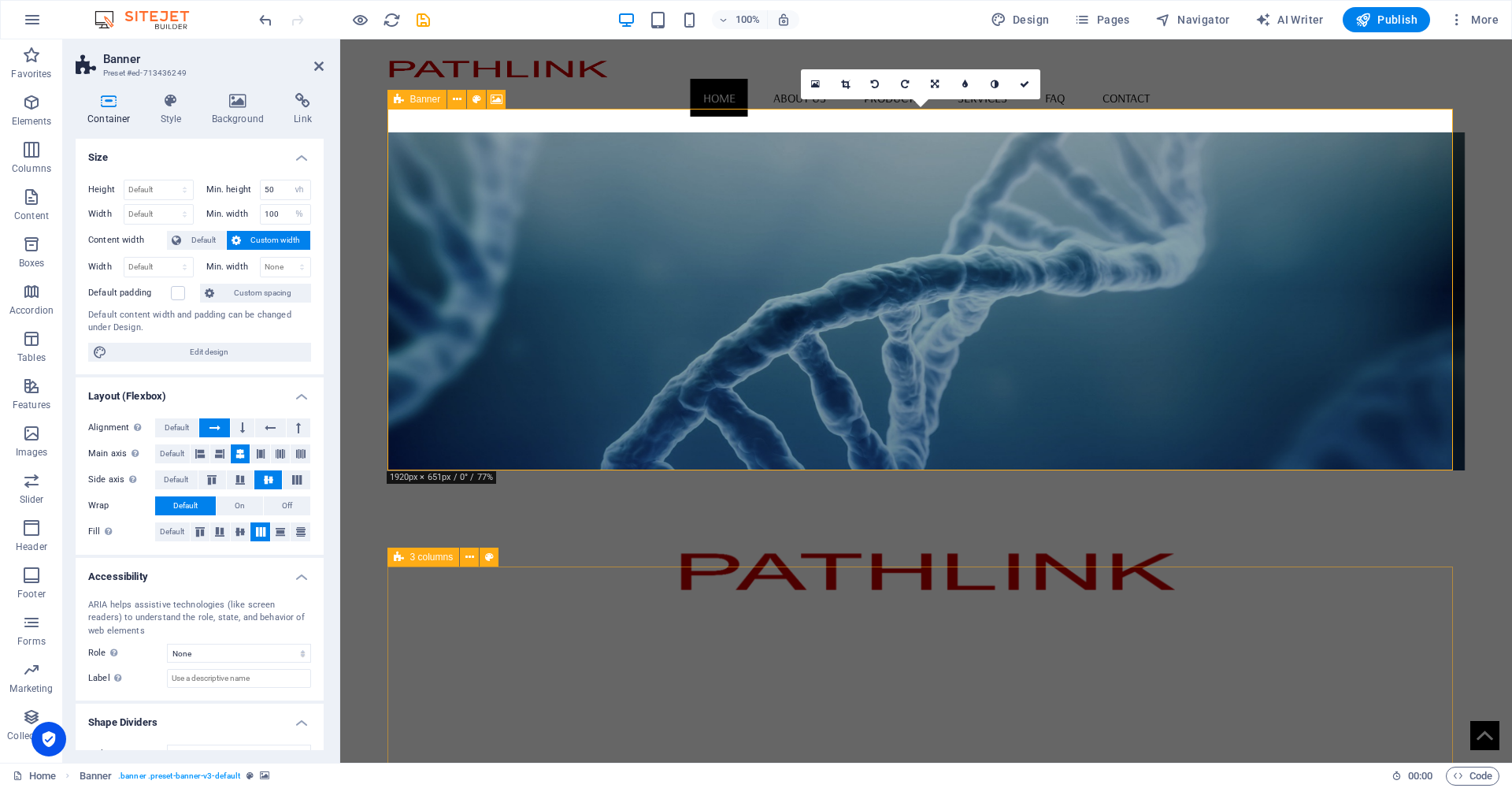 click on "Products Services Contact us" at bounding box center (926, 1453) 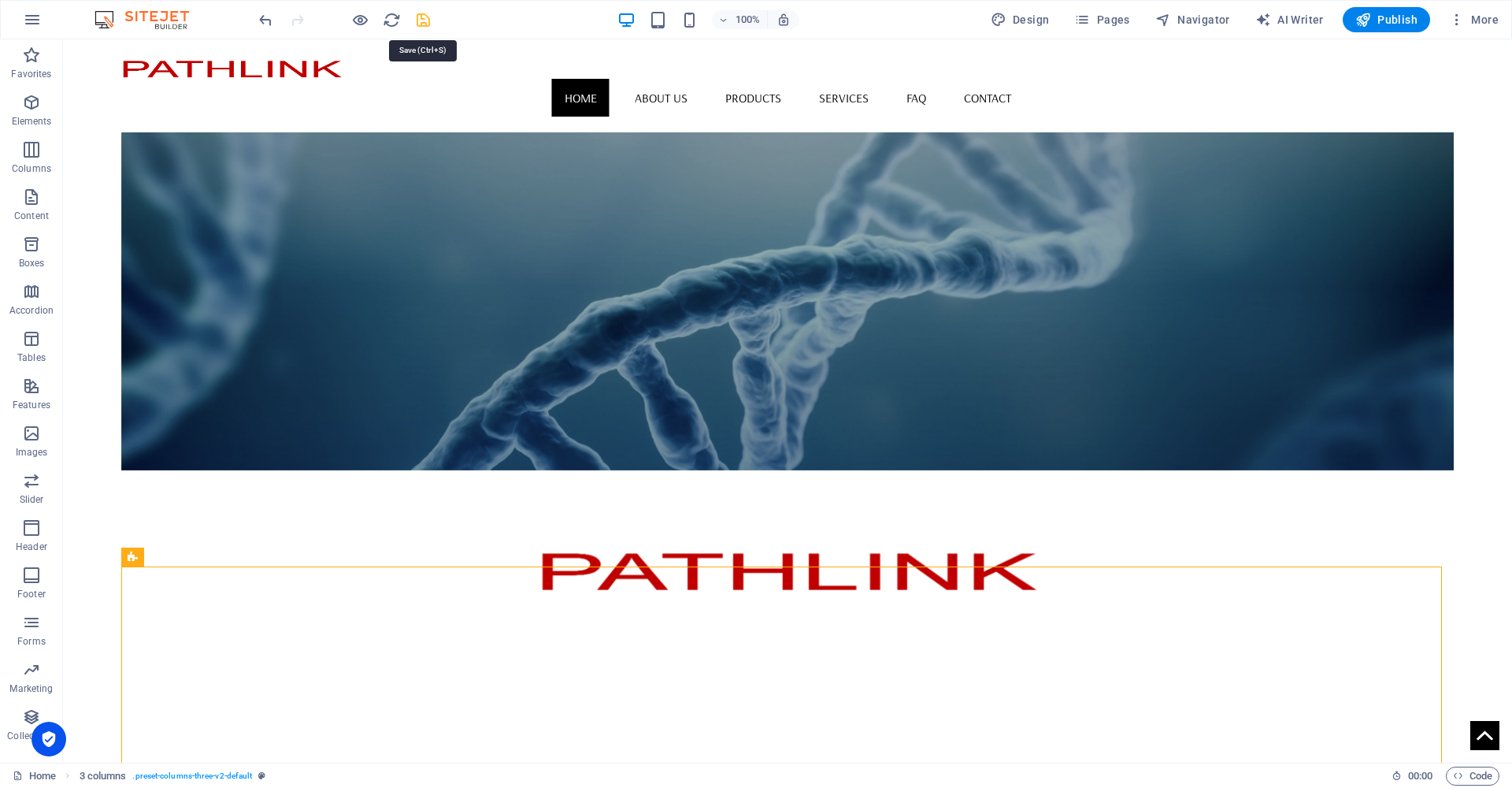 click at bounding box center (423, 20) 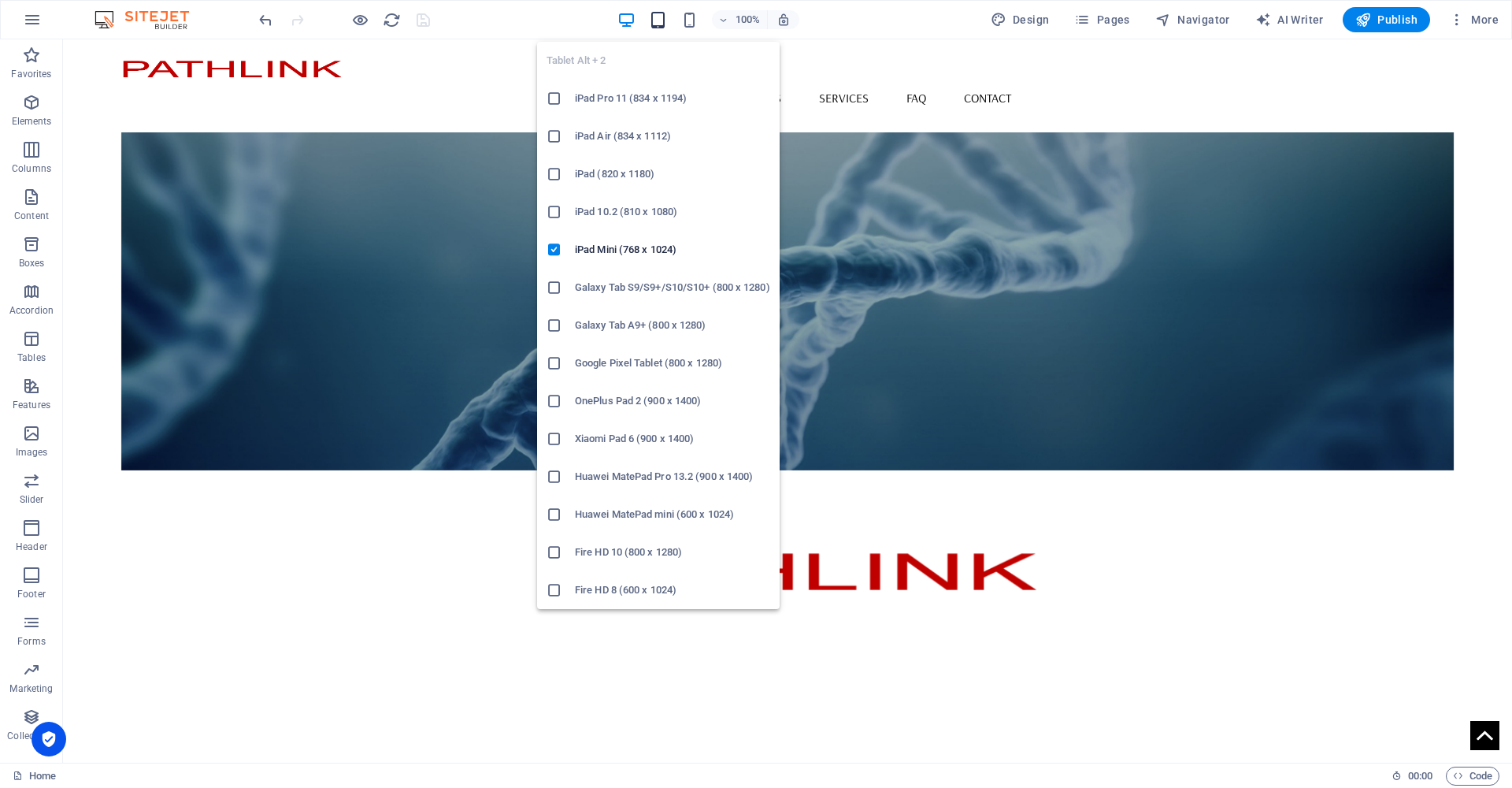 click at bounding box center (658, 20) 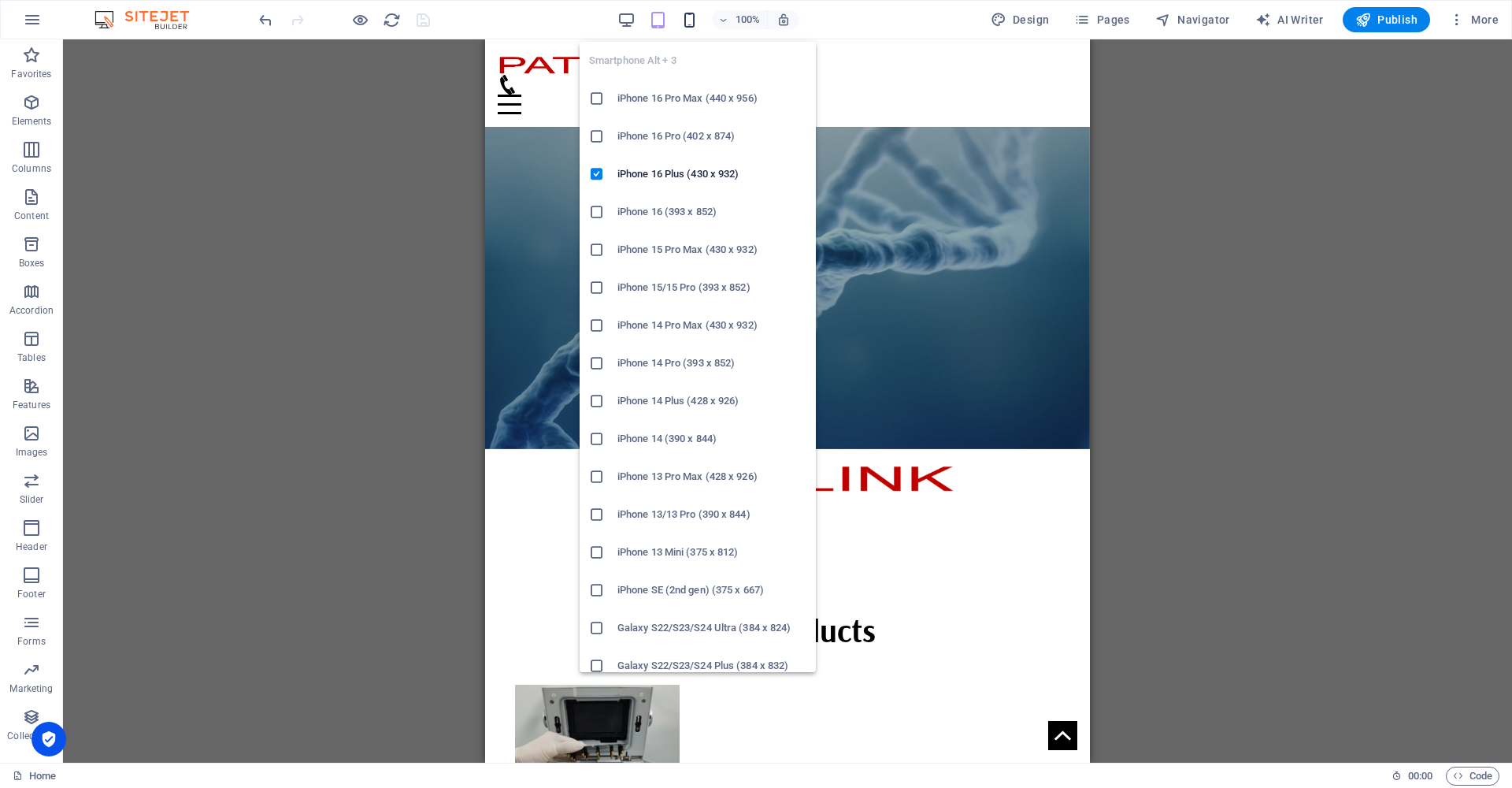 click at bounding box center [689, 20] 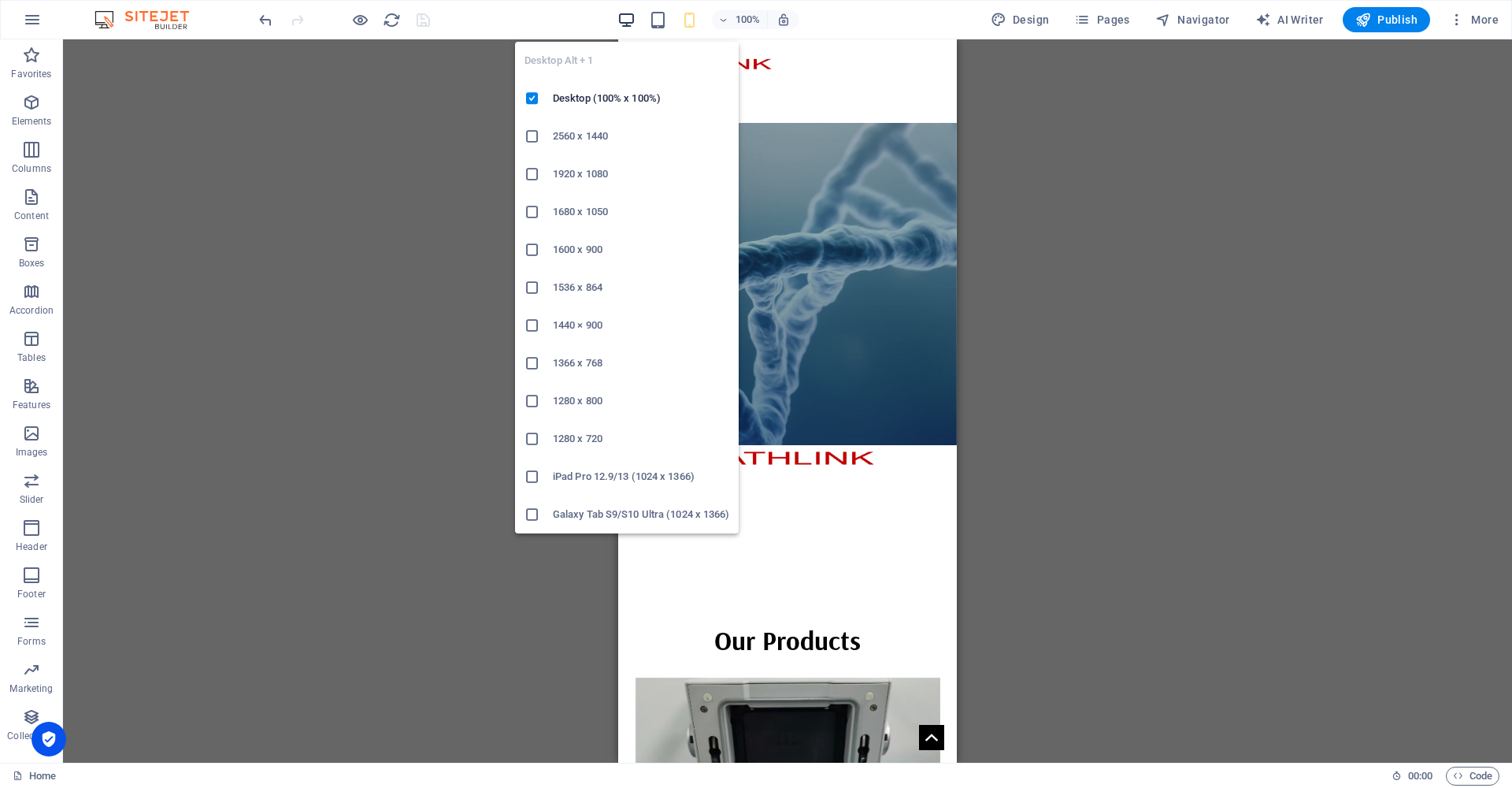 click at bounding box center (626, 20) 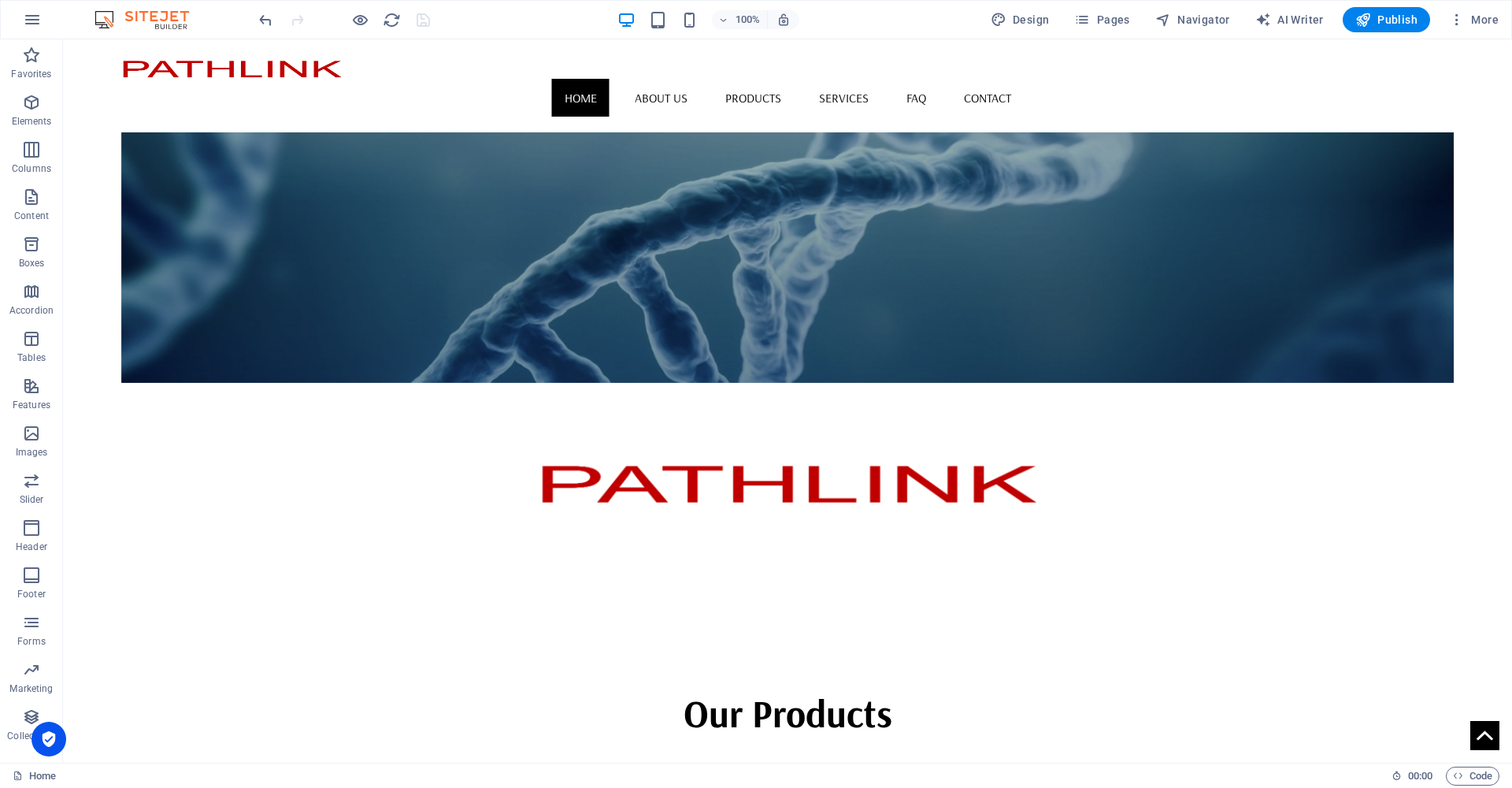 scroll, scrollTop: 197, scrollLeft: 0, axis: vertical 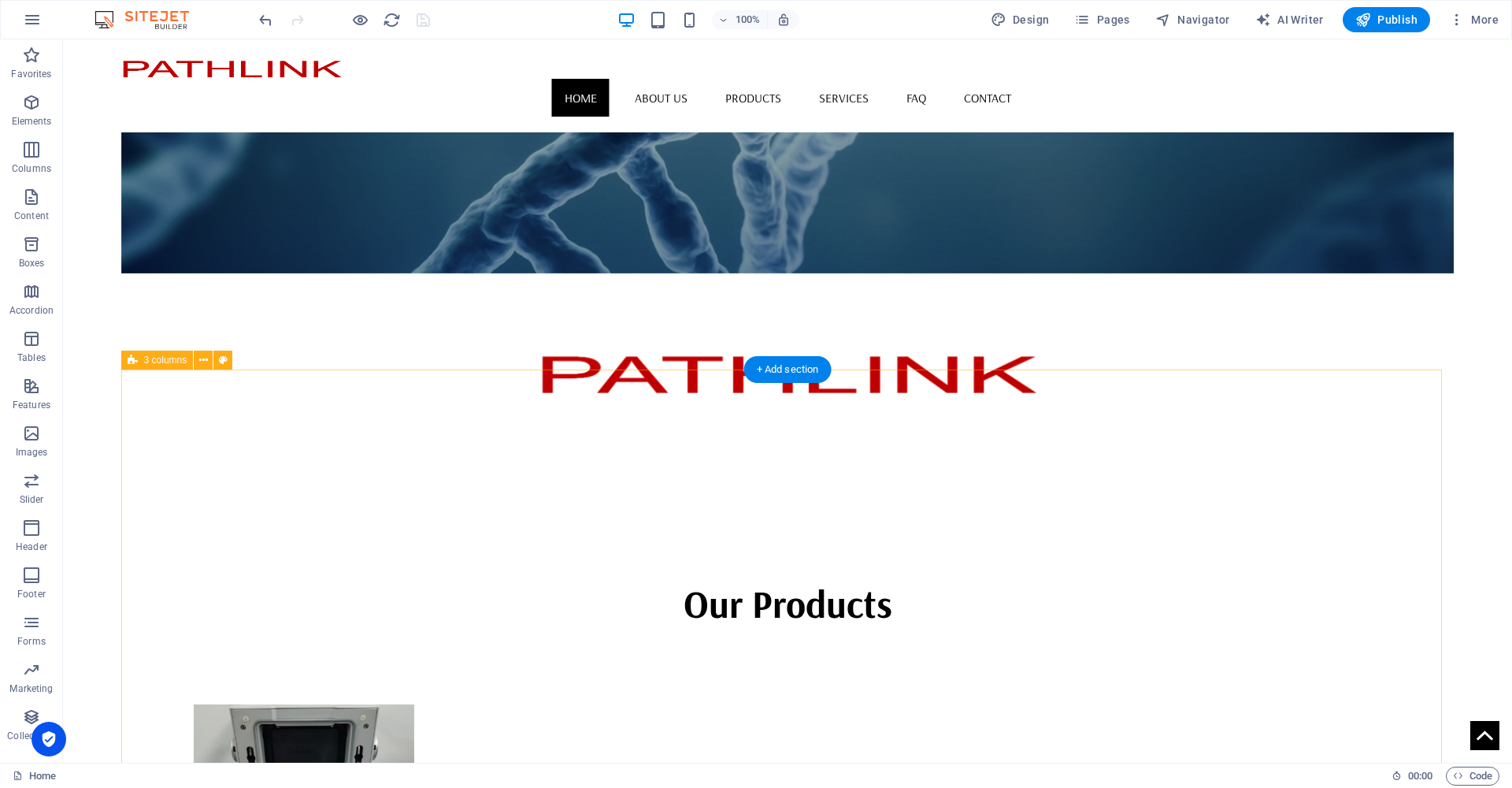 click on "Products Services Contact us" at bounding box center [788, 1270] 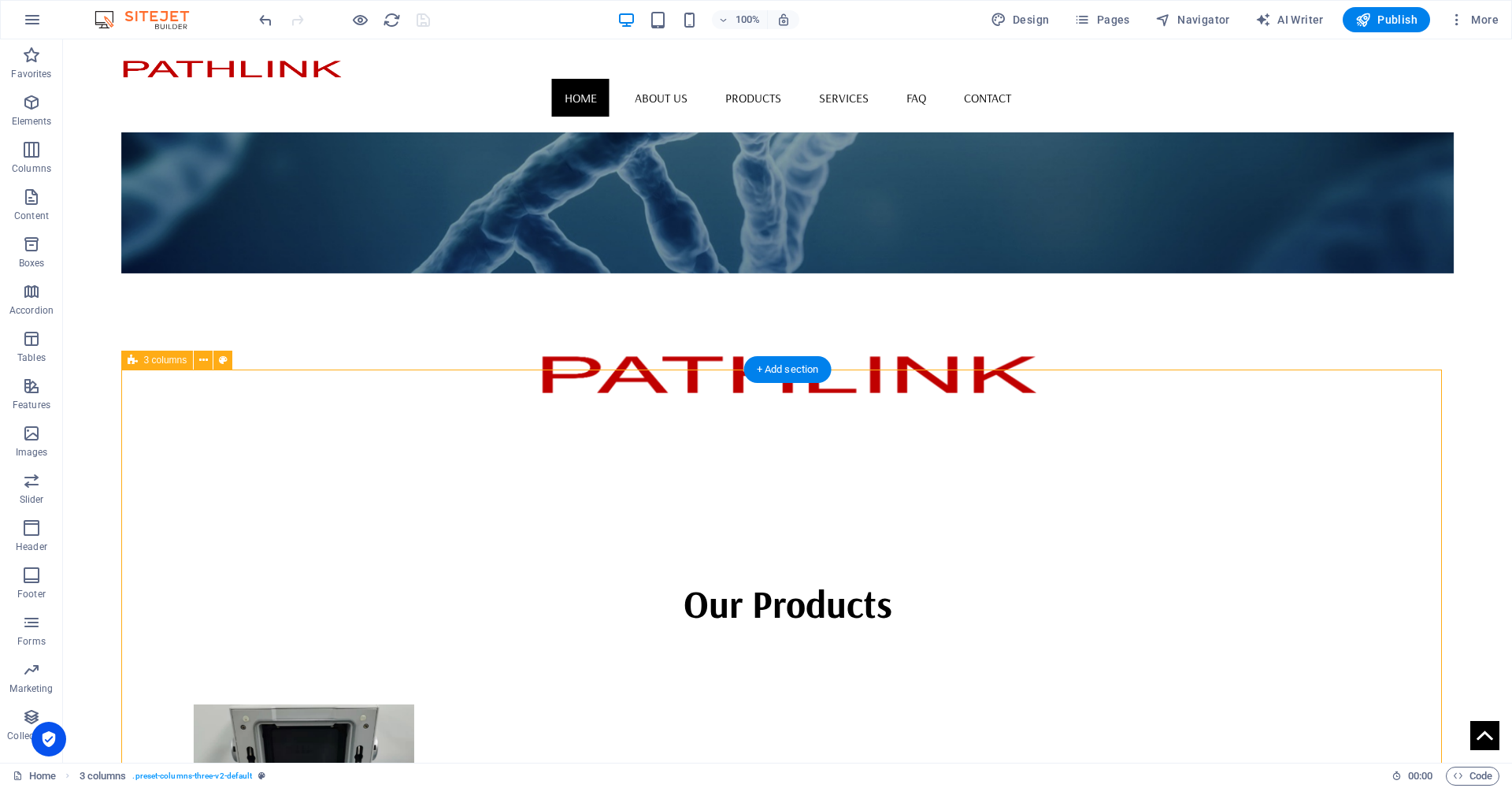 click on "Products Services Contact us" at bounding box center (788, 1270) 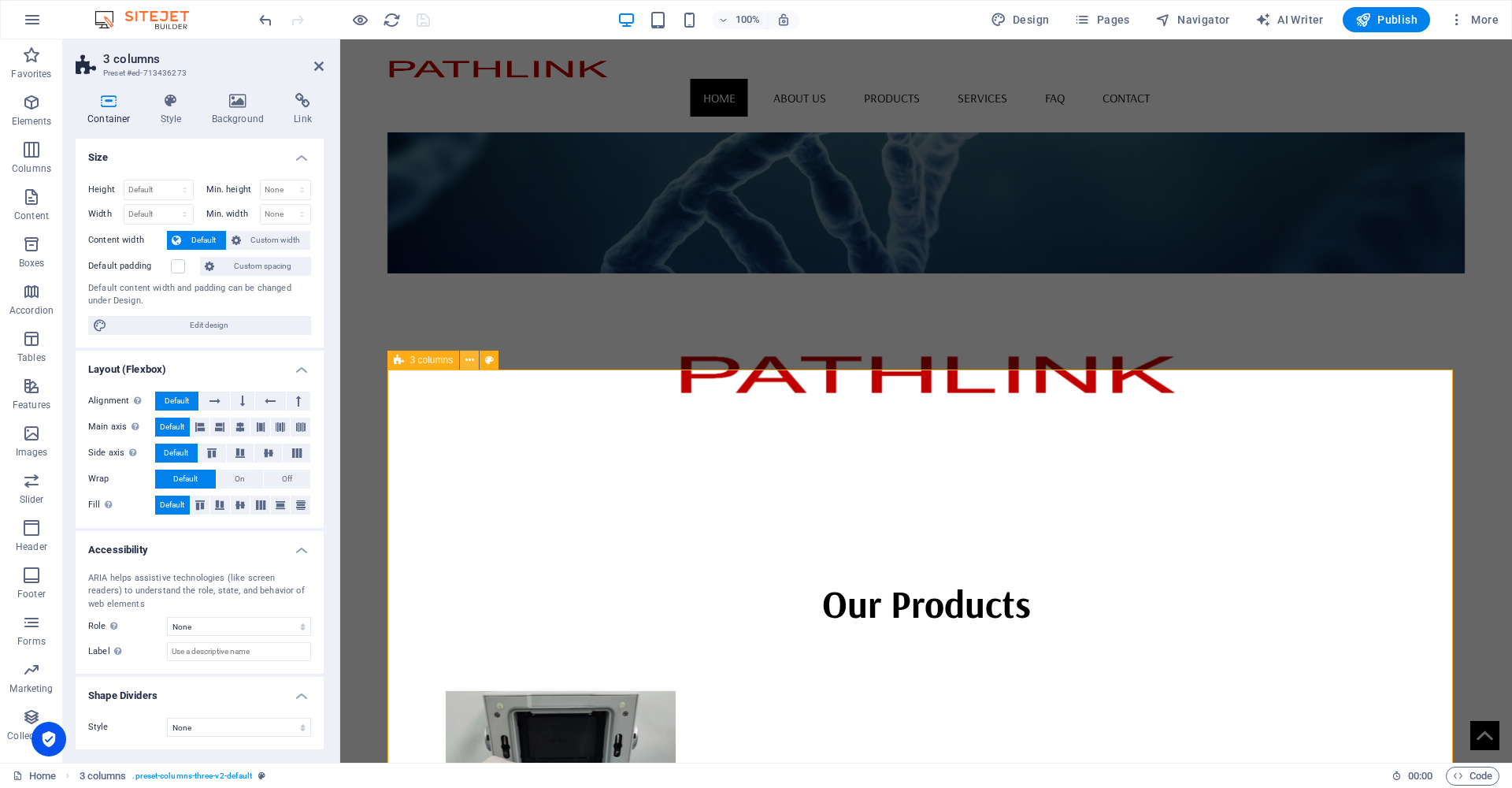 click at bounding box center (469, 360) 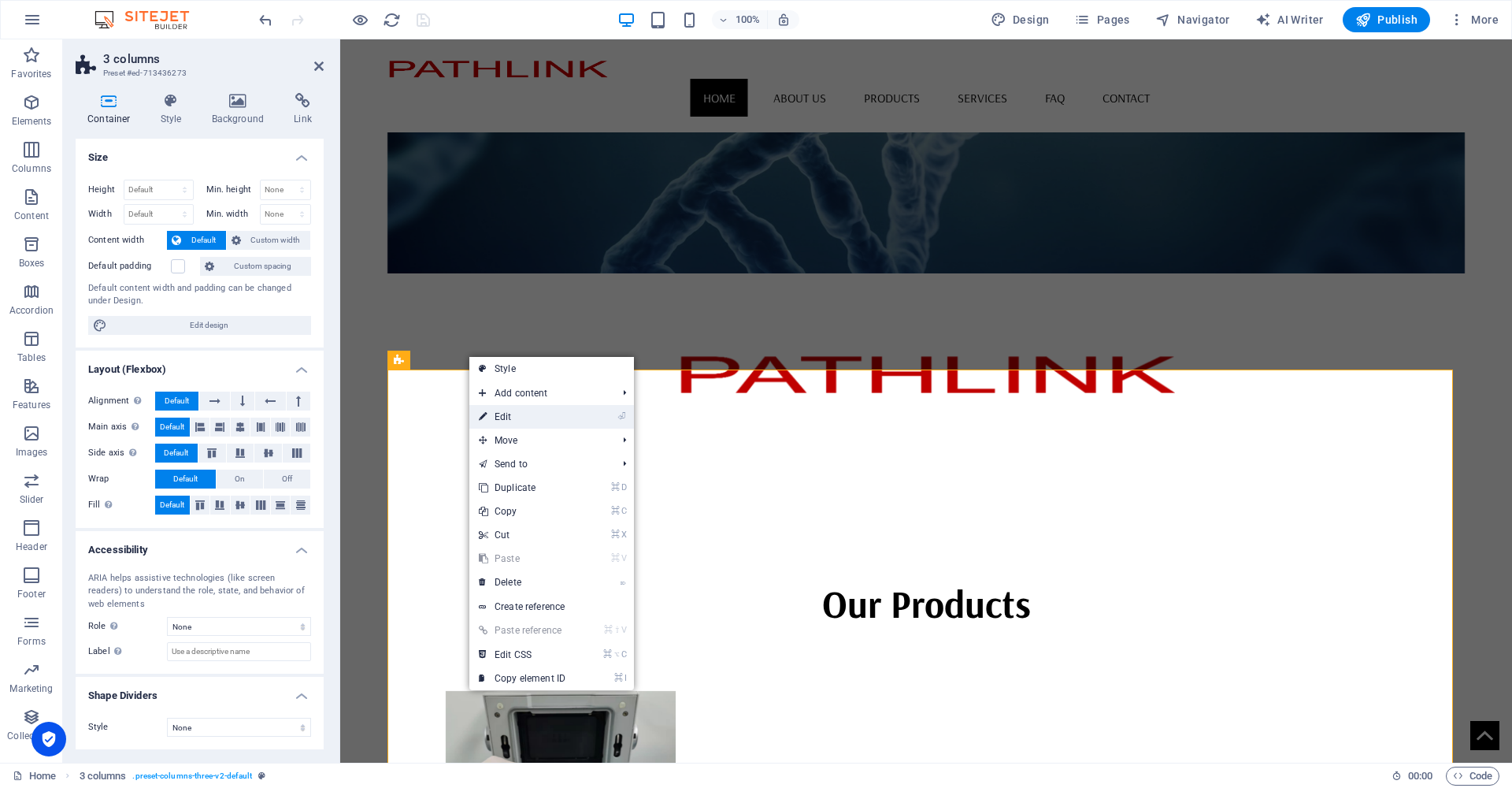 click on "⏎  Edit" at bounding box center (522, 417) 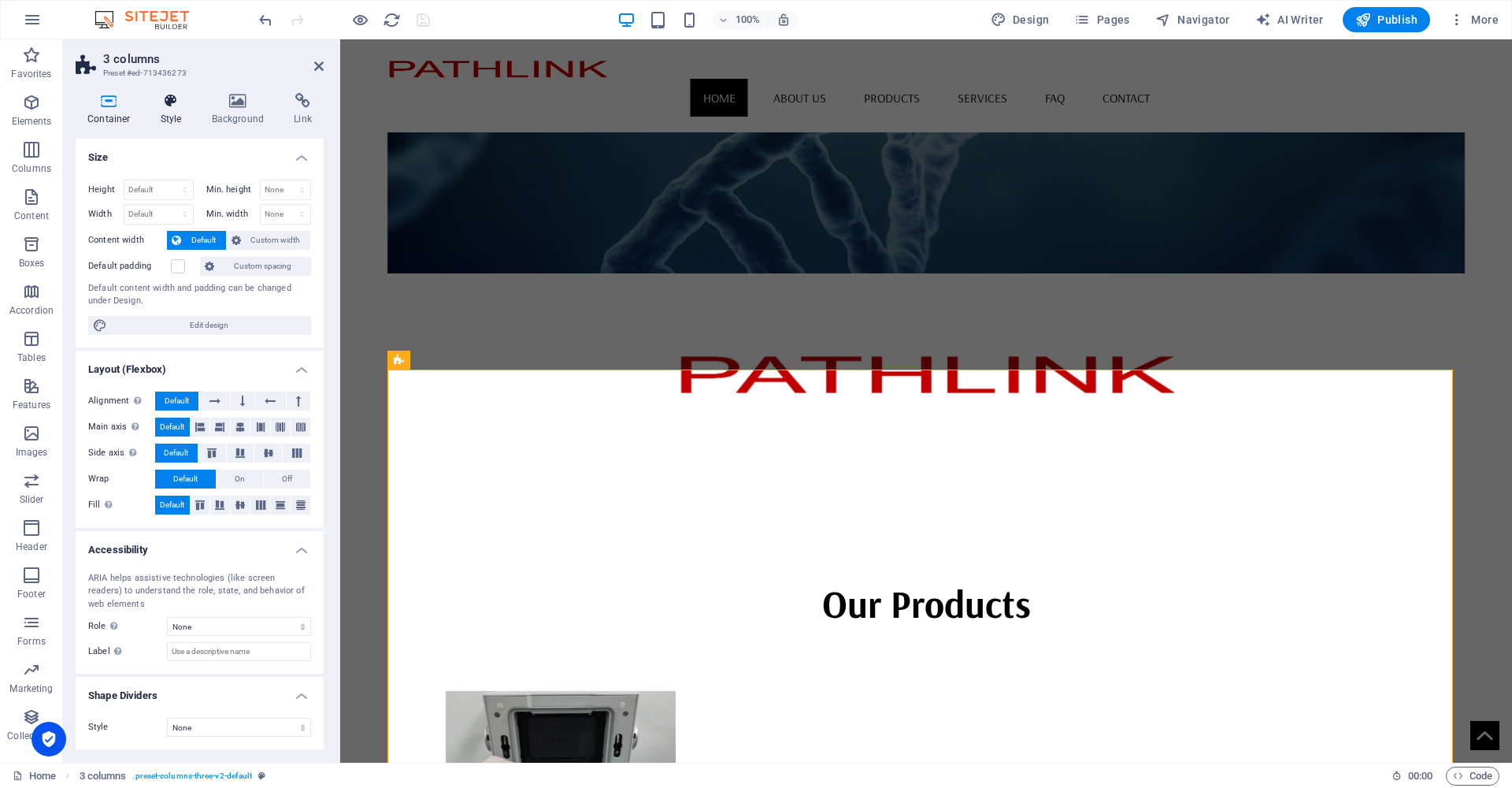 click at bounding box center [171, 101] 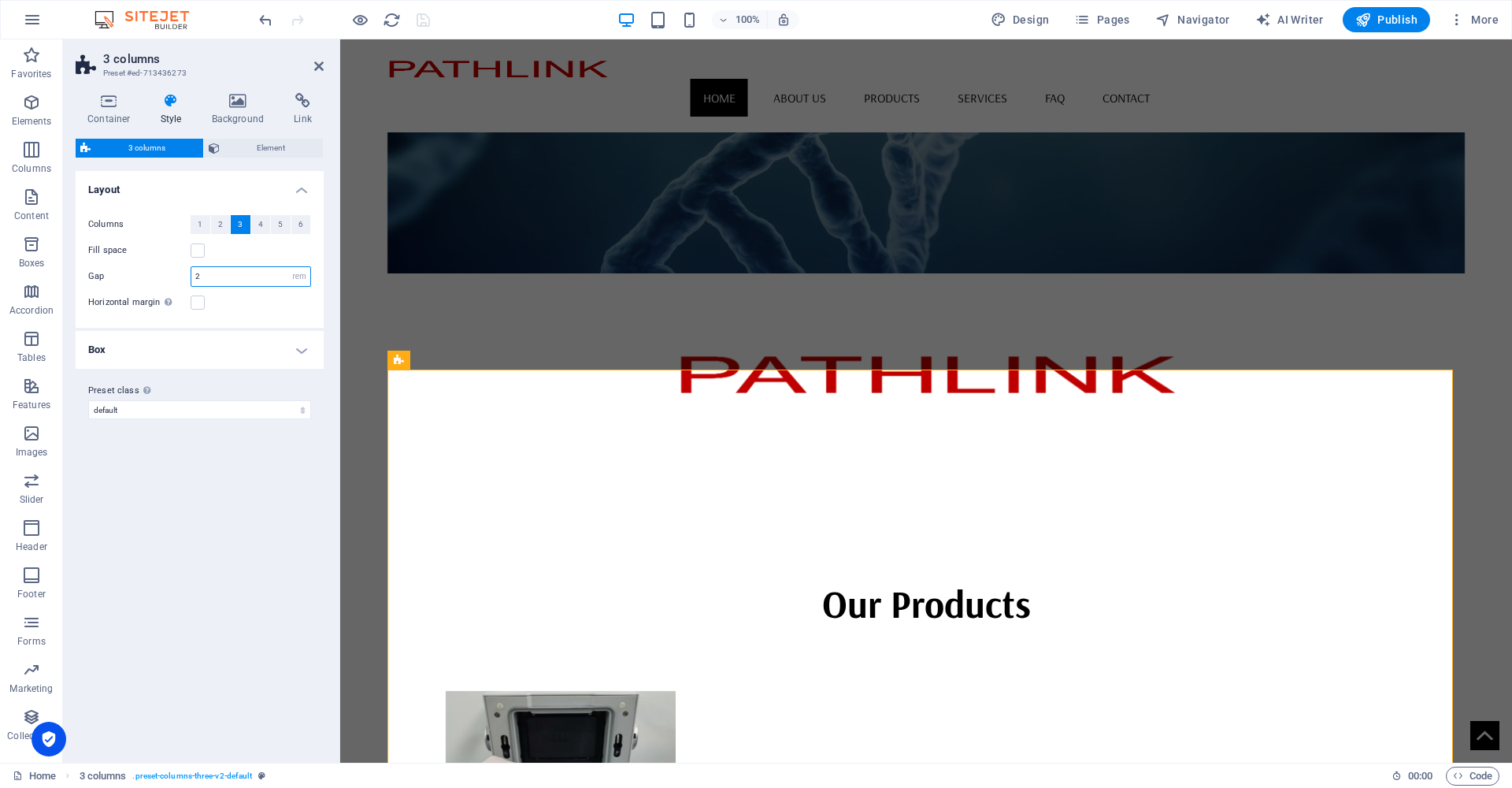 drag, startPoint x: 216, startPoint y: 274, endPoint x: 150, endPoint y: 279, distance: 66.18912 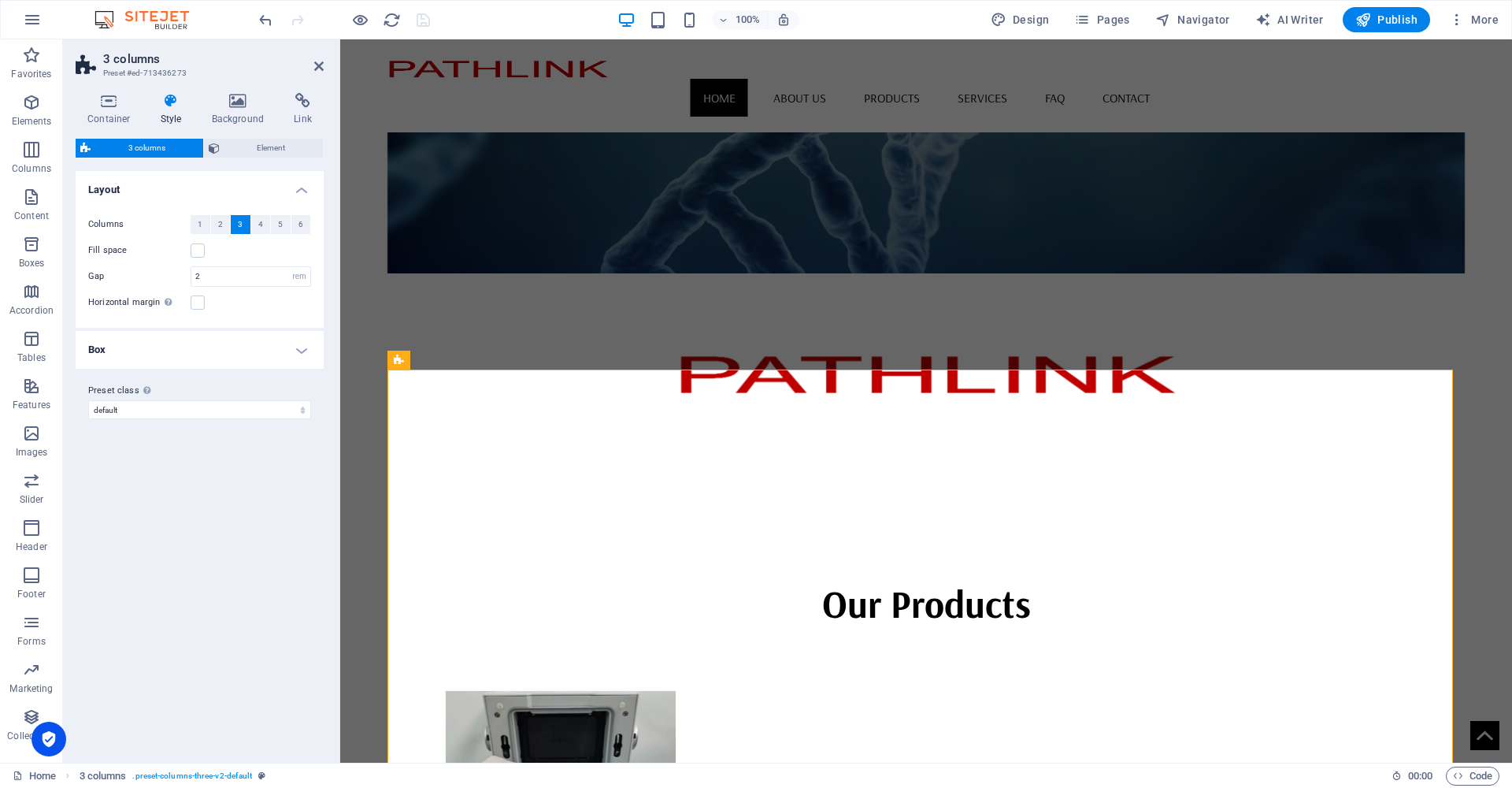 click on "Box" at bounding box center (199, 350) 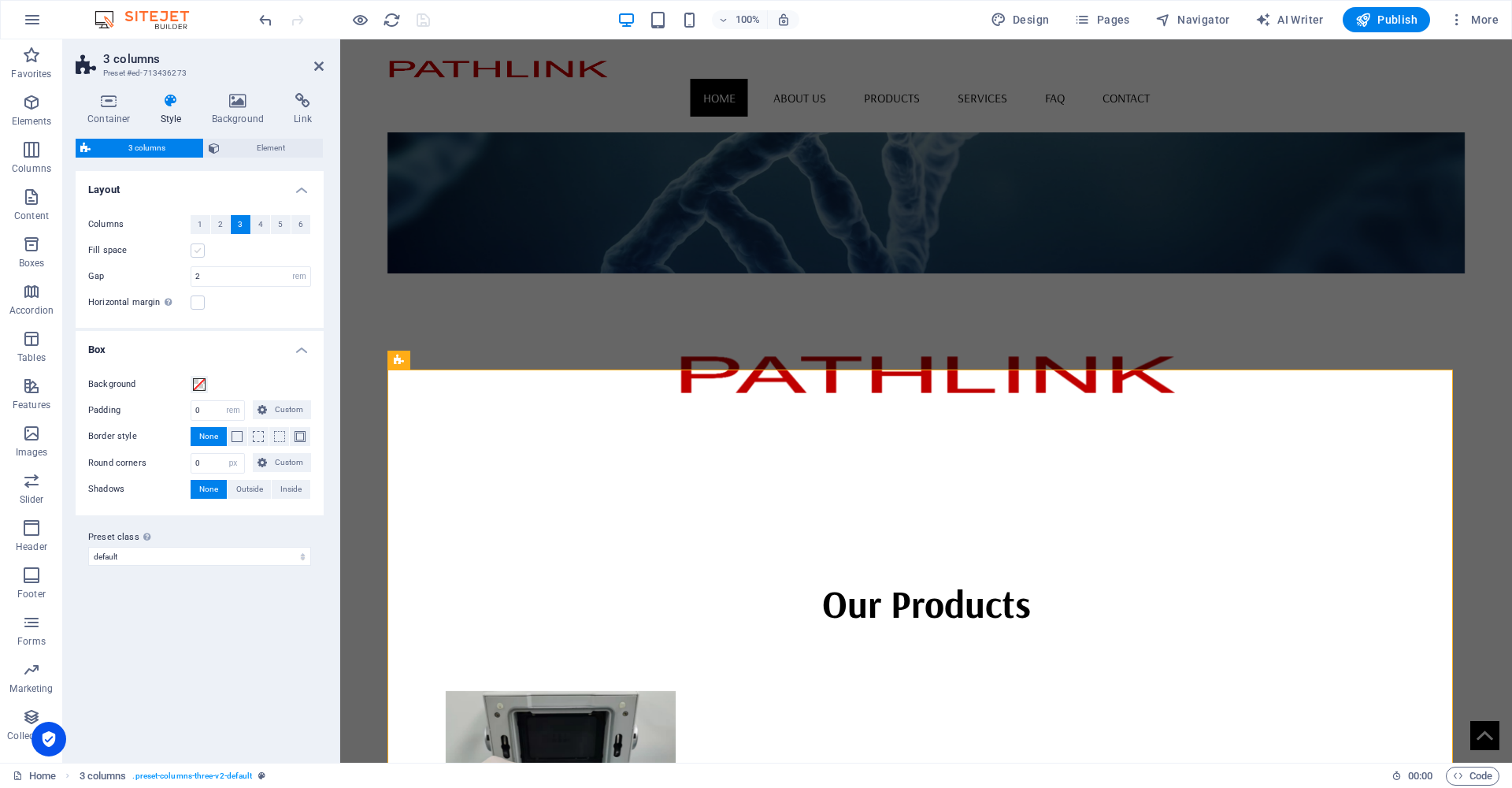 click at bounding box center [198, 251] 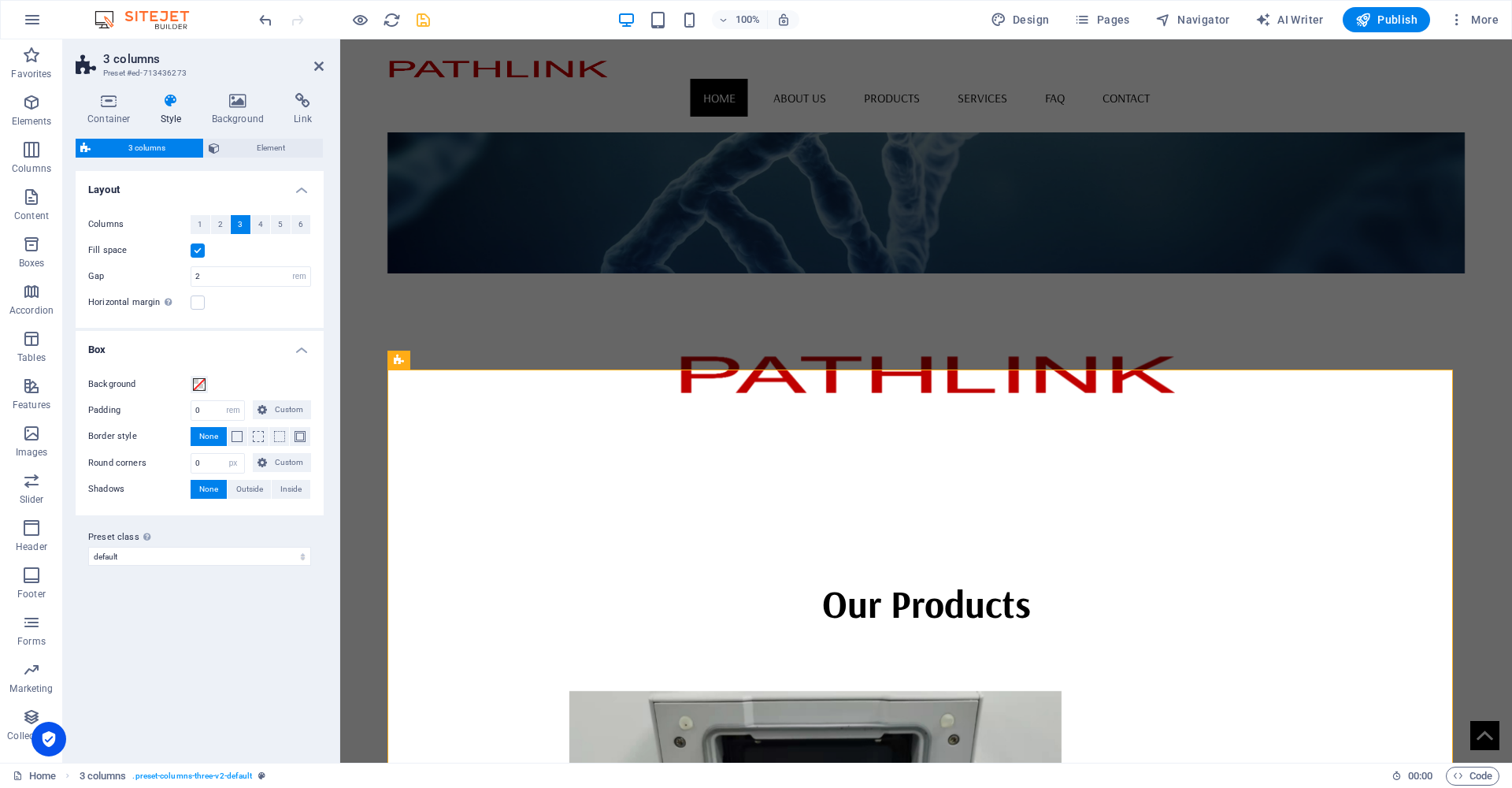 click on "Variants Default Layout Columns 1 2 3 4 5 6 Fill space Gap 2 px rem % vw vh Horizontal margin Only if the containers "Content width" is not set to "Default" Box Background Padding 0 px rem % vw vh Custom Custom 0 px rem % vw vh 0 px rem % vw vh 0 px rem % vw vh 0 px rem % vw vh Border style None             Border width 1 px rem vw vh Custom Custom 1 px rem vw vh 1 px rem vw vh 1 px rem vw vh 1 px rem vw vh Border color Round corners 0 px rem % vh vw Custom Custom 0 px rem % vh vw 0 px rem % vh vw 0 px rem % vh vw 0 px rem % vh vw Shadows None Outside Inside Color X offset 0 px rem vh vw Y offset 0 px rem vh vw Blur 0 px rem % vh vw Spread 0 px rem vh vw Preset class Above chosen variant and settings affect all elements which carry this preset class. default about-us Add preset class" at bounding box center [199, 460] 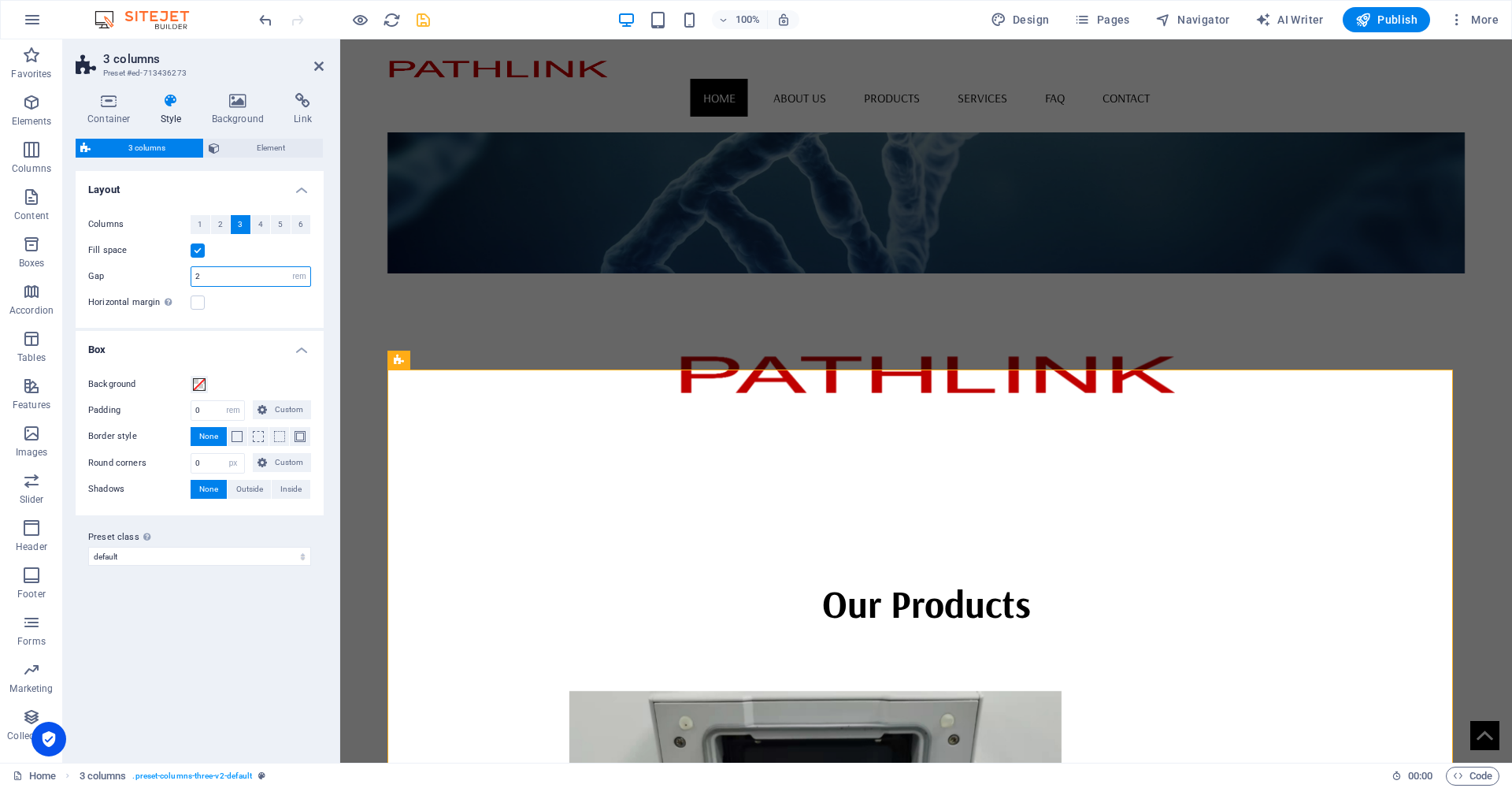 drag, startPoint x: 202, startPoint y: 275, endPoint x: 188, endPoint y: 277, distance: 14.142136 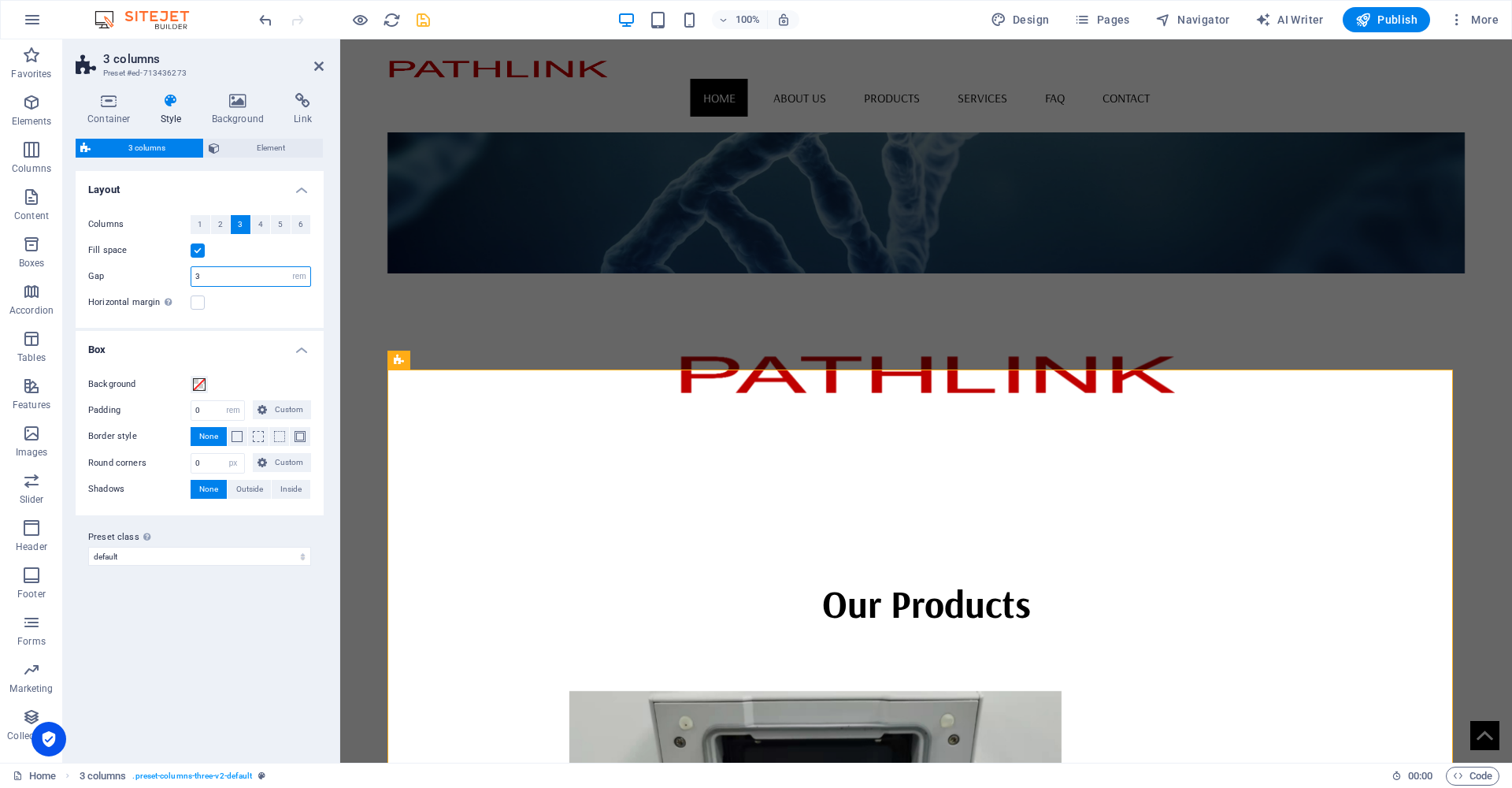 drag, startPoint x: 231, startPoint y: 275, endPoint x: 120, endPoint y: 275, distance: 111 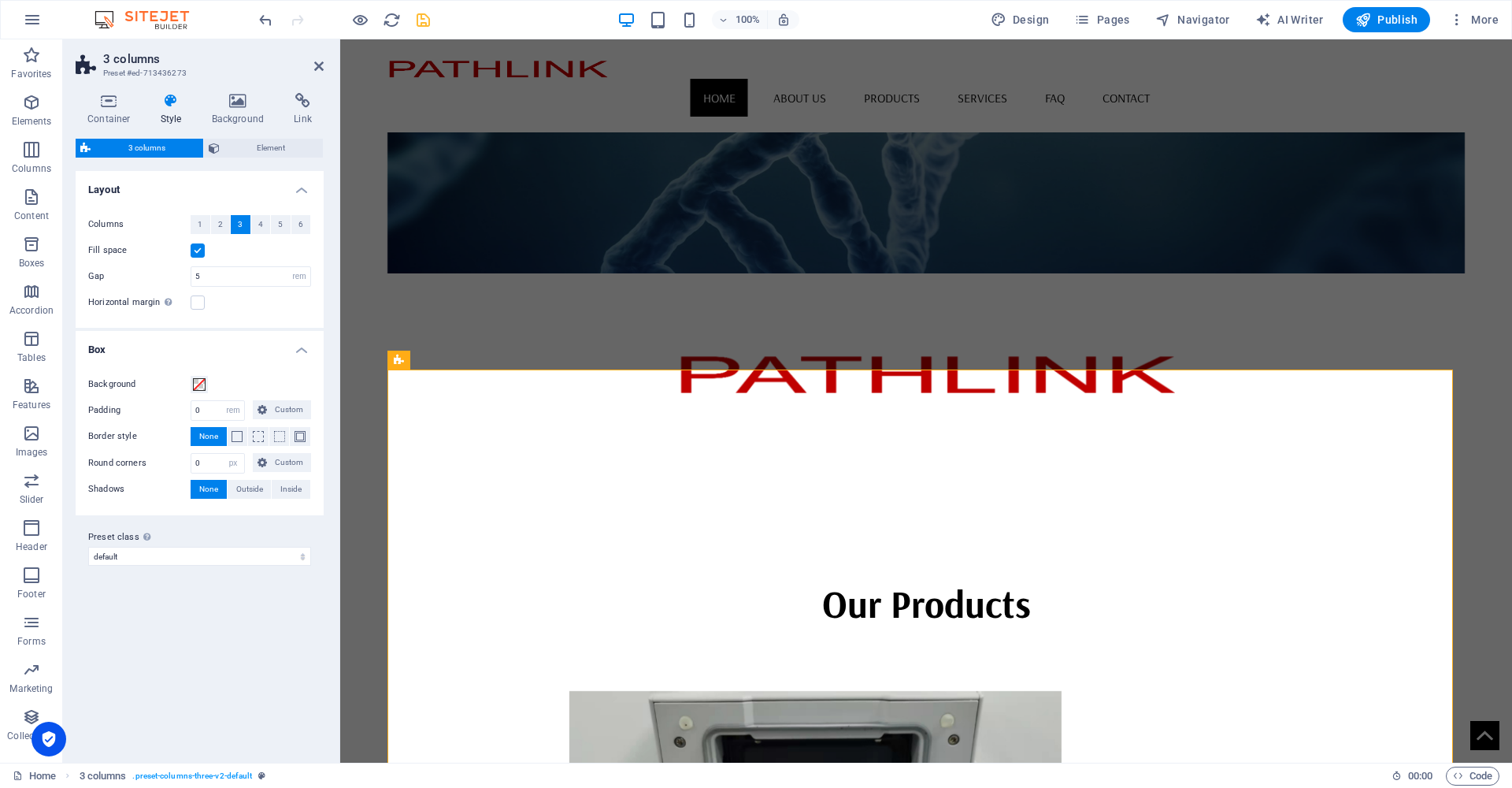 click at bounding box center (198, 251) 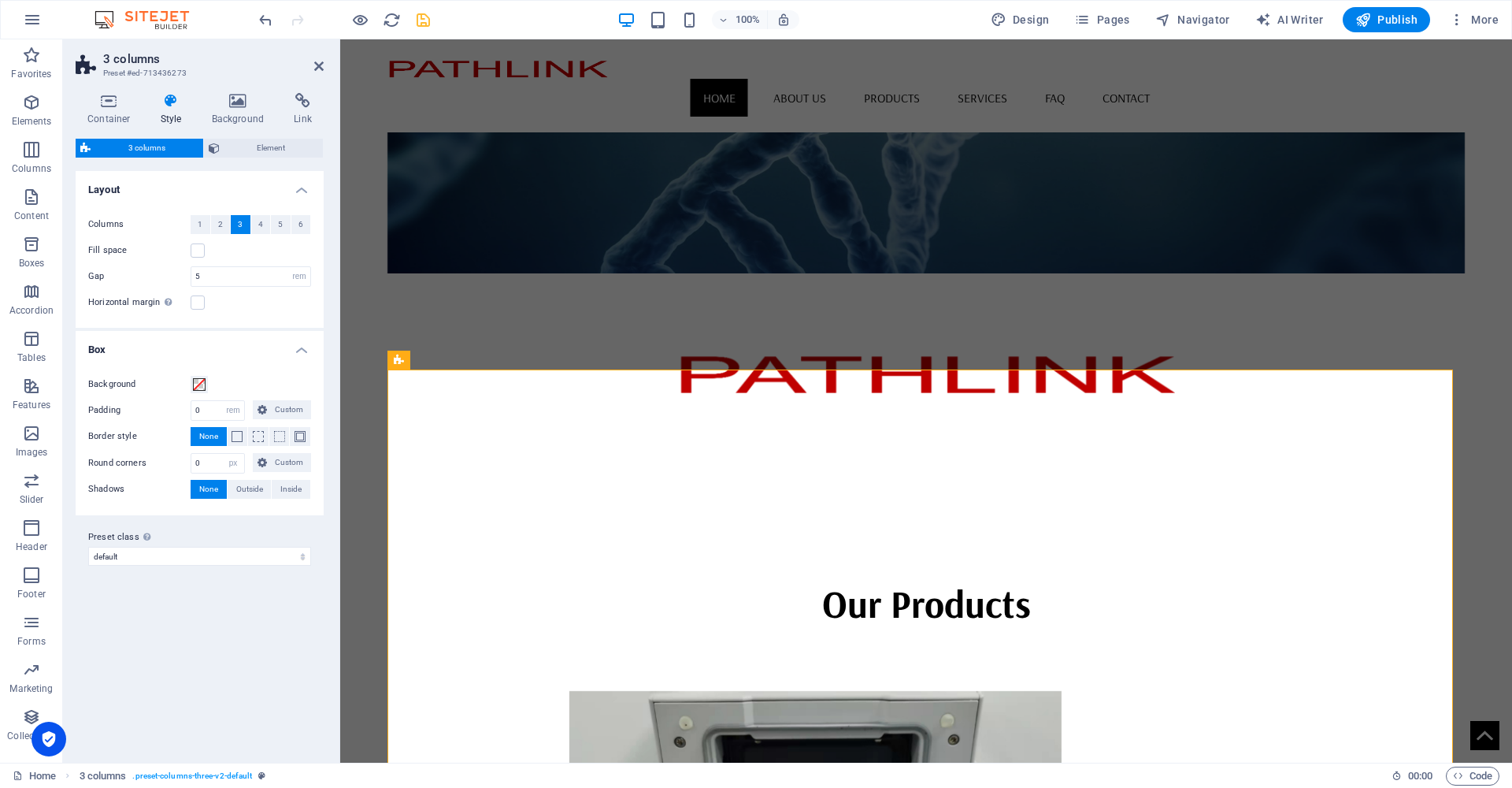 click on "Columns 1 2 3 4 5 6 Fill space Gap 5 px rem % vw vh Horizontal margin Only if the containers "Content width" is not set to "Default"" at bounding box center [199, 263] 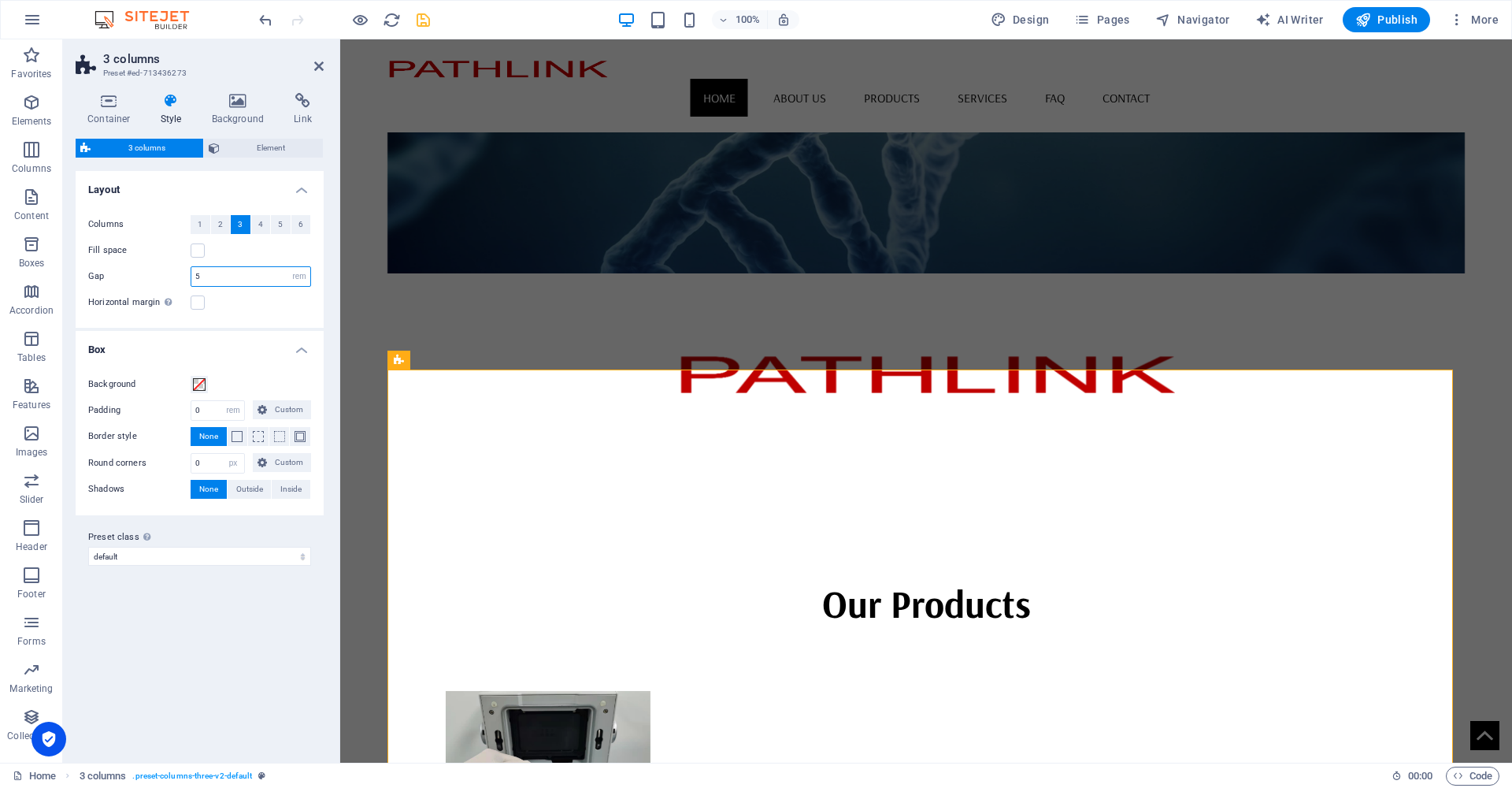 drag, startPoint x: 208, startPoint y: 278, endPoint x: 153, endPoint y: 278, distance: 55 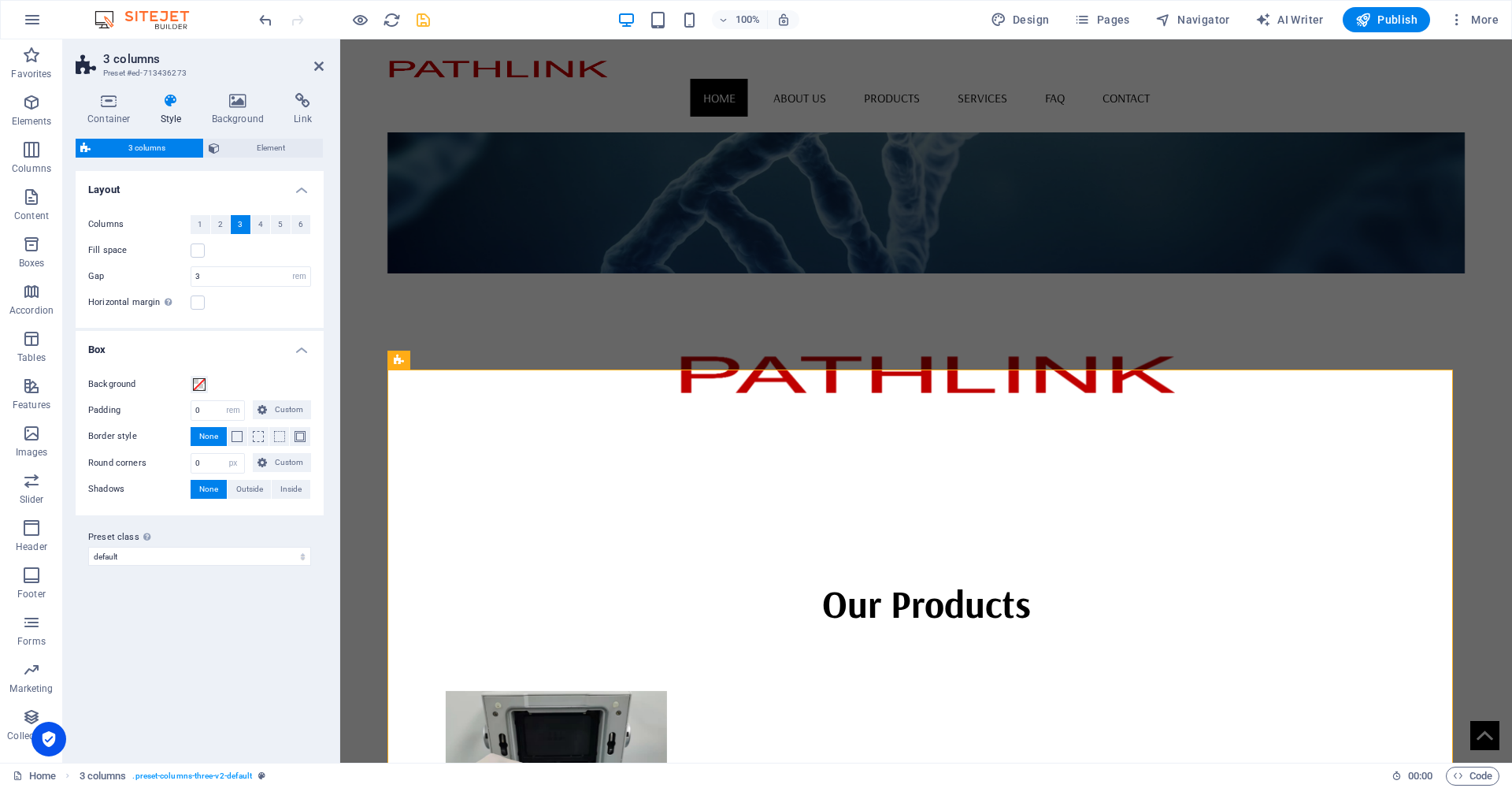 click on "Skip to main content
Home About us Products Services FAQ Contact Pathlink delivers precision Temperature Sensors, Electron Beam Components, and custom Thermal Solutions, ensuring top performance and reliability for industrial applications. Our Products Products Services Contact us Headline Lorem ipsum dolor sit amet, consectetuer adipiscing elit. Aenean commodo ligula eget dolor. Lorem ipsum dolor sit amet, consectetuer adipiscing elit leget dolor. Headline Lorem ipsum dolor sit amet, consectetuer adipiscing elit. Aenean commodo ligula eget dolor. Lorem ipsum dolor sit amet, consectetuer adipiscing elit leget dolor. Headline Lorem ipsum dolor sit amet, consectetuer adipiscing elit. Aenean commodo ligula eget dolor. Lorem ipsum dolor sit amet, consectetuer adipiscing elit leget dolor. Address [STREET_ADDRESS] Phone Phone:  [PHONE_NUMBER] Mobile:  Contact [EMAIL_ADDRESS] Legal Notice  |  Privacy Policy" at bounding box center [926, 1704] 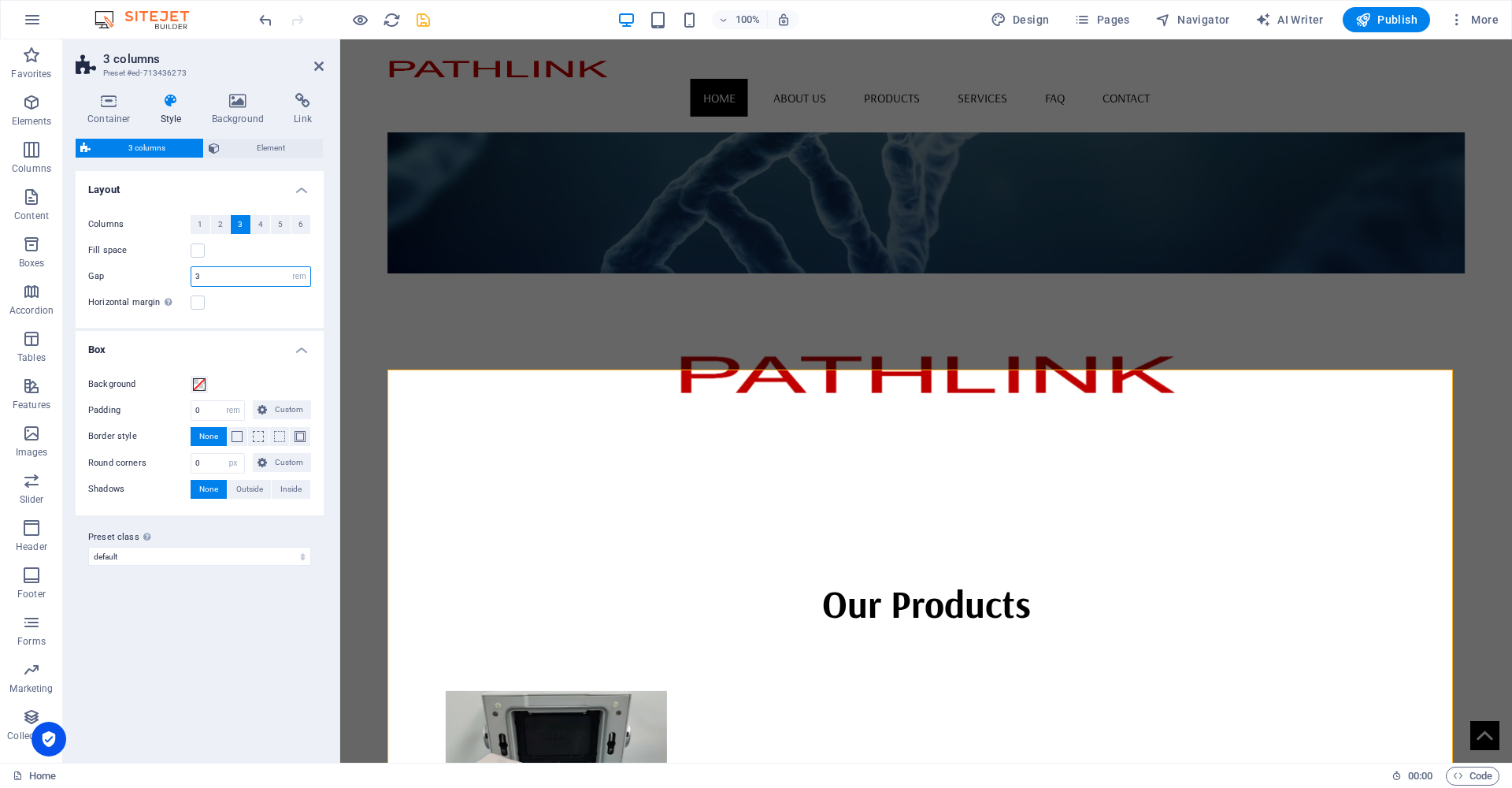 drag, startPoint x: 229, startPoint y: 273, endPoint x: 163, endPoint y: 281, distance: 66.48308 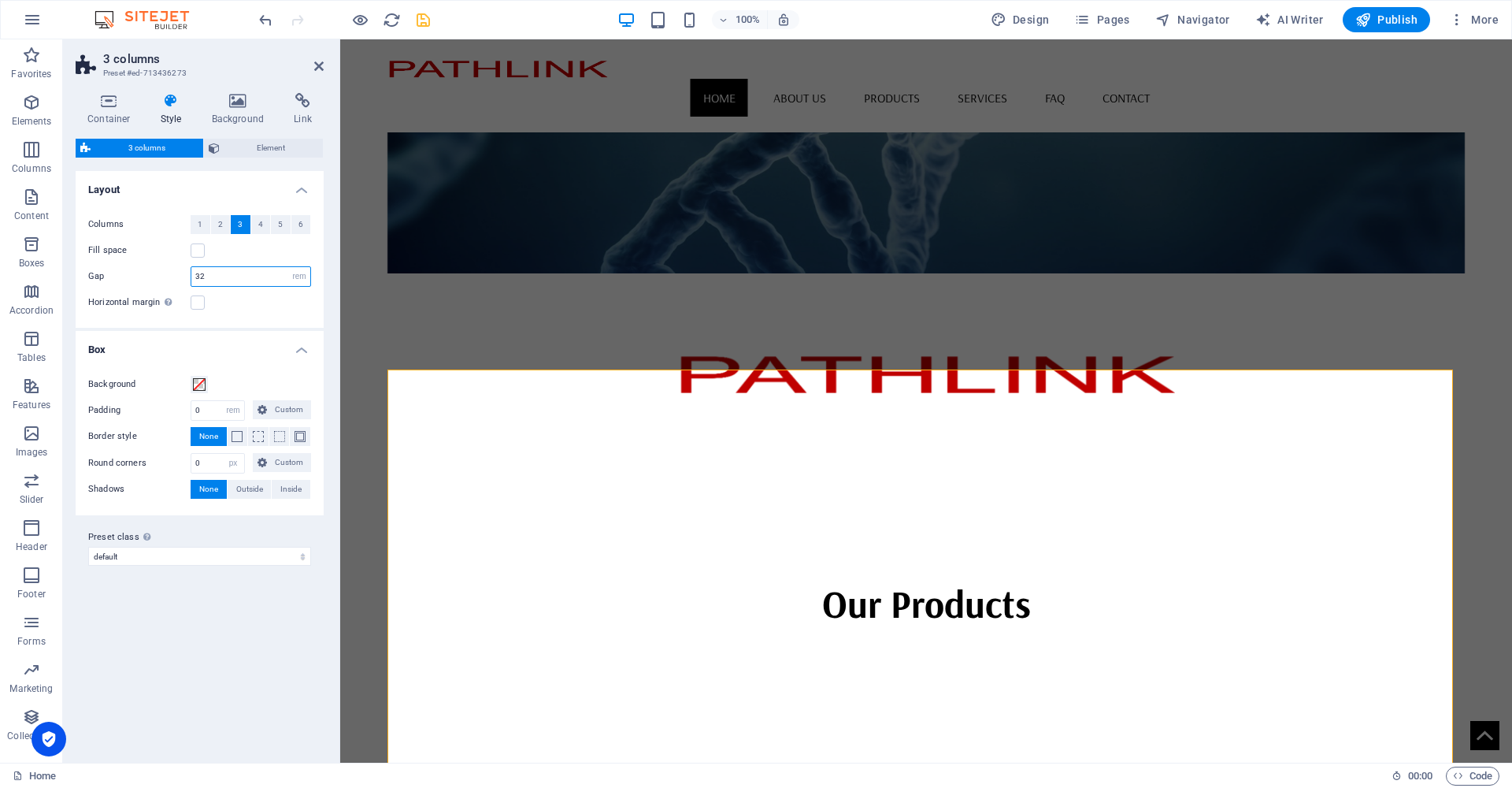 click on "32" at bounding box center [250, 277] 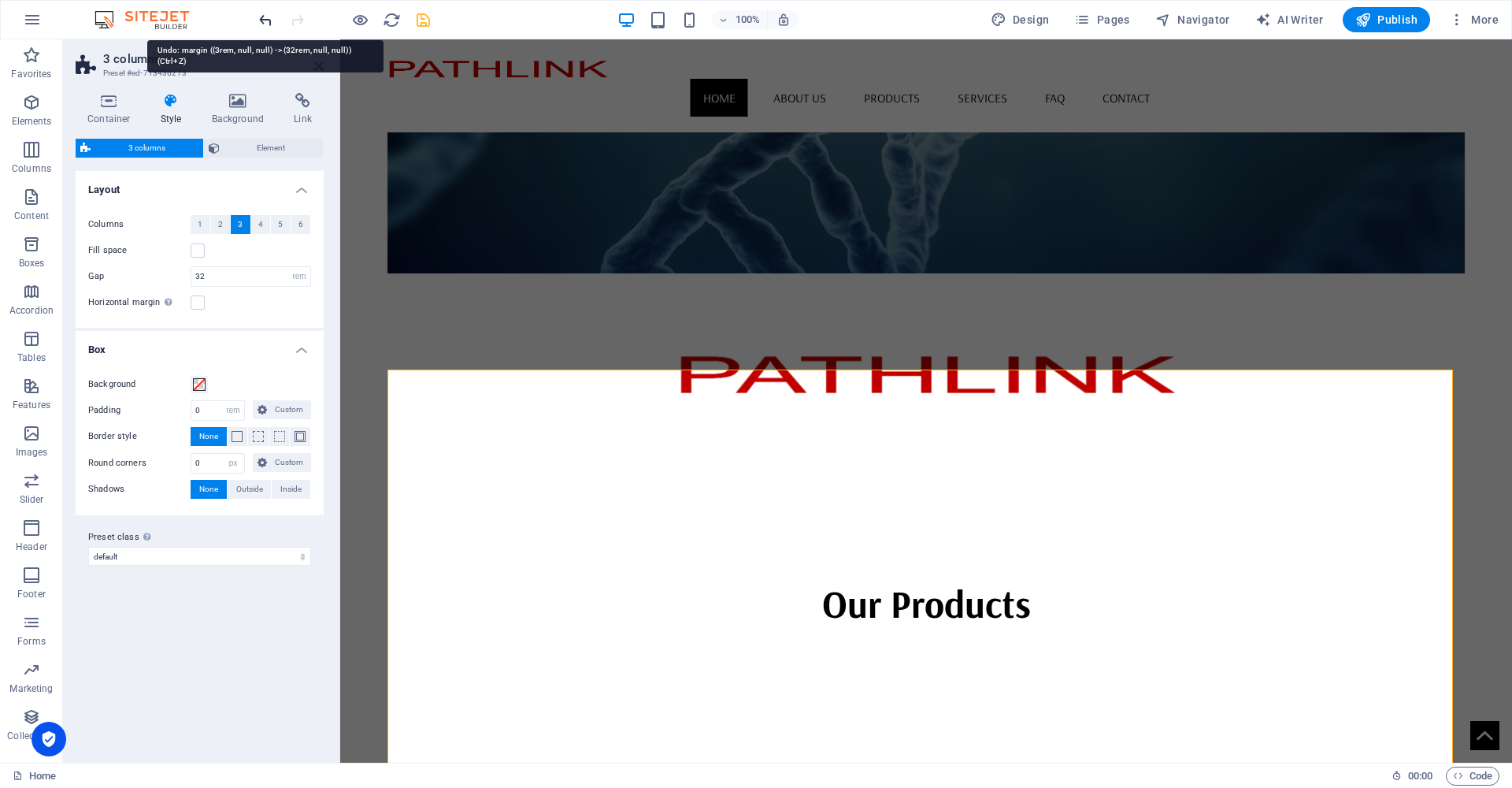 click at bounding box center [265, 20] 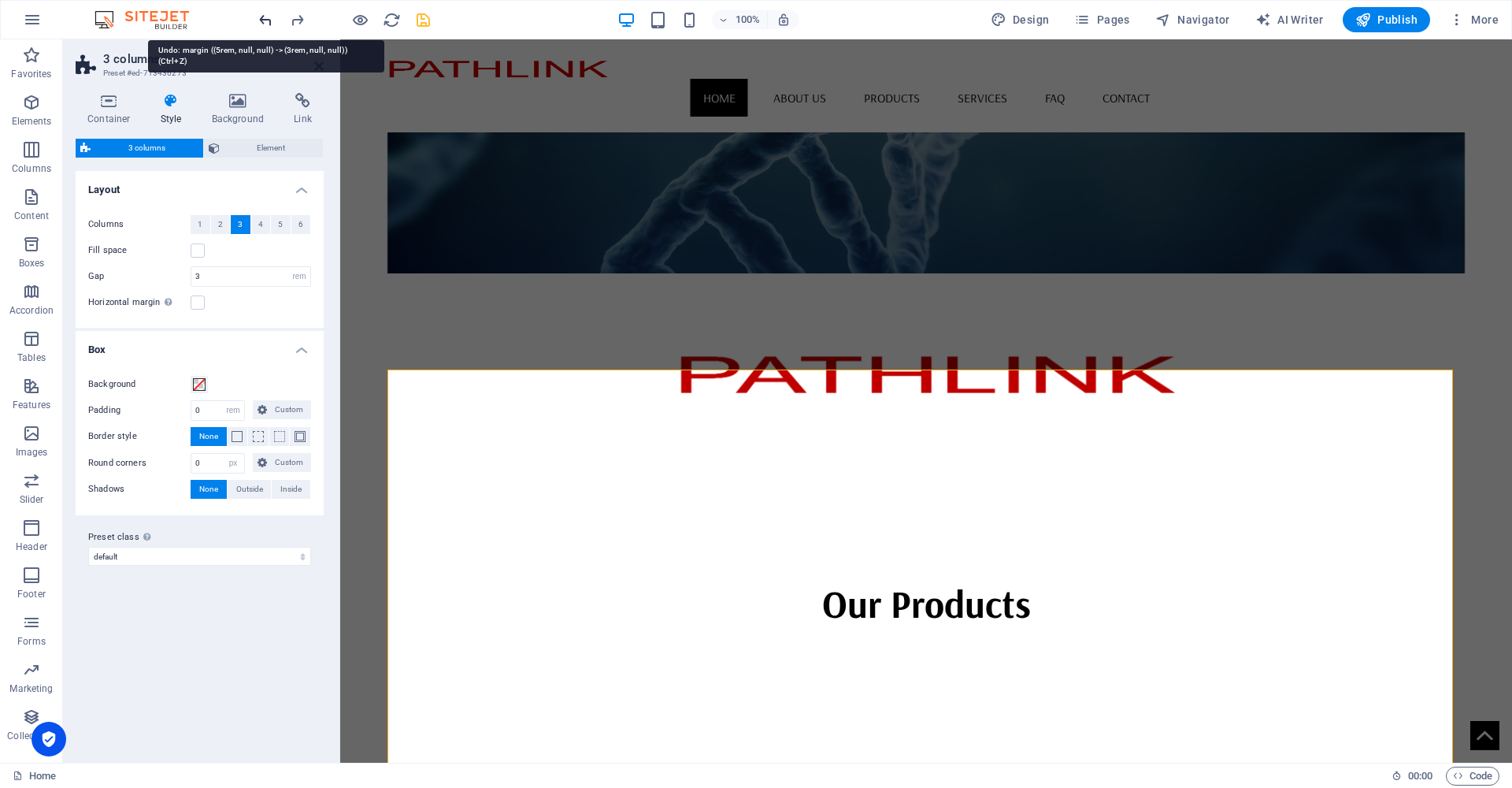 click at bounding box center (265, 20) 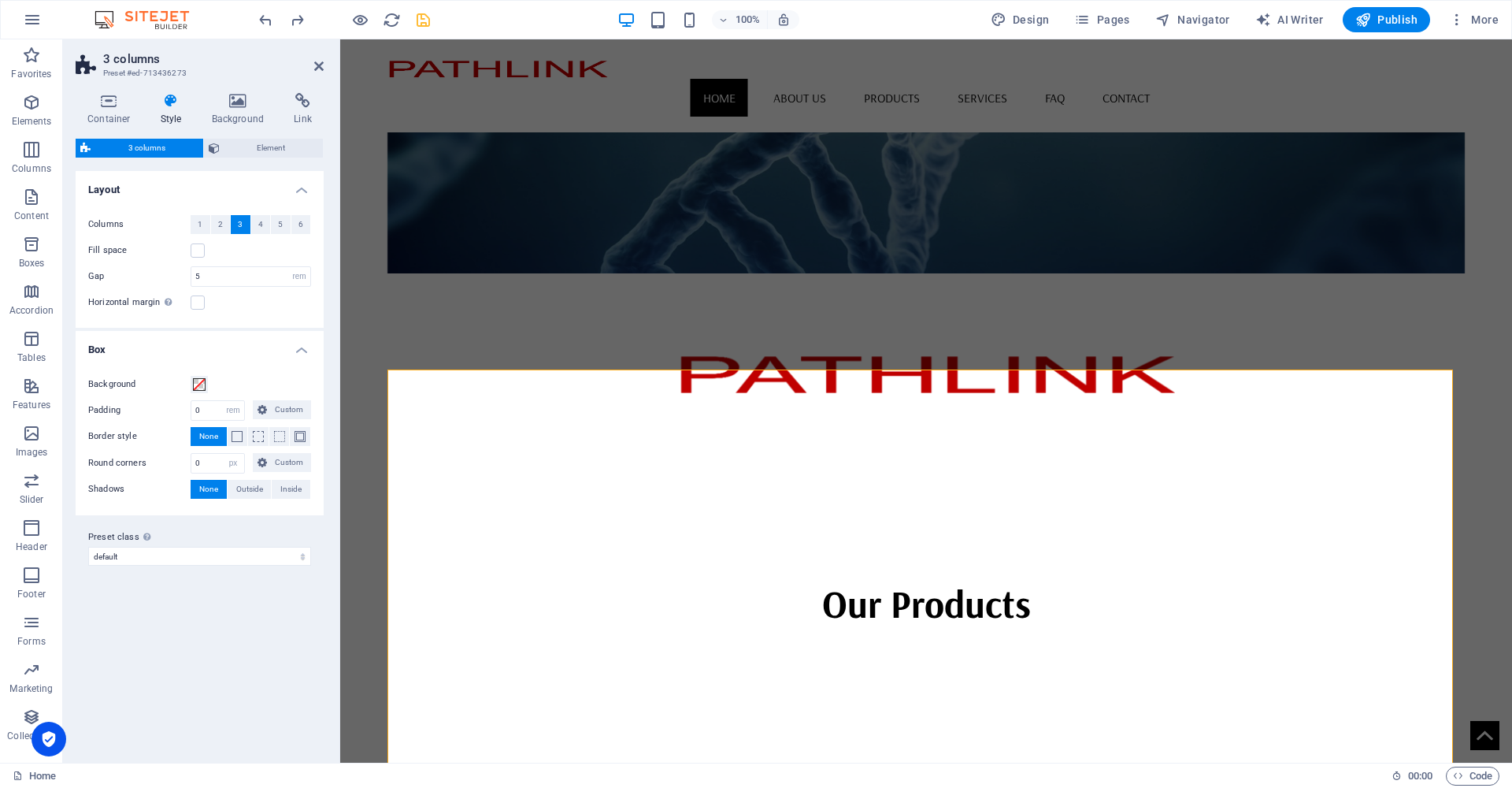 click on "Skip to main content
Home About us Products Services FAQ Contact Pathlink delivers precision Temperature Sensors, Electron Beam Components, and custom Thermal Solutions, ensuring top performance and reliability for industrial applications. Our Products Products Services Contact us Headline Lorem ipsum dolor sit amet, consectetuer adipiscing elit. Aenean commodo ligula eget dolor. Lorem ipsum dolor sit amet, consectetuer adipiscing elit leget dolor. Headline Lorem ipsum dolor sit amet, consectetuer adipiscing elit. Aenean commodo ligula eget dolor. Lorem ipsum dolor sit amet, consectetuer adipiscing elit leget dolor. Headline Lorem ipsum dolor sit amet, consectetuer adipiscing elit. Aenean commodo ligula eget dolor. Lorem ipsum dolor sit amet, consectetuer adipiscing elit leget dolor. Address [STREET_ADDRESS] Phone Phone:  [PHONE_NUMBER] Mobile:  Contact [EMAIL_ADDRESS] Legal Notice  |  Privacy Policy" at bounding box center (926, 1903) 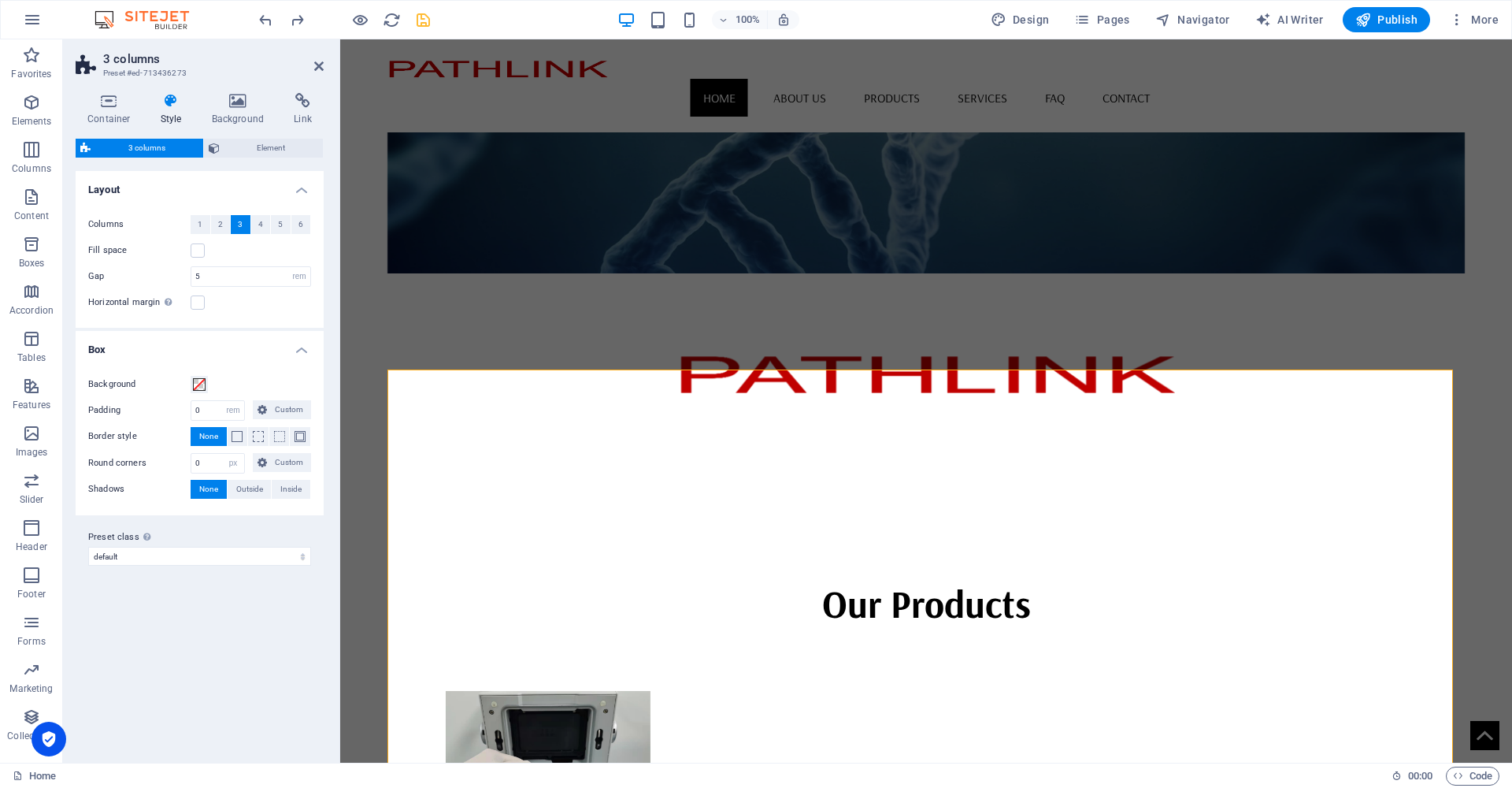 click on "Skip to main content
Home About us Products Services FAQ Contact Pathlink delivers precision Temperature Sensors, Electron Beam Components, and custom Thermal Solutions, ensuring top performance and reliability for industrial applications. Our Products Products Services Contact us Headline Lorem ipsum dolor sit amet, consectetuer adipiscing elit. Aenean commodo ligula eget dolor. Lorem ipsum dolor sit amet, consectetuer adipiscing elit leget dolor. Headline Lorem ipsum dolor sit amet, consectetuer adipiscing elit. Aenean commodo ligula eget dolor. Lorem ipsum dolor sit amet, consectetuer adipiscing elit leget dolor. Headline Lorem ipsum dolor sit amet, consectetuer adipiscing elit. Aenean commodo ligula eget dolor. Lorem ipsum dolor sit amet, consectetuer adipiscing elit leget dolor. Address [STREET_ADDRESS] Phone Phone:  [PHONE_NUMBER] Mobile:  Contact [EMAIL_ADDRESS] Legal Notice  |  Privacy Policy" at bounding box center (926, 1716) 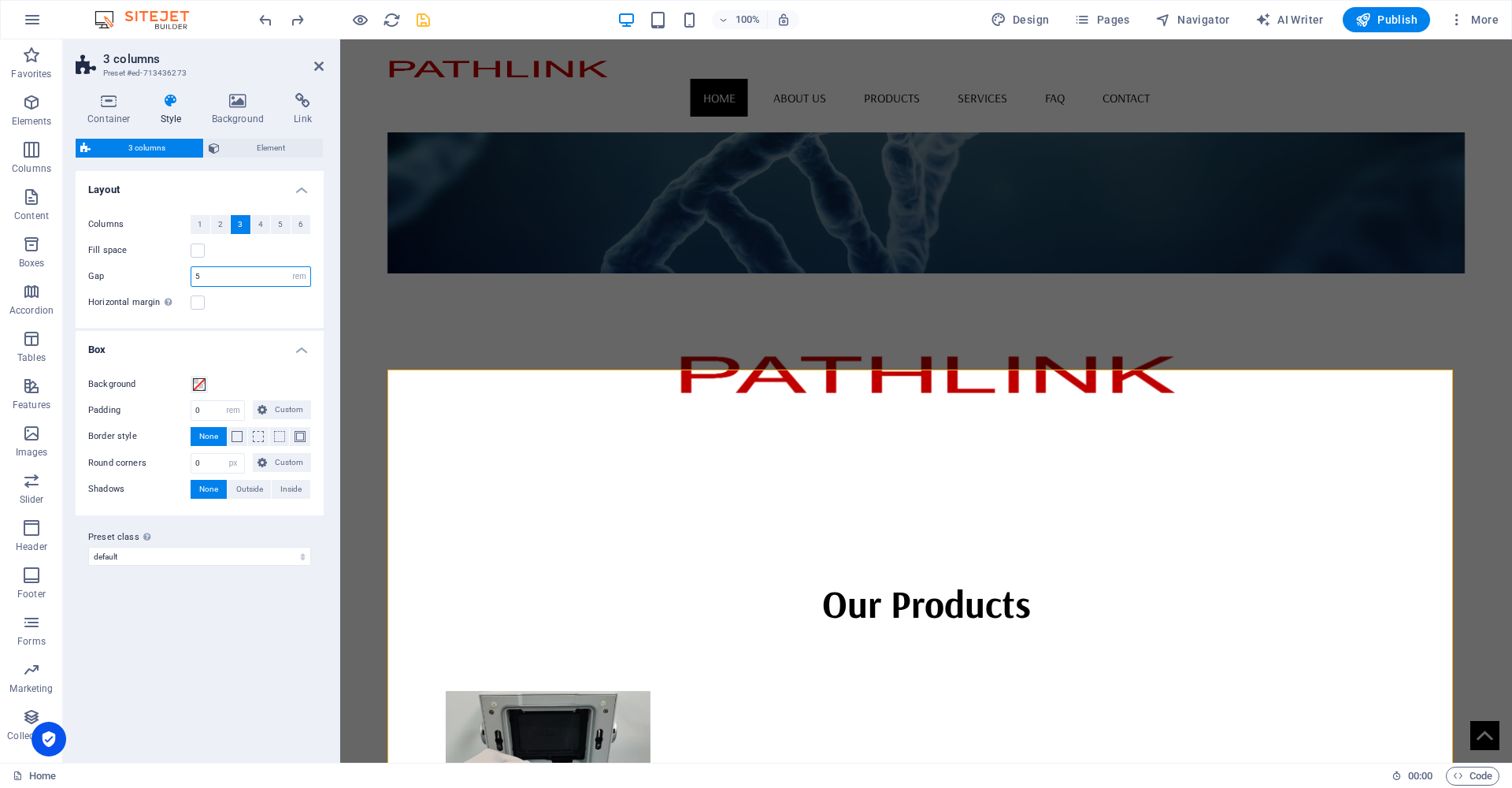 drag, startPoint x: 212, startPoint y: 275, endPoint x: 182, endPoint y: 275, distance: 30 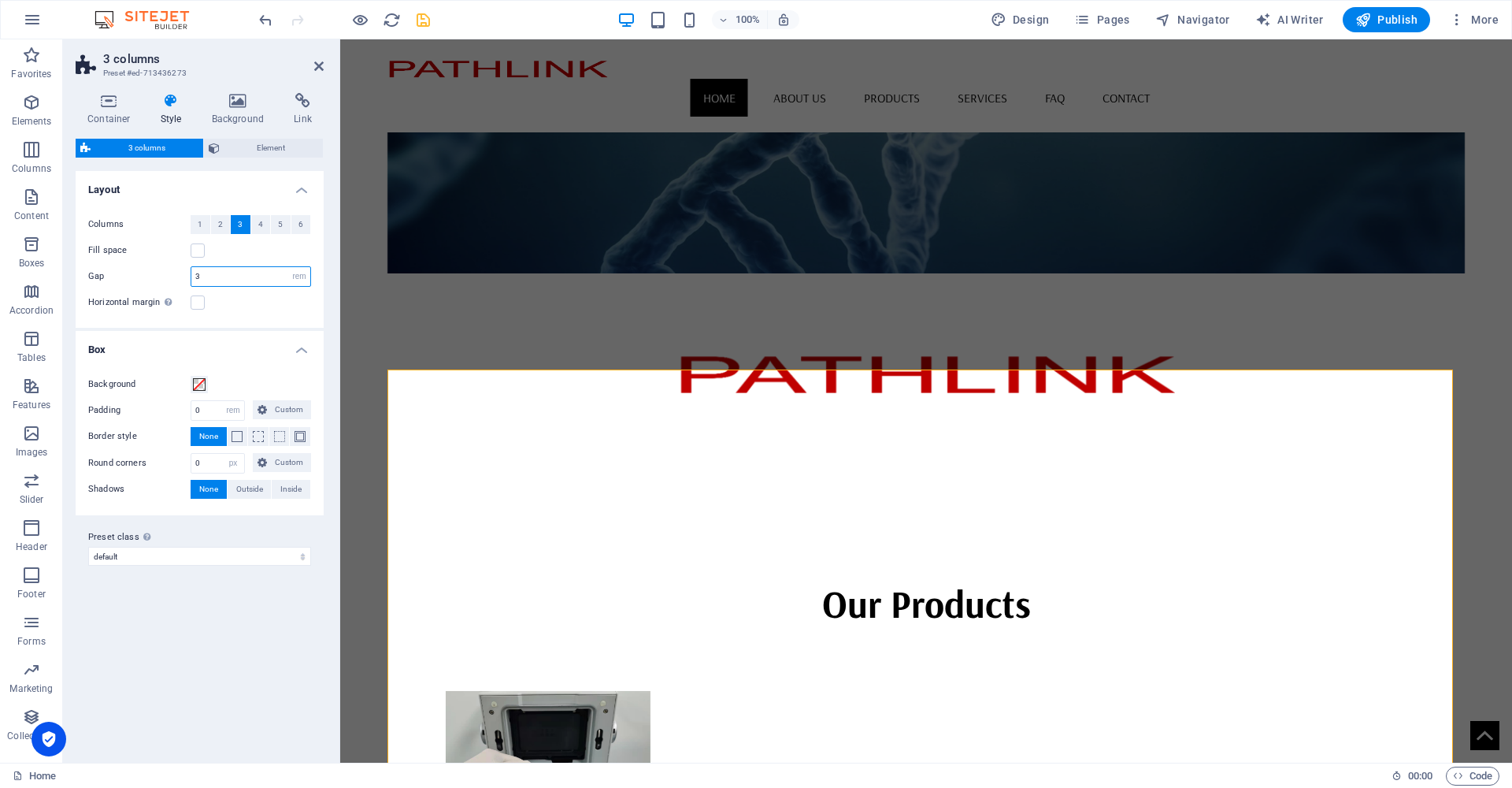 type on "3" 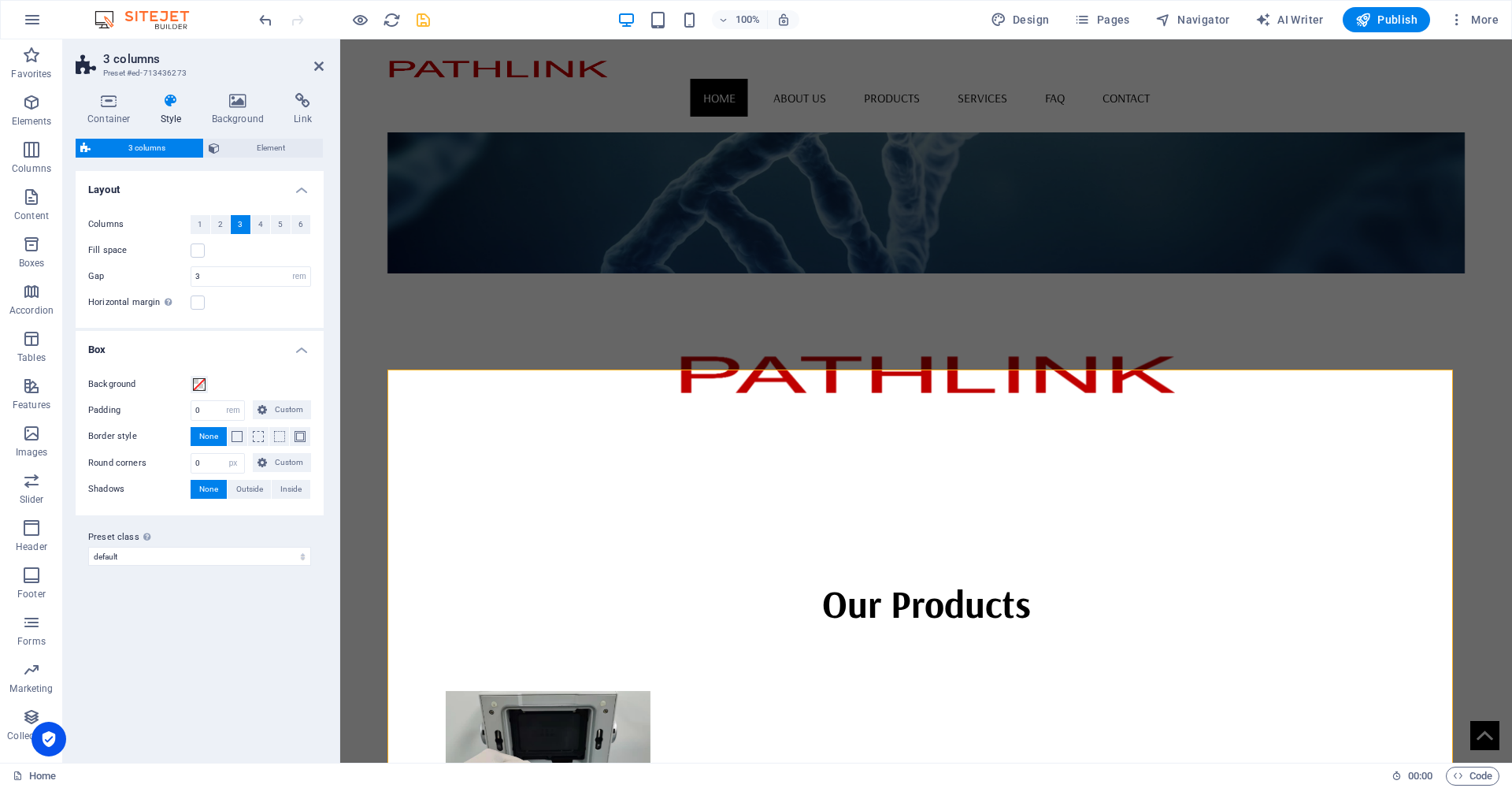 click on "Skip to main content
Home About us Products Services FAQ Contact Pathlink delivers precision Temperature Sensors, Electron Beam Components, and custom Thermal Solutions, ensuring top performance and reliability for industrial applications. Our Products Products Services Contact us Headline Lorem ipsum dolor sit amet, consectetuer adipiscing elit. Aenean commodo ligula eget dolor. Lorem ipsum dolor sit amet, consectetuer adipiscing elit leget dolor. Headline Lorem ipsum dolor sit amet, consectetuer adipiscing elit. Aenean commodo ligula eget dolor. Lorem ipsum dolor sit amet, consectetuer adipiscing elit leget dolor. Headline Lorem ipsum dolor sit amet, consectetuer adipiscing elit. Aenean commodo ligula eget dolor. Lorem ipsum dolor sit amet, consectetuer adipiscing elit leget dolor. Address [STREET_ADDRESS] Phone Phone:  [PHONE_NUMBER] Mobile:  Contact [EMAIL_ADDRESS] Legal Notice  |  Privacy Policy" at bounding box center [926, 1716] 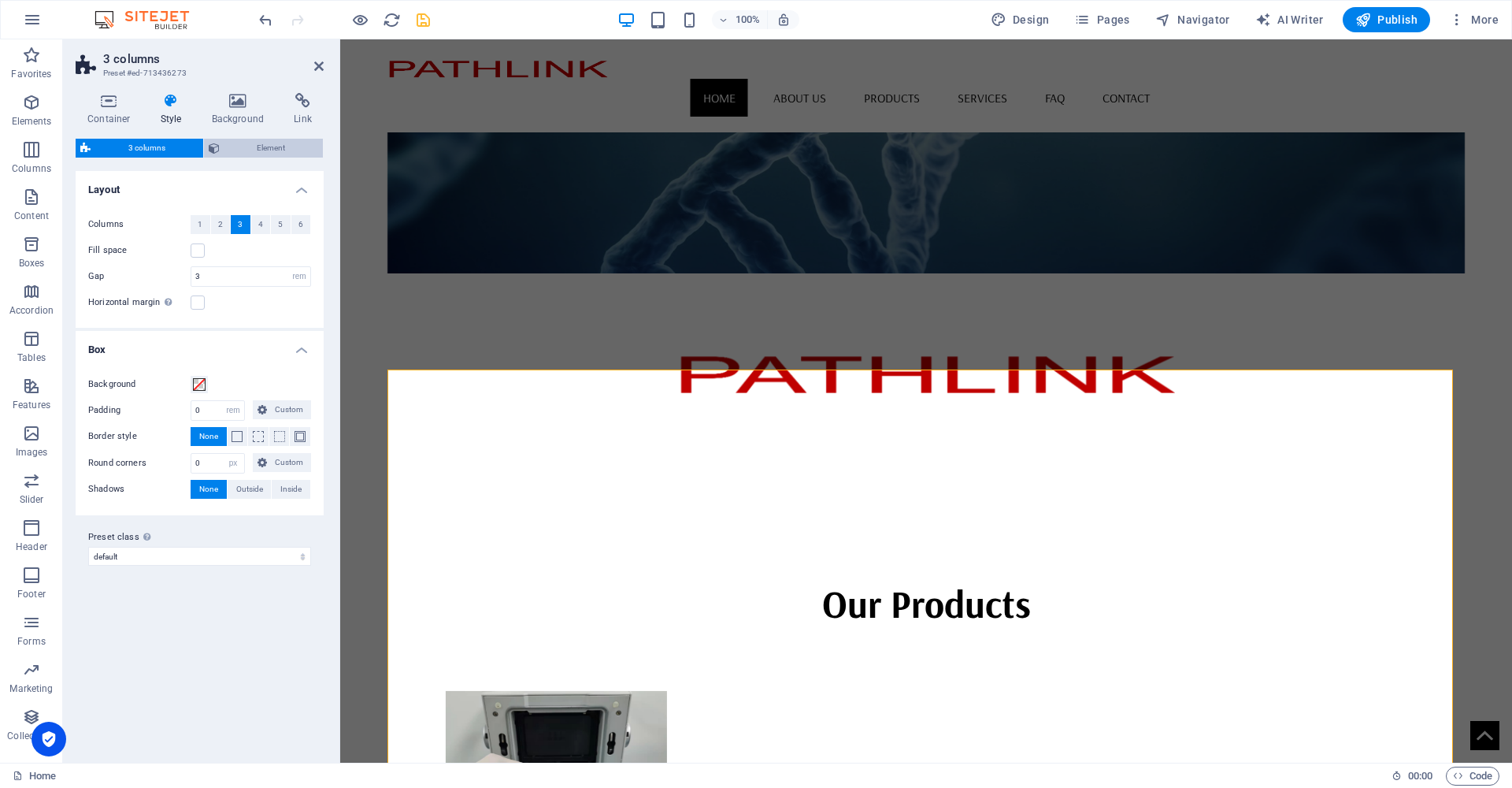 click on "Element" at bounding box center [272, 148] 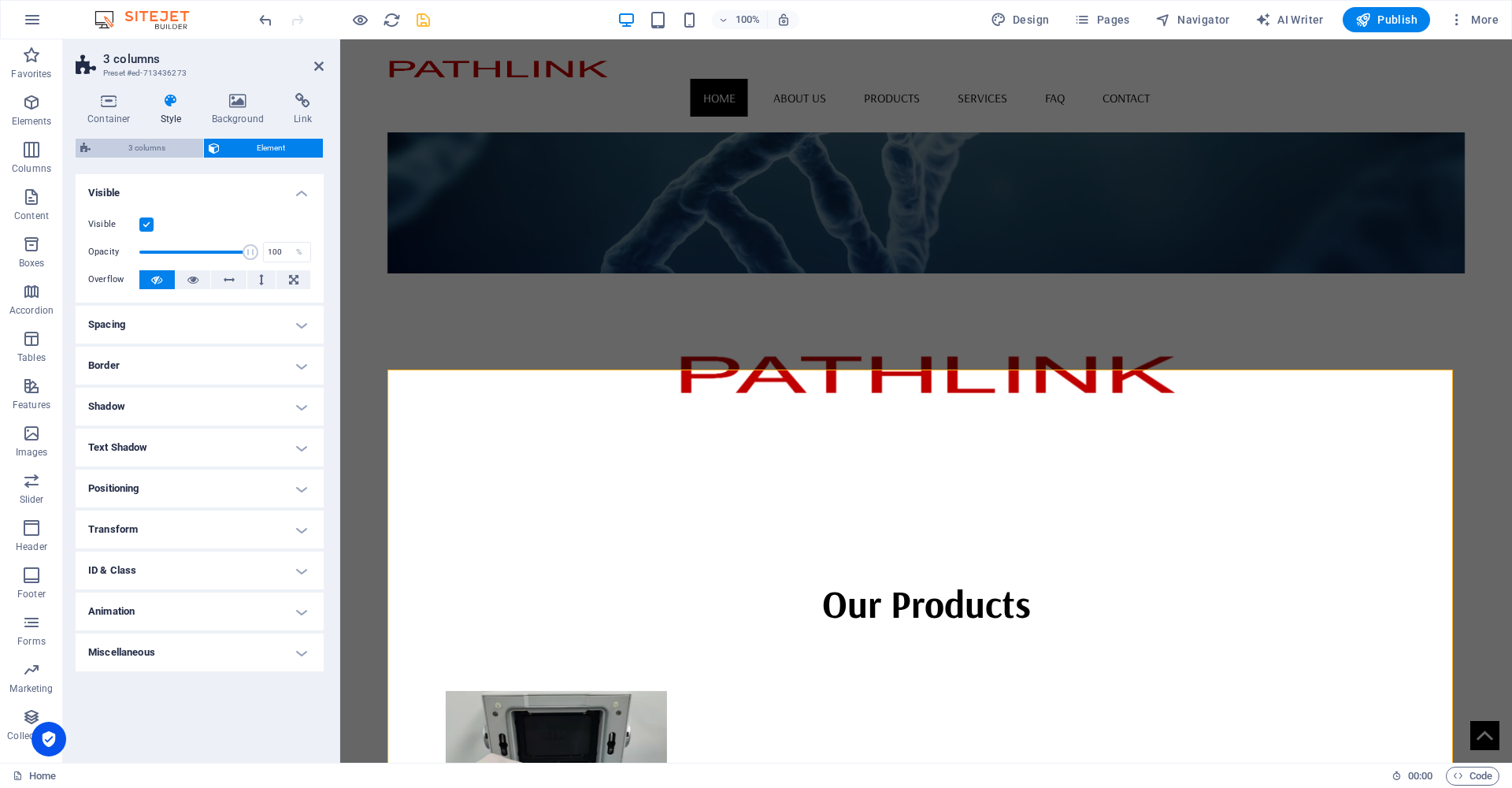 click on "3 columns" at bounding box center [146, 148] 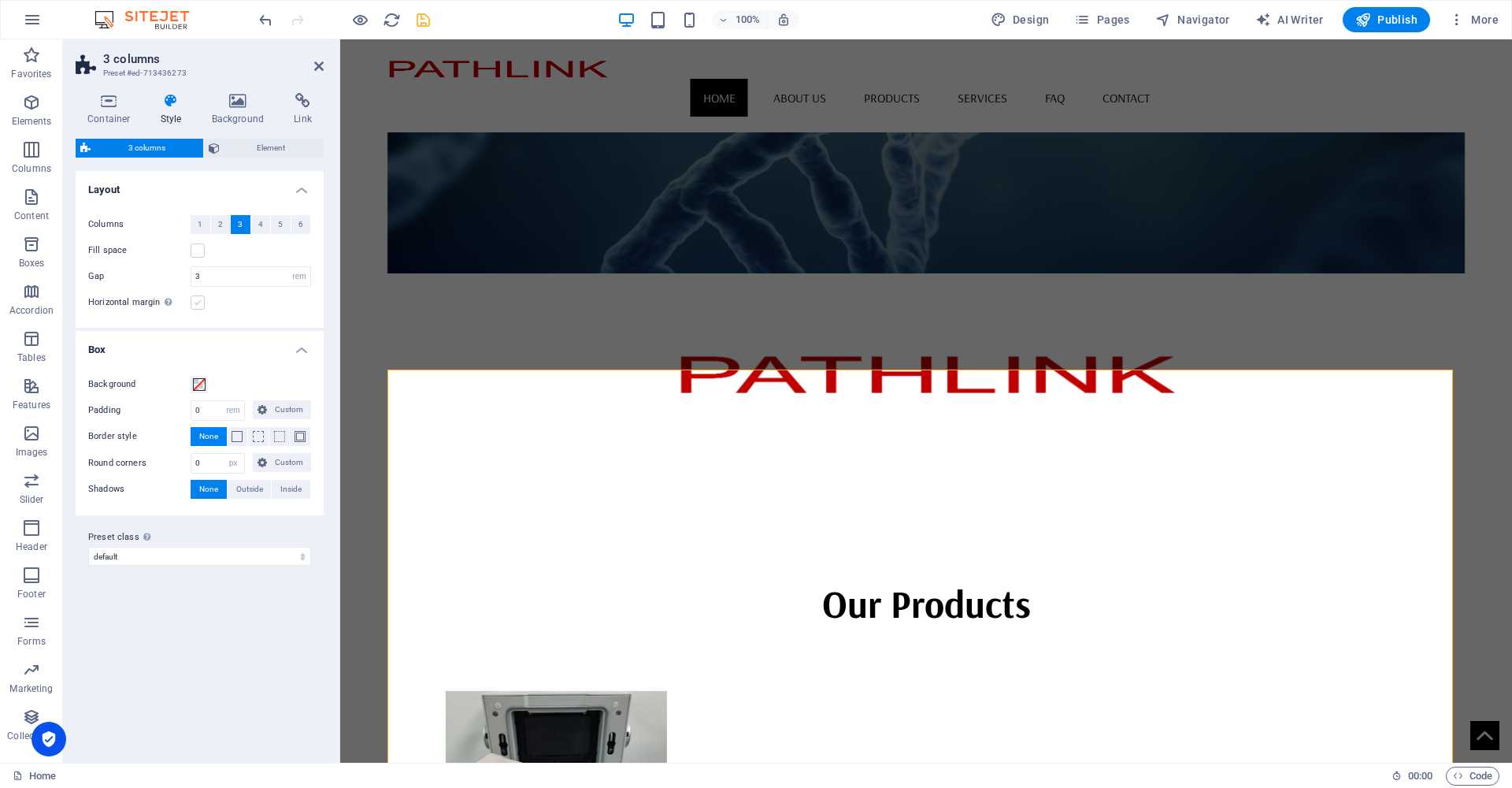 click at bounding box center (198, 303) 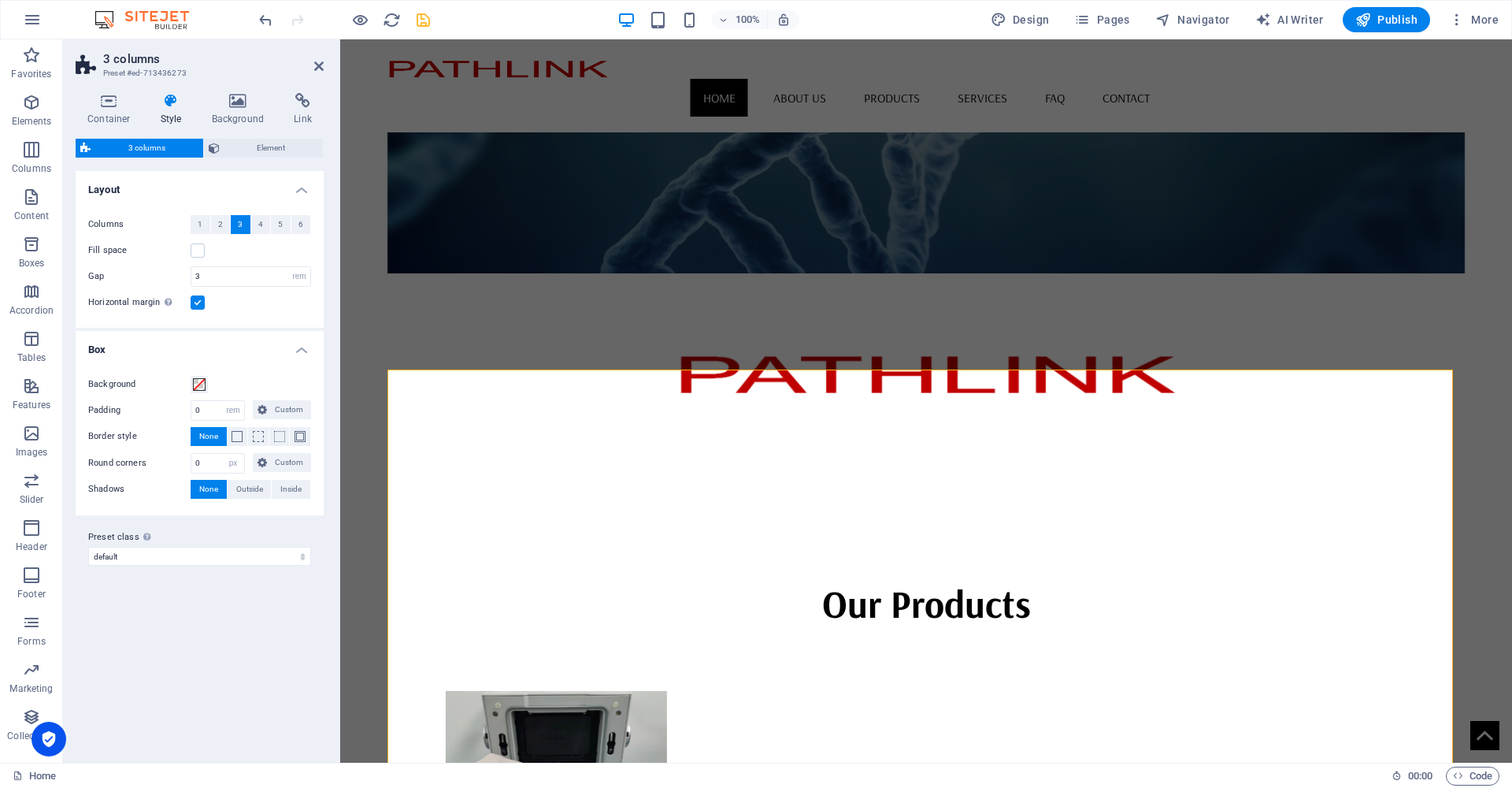 click on "Variants Default Layout Columns 1 2 3 4 5 6 Fill space Gap 3 px rem % vw vh Horizontal margin Only if the containers "Content width" is not set to "Default" Box Background Padding 0 px rem % vw vh Custom Custom 0 px rem % vw vh 0 px rem % vw vh 0 px rem % vw vh 0 px rem % vw vh Border style None             Border width 1 px rem vw vh Custom Custom 1 px rem vw vh 1 px rem vw vh 1 px rem vw vh 1 px rem vw vh Border color Round corners 0 px rem % vh vw Custom Custom 0 px rem % vh vw 0 px rem % vh vw 0 px rem % vh vw 0 px rem % vh vw Shadows None Outside Inside Color X offset 0 px rem vh vw Y offset 0 px rem vh vw Blur 0 px rem % vh vw Spread 0 px rem vh vw Preset class Above chosen variant and settings affect all elements which carry this preset class. default about-us Add preset class" at bounding box center (199, 460) 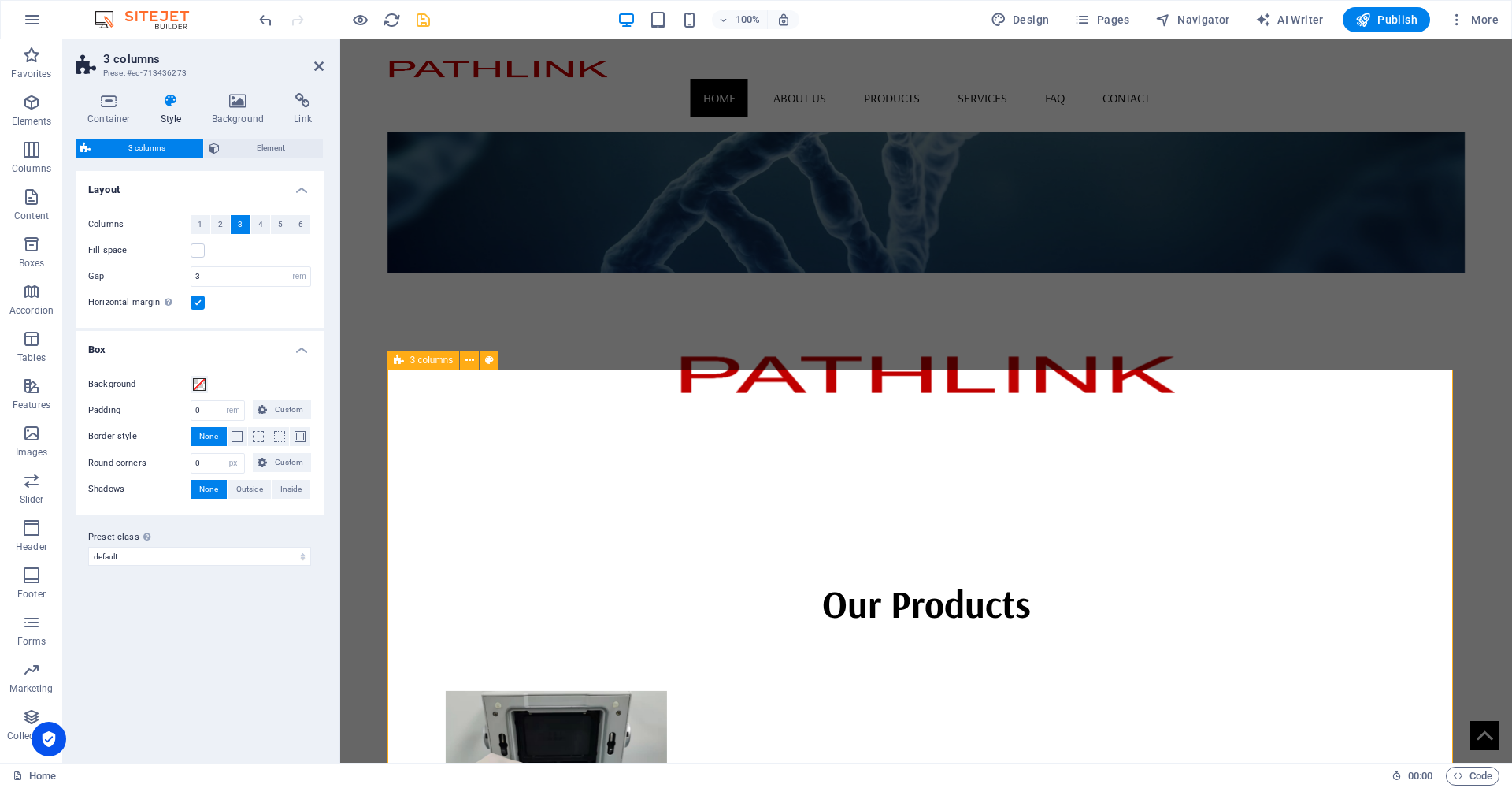 click on "Products Services Contact us" at bounding box center [926, 1262] 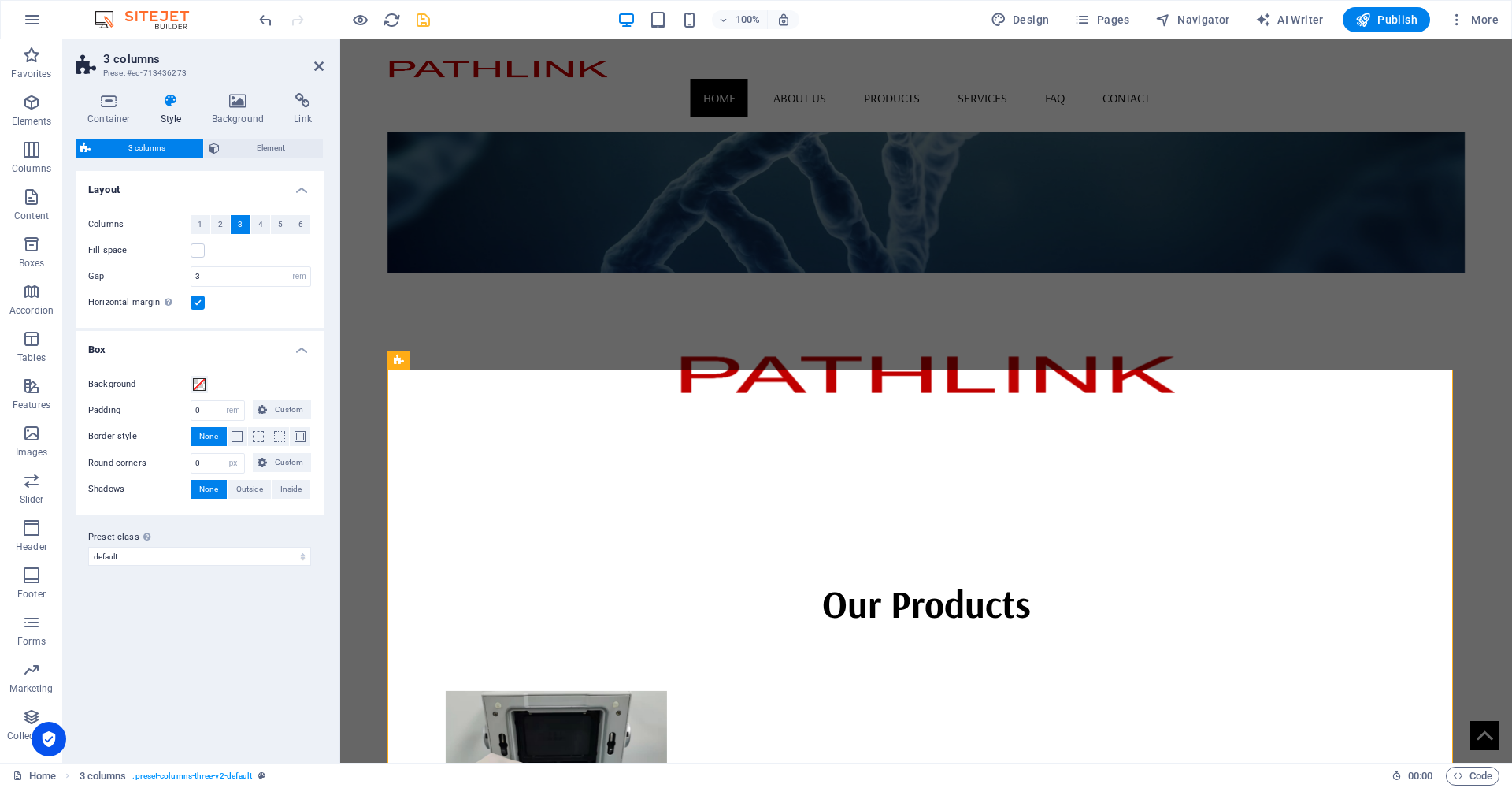 click at bounding box center (198, 303) 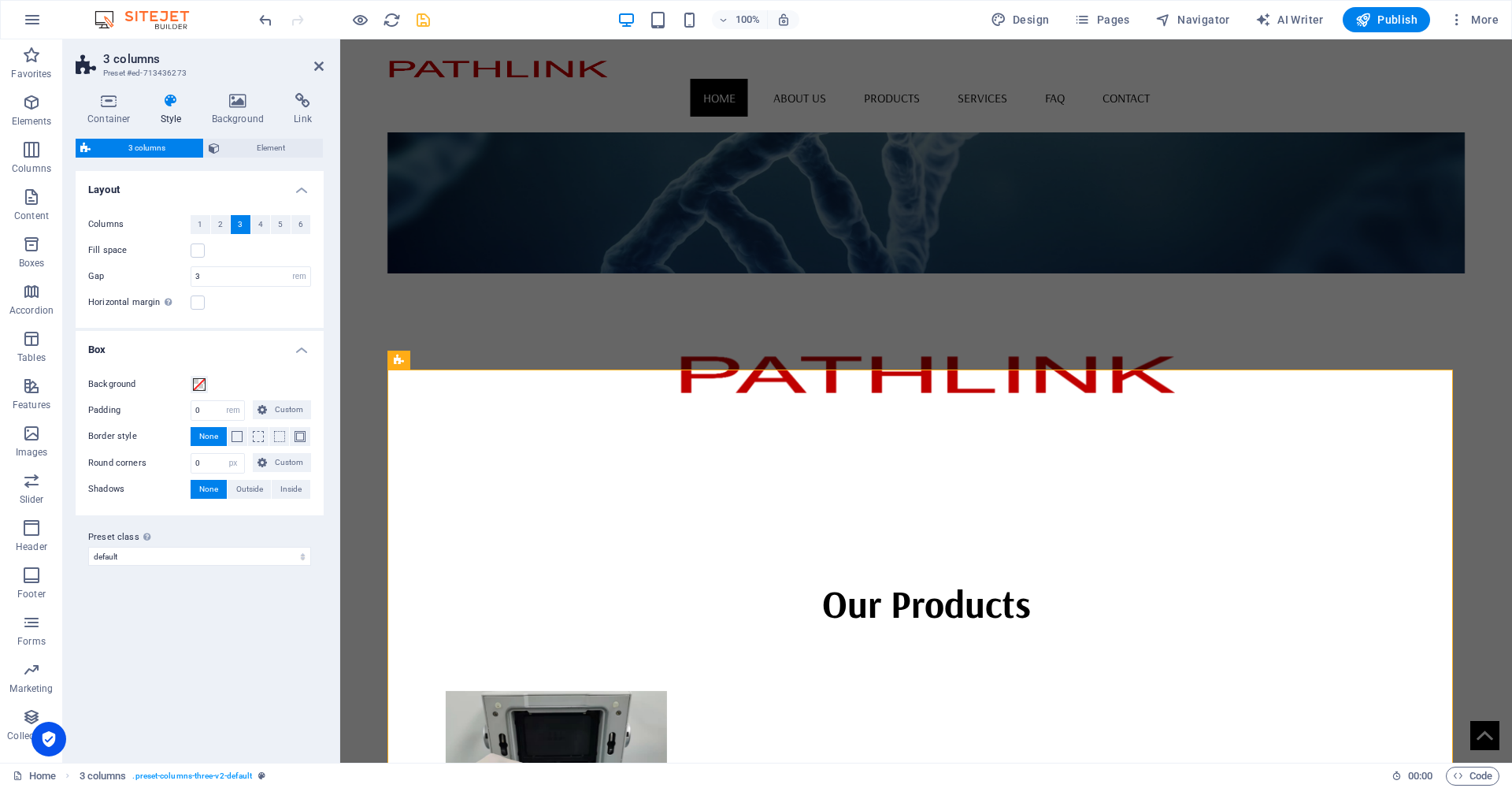click on "Skip to main content
Home About us Products Services FAQ Contact Pathlink delivers precision Temperature Sensors, Electron Beam Components, and custom Thermal Solutions, ensuring top performance and reliability for industrial applications. Our Products Products Services Contact us Headline Lorem ipsum dolor sit amet, consectetuer adipiscing elit. Aenean commodo ligula eget dolor. Lorem ipsum dolor sit amet, consectetuer adipiscing elit leget dolor. Headline Lorem ipsum dolor sit amet, consectetuer adipiscing elit. Aenean commodo ligula eget dolor. Lorem ipsum dolor sit amet, consectetuer adipiscing elit leget dolor. Headline Lorem ipsum dolor sit amet, consectetuer adipiscing elit. Aenean commodo ligula eget dolor. Lorem ipsum dolor sit amet, consectetuer adipiscing elit leget dolor. Address [STREET_ADDRESS] Phone Phone:  [PHONE_NUMBER] Mobile:  Contact [EMAIL_ADDRESS] Legal Notice  |  Privacy Policy" at bounding box center [926, 1704] 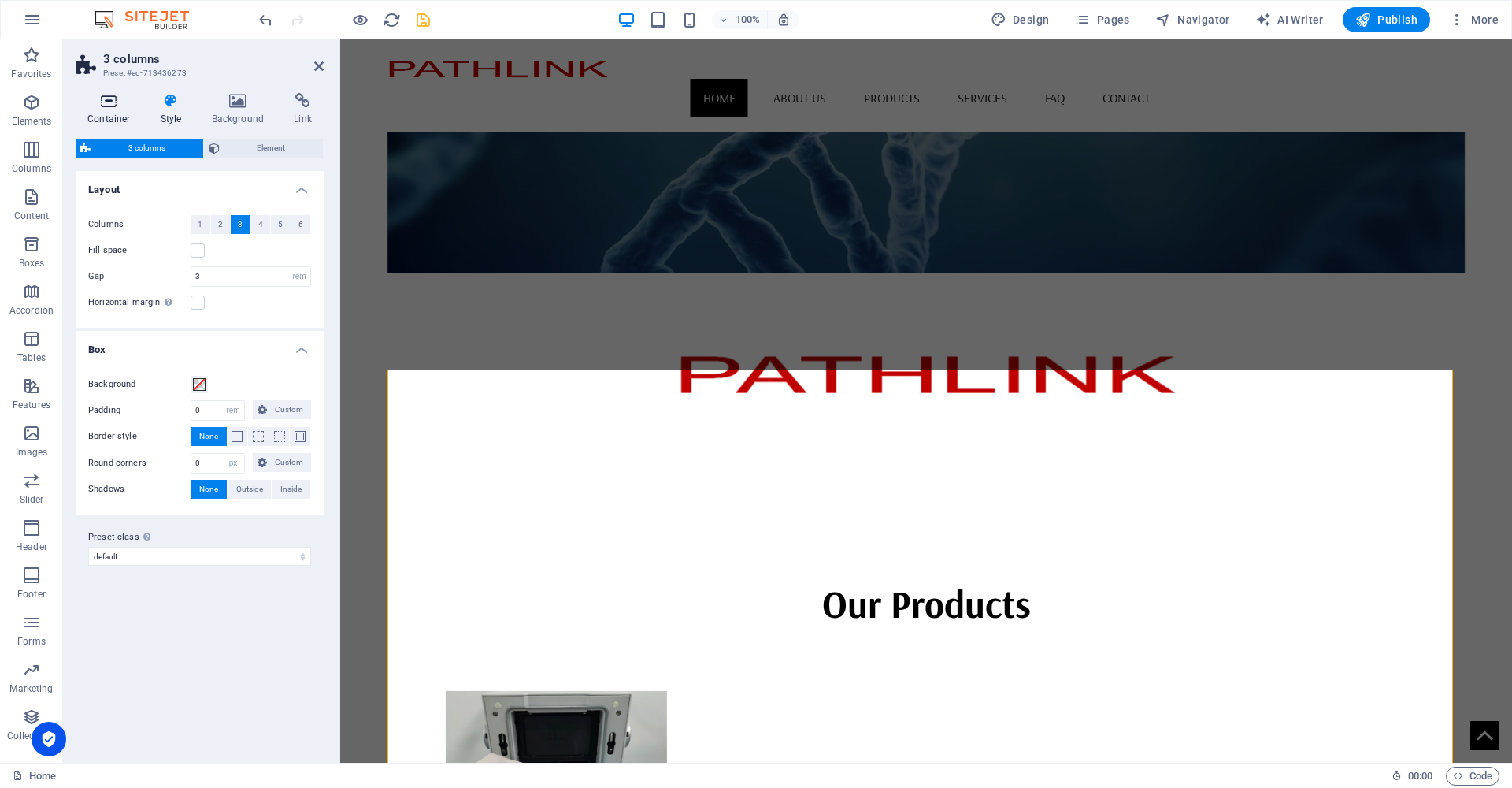 click at bounding box center (109, 101) 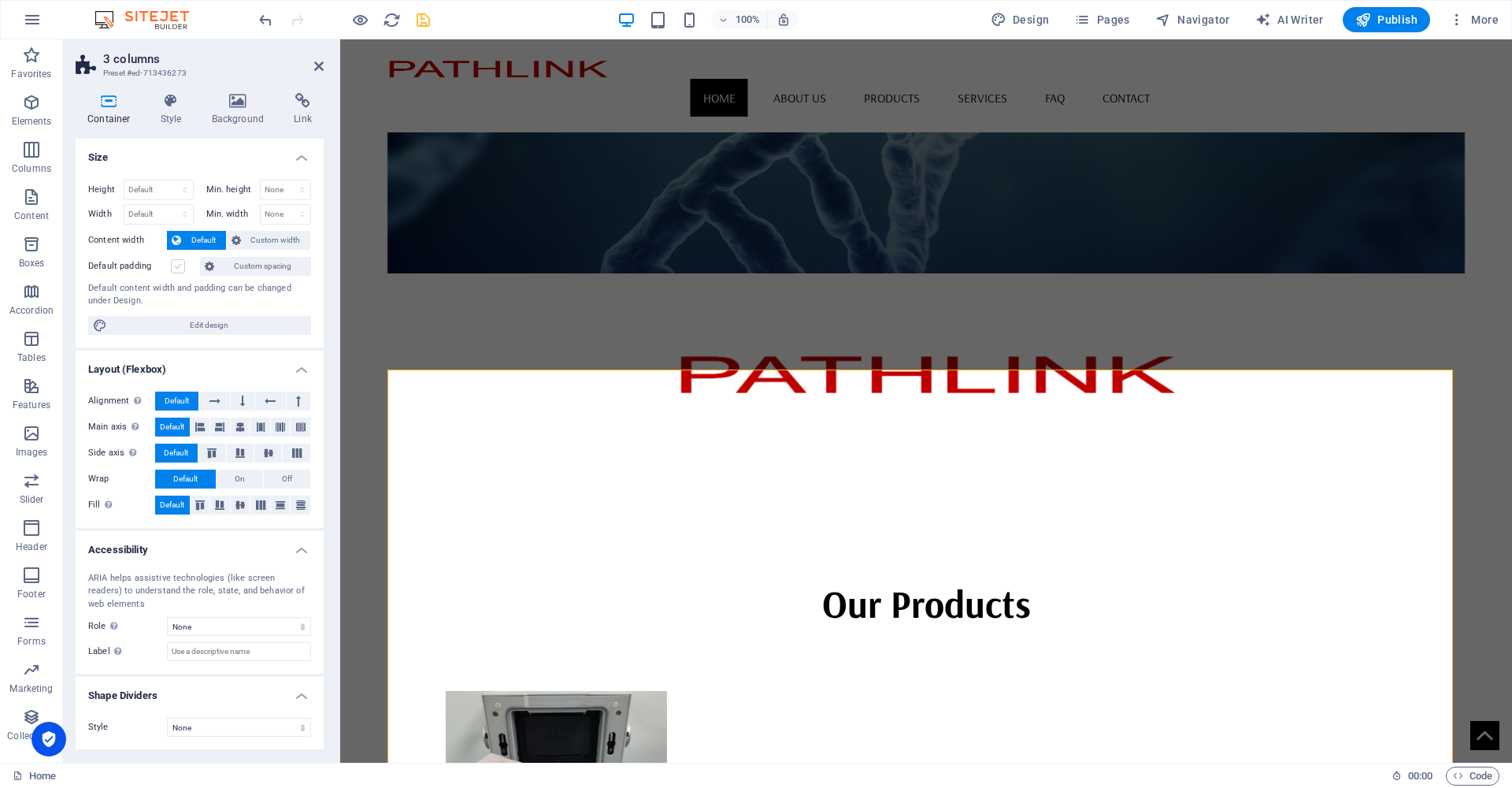 click at bounding box center (178, 266) 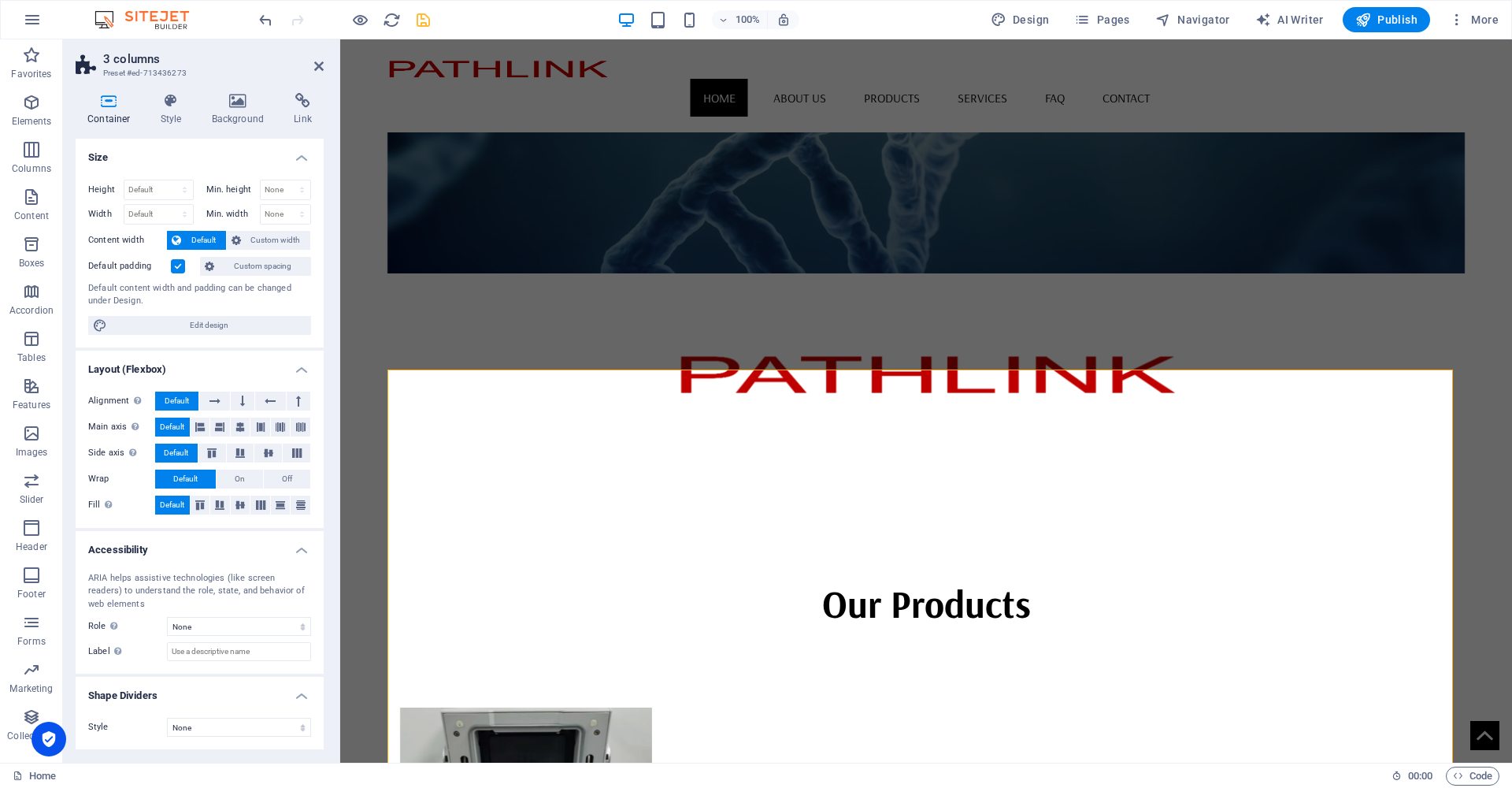 click at bounding box center [178, 266] 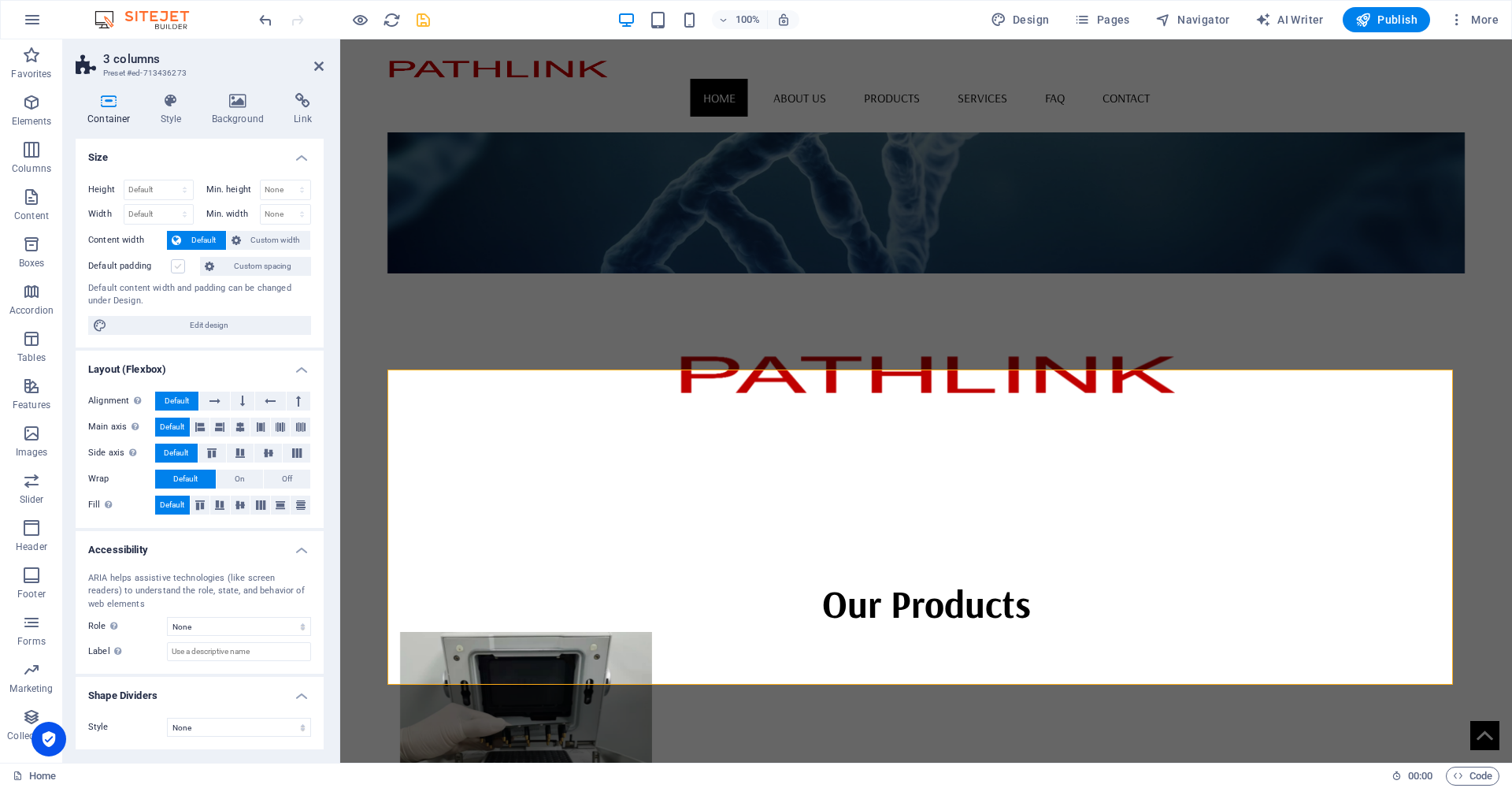 click at bounding box center [178, 266] 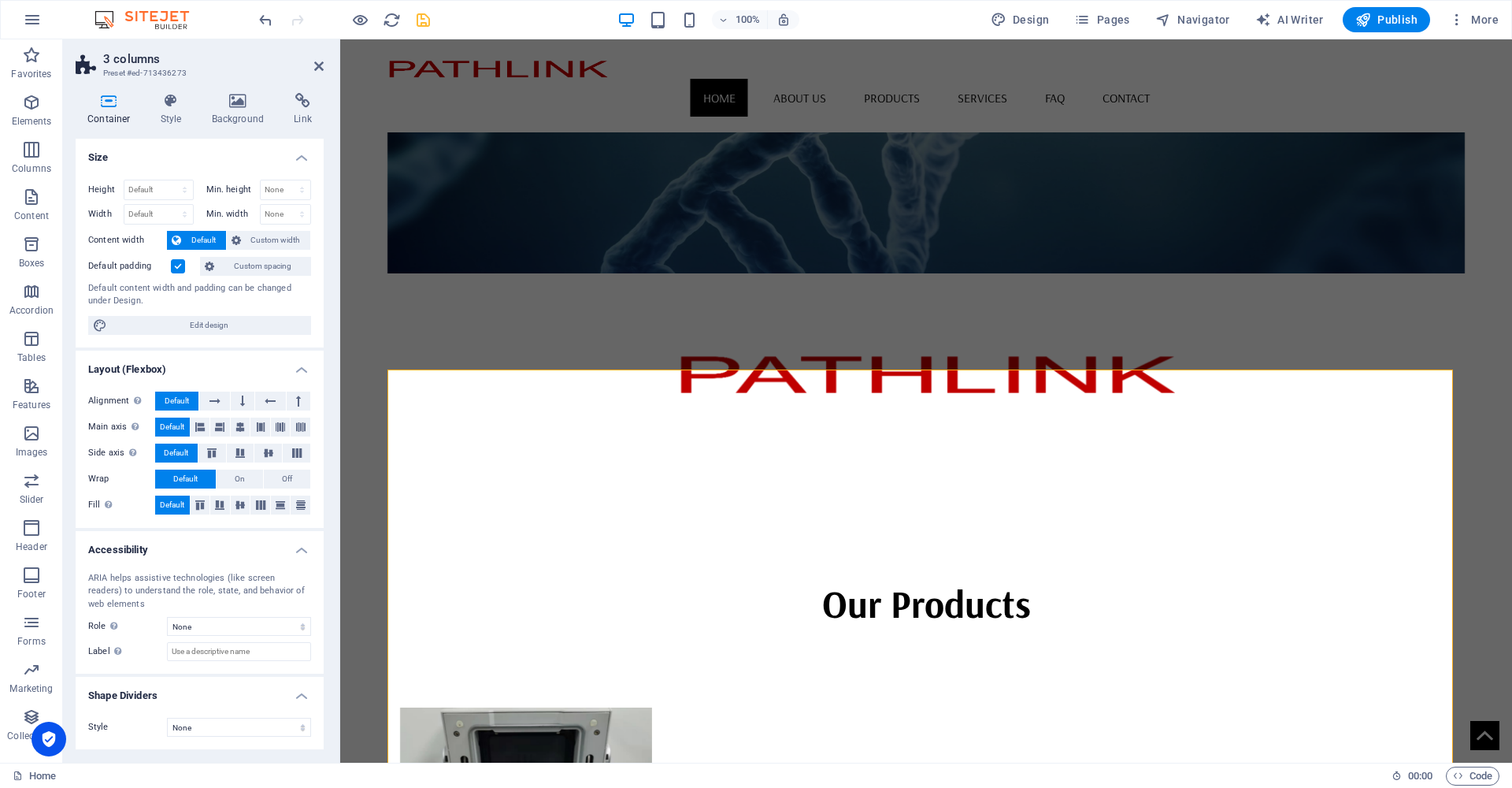 click at bounding box center [178, 266] 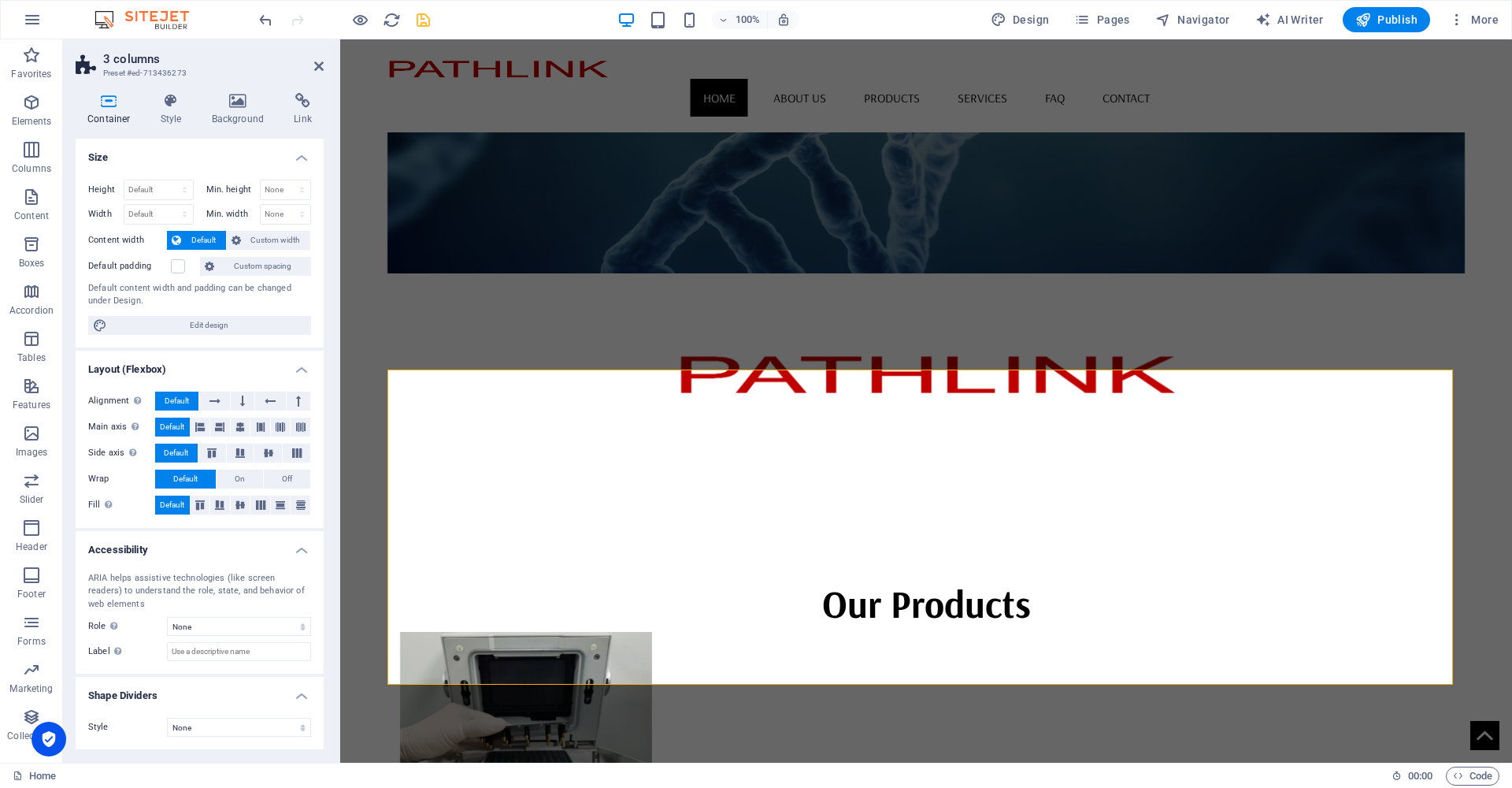 click at bounding box center (338, 401) 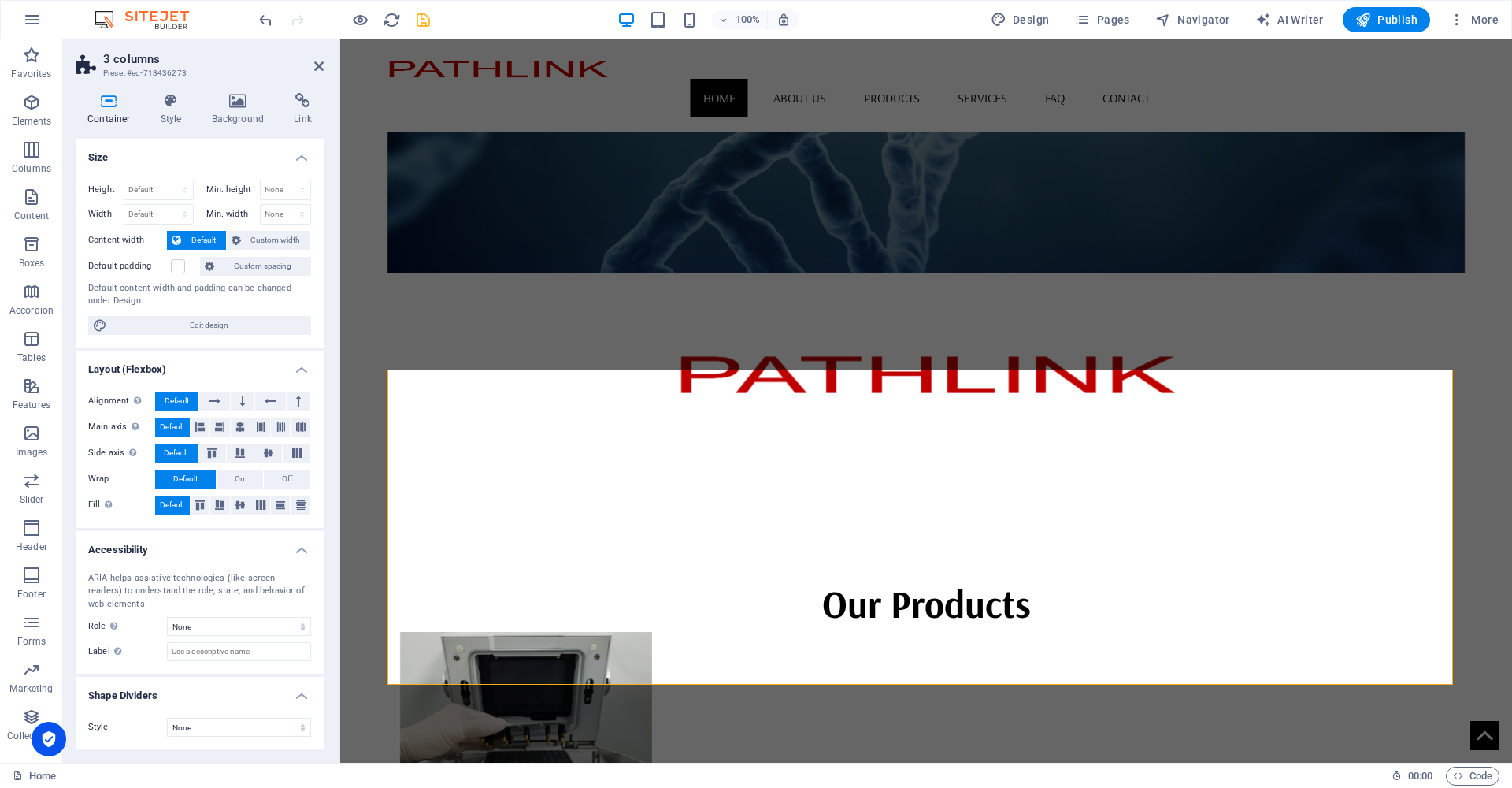 click on "Skip to main content
Home About us Products Services FAQ Contact Pathlink delivers precision Temperature Sensors, Electron Beam Components, and custom Thermal Solutions, ensuring top performance and reliability for industrial applications. Our Products Products Services Contact us Headline Lorem ipsum dolor sit amet, consectetuer adipiscing elit. Aenean commodo ligula eget dolor. Lorem ipsum dolor sit amet, consectetuer adipiscing elit leget dolor. Headline Lorem ipsum dolor sit amet, consectetuer adipiscing elit. Aenean commodo ligula eget dolor. Lorem ipsum dolor sit amet, consectetuer adipiscing elit leget dolor. Headline Lorem ipsum dolor sit amet, consectetuer adipiscing elit. Aenean commodo ligula eget dolor. Lorem ipsum dolor sit amet, consectetuer adipiscing elit leget dolor. Address [STREET_ADDRESS] Phone Phone:  [PHONE_NUMBER] Mobile:  Contact [EMAIL_ADDRESS] Legal Notice  |  Privacy Policy" at bounding box center (926, 1645) 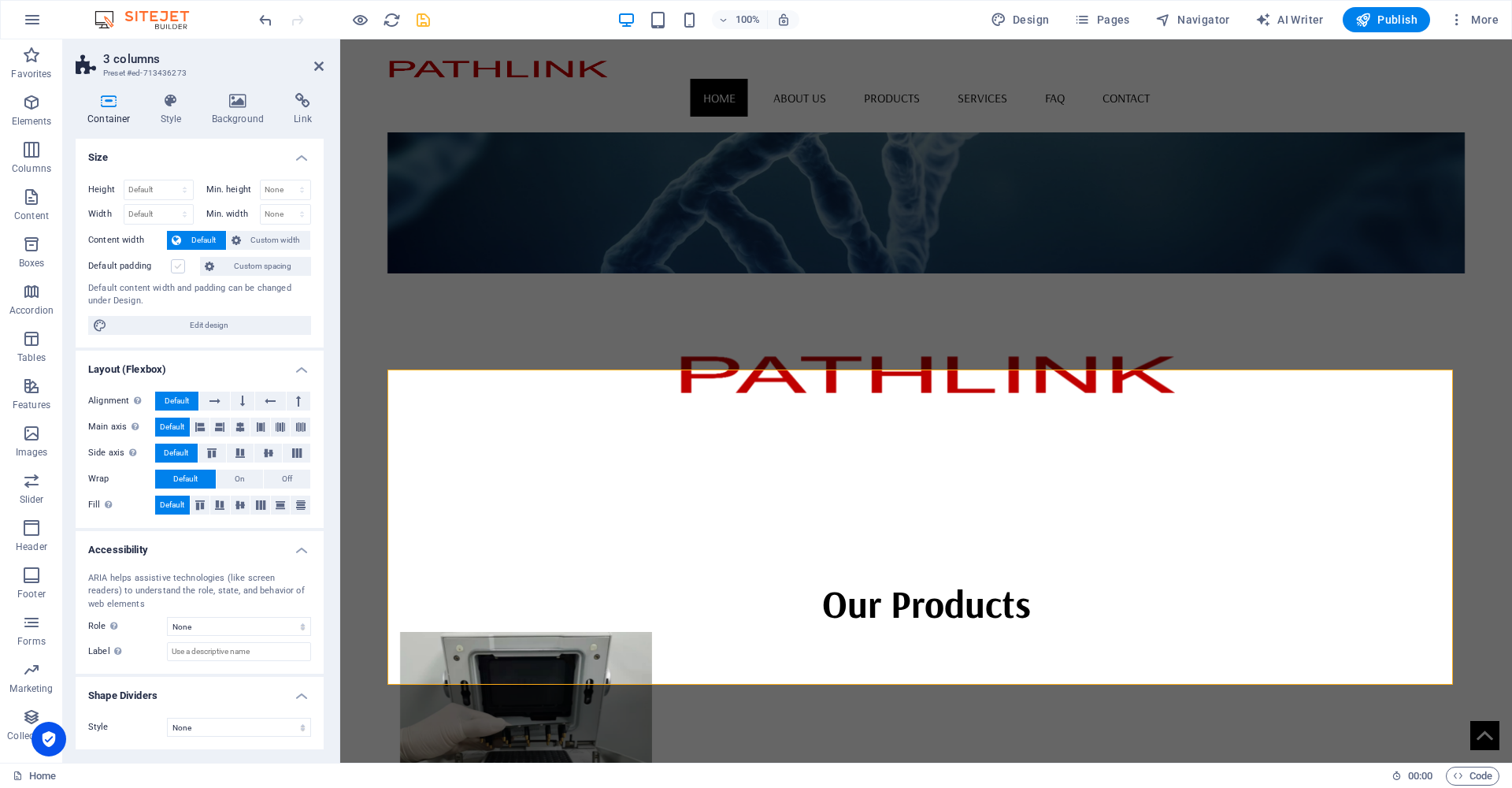 click at bounding box center (178, 266) 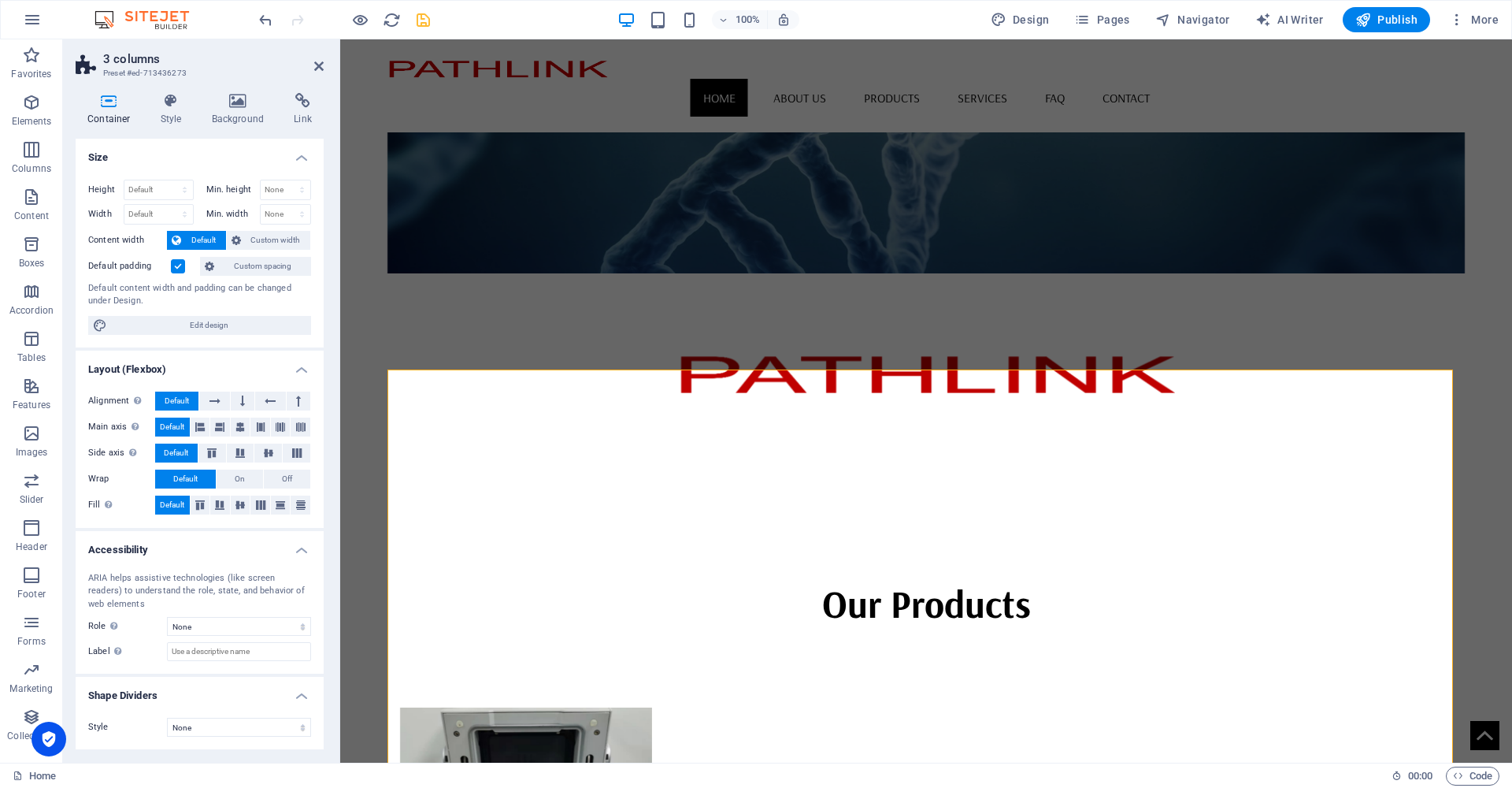 click at bounding box center [178, 266] 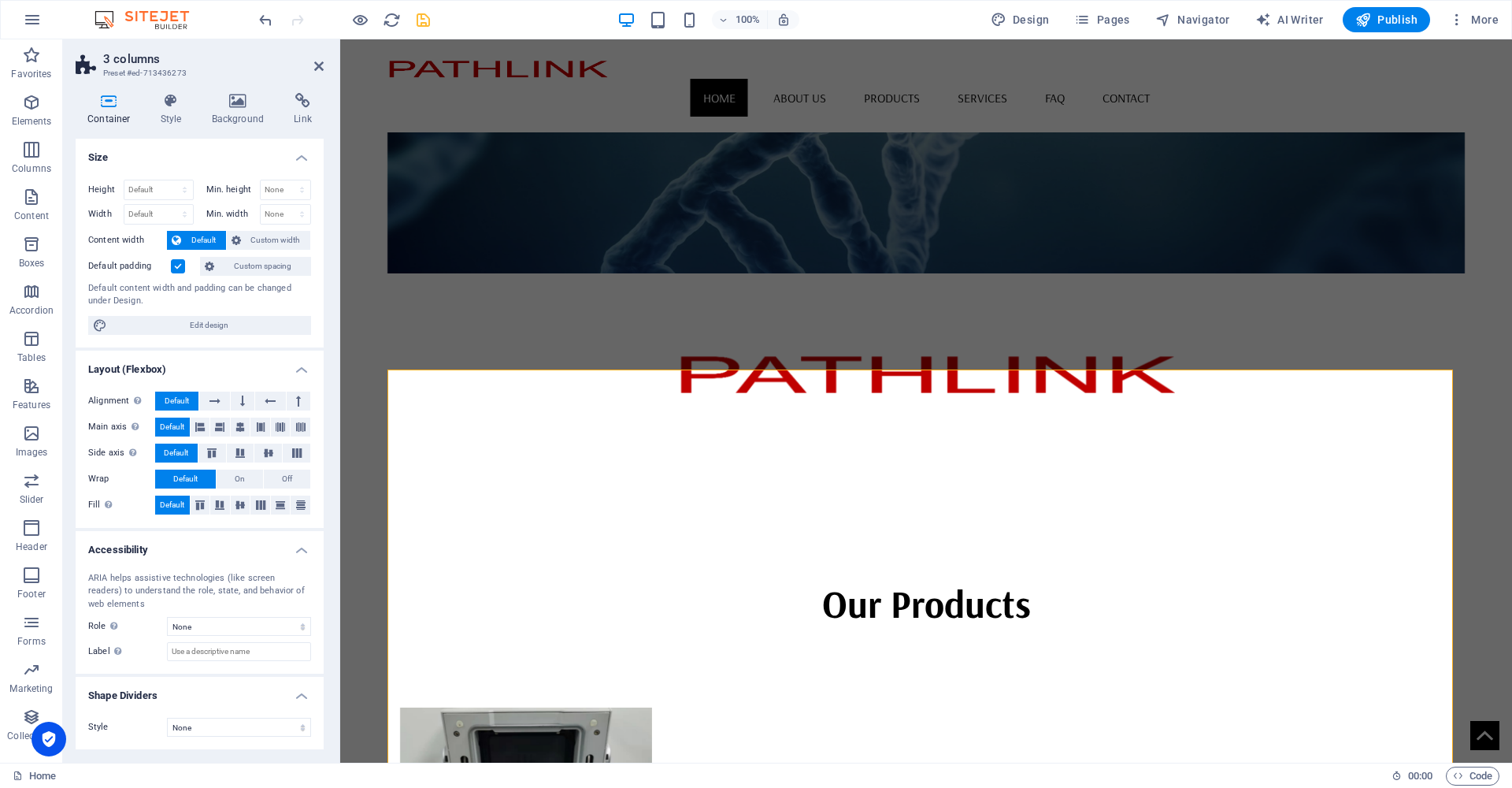 click on "Default padding" at bounding box center [0, 0] 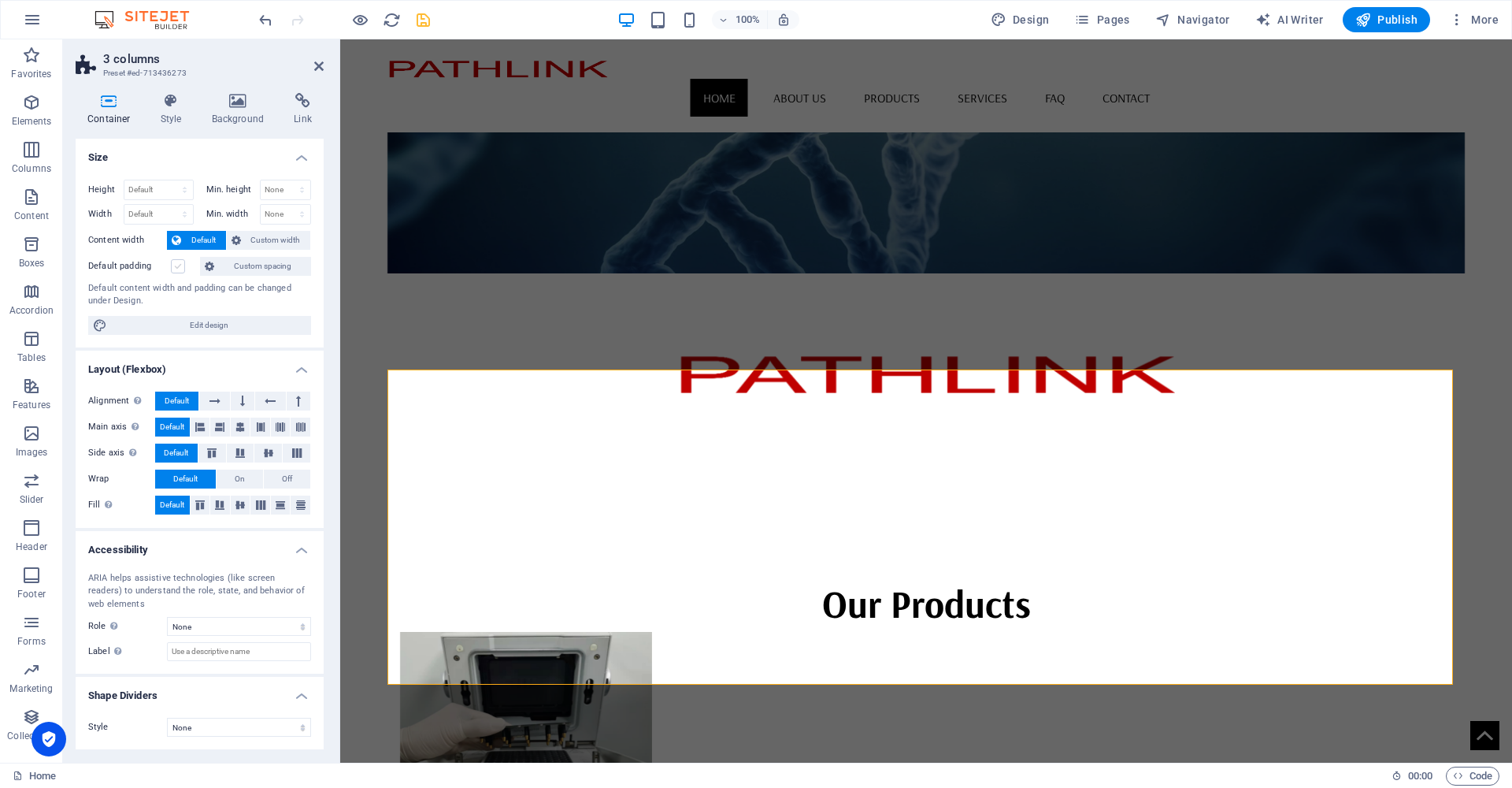 click at bounding box center (178, 266) 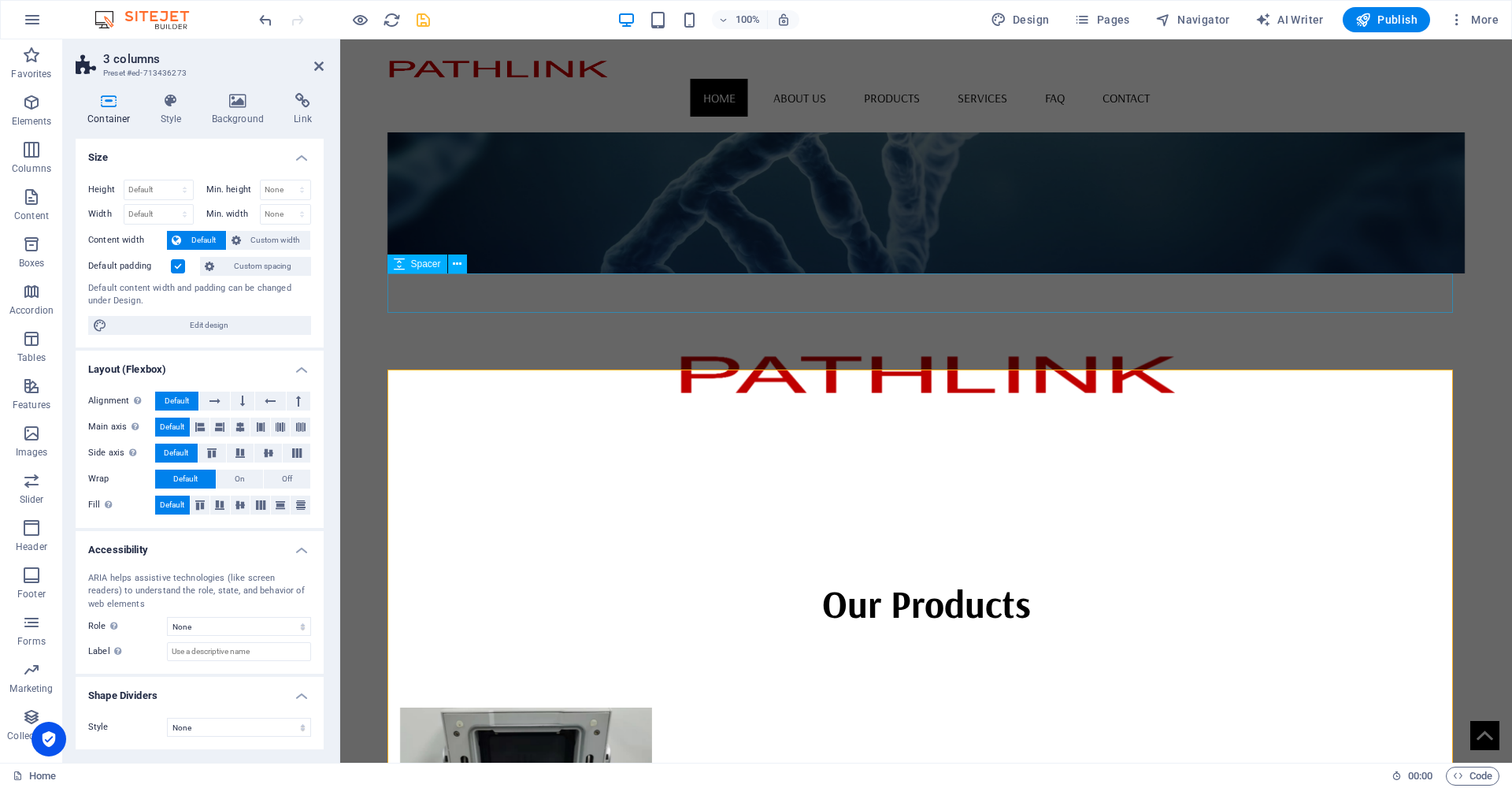 click at bounding box center (926, 556) 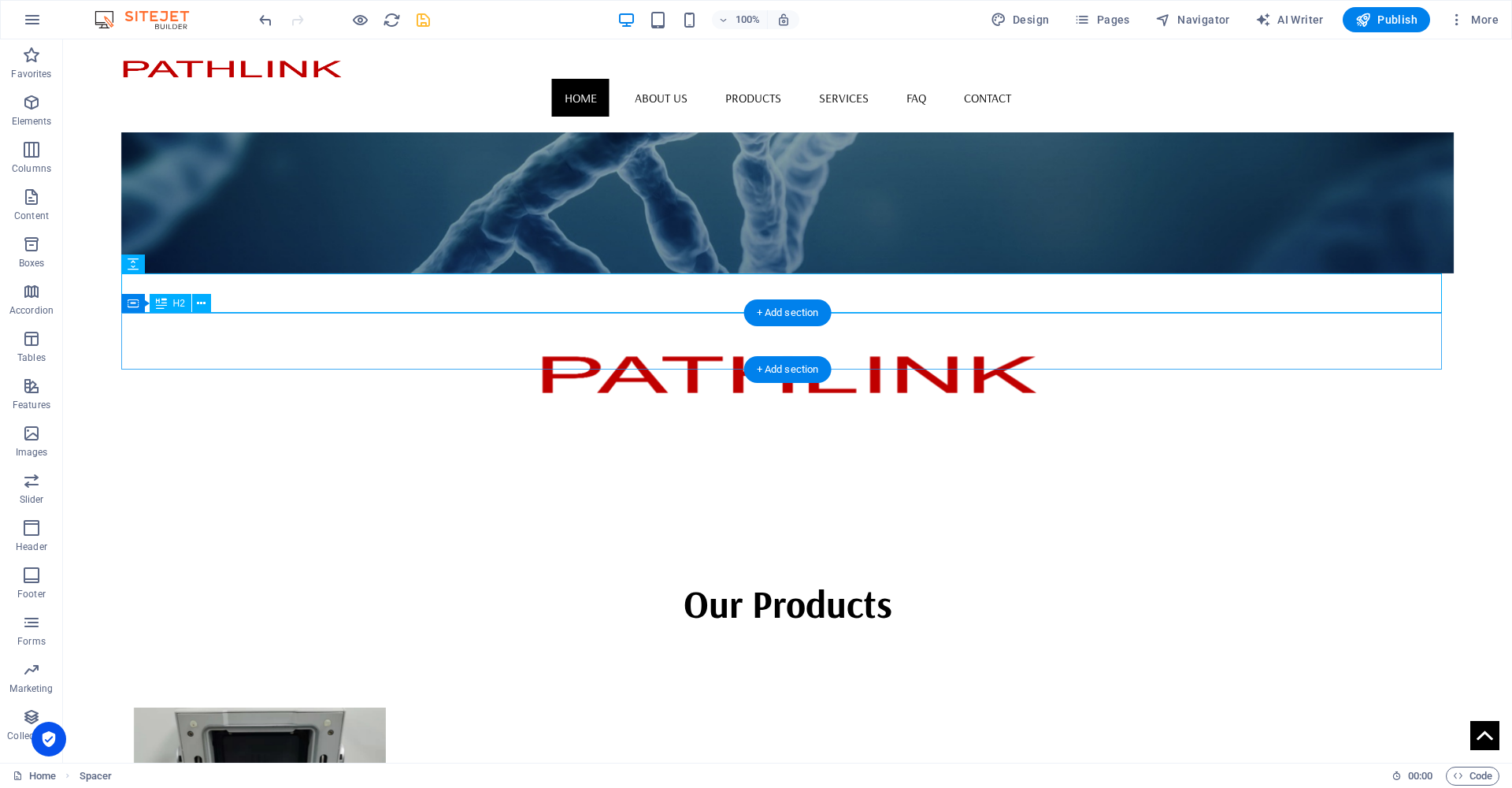 click on "Our Products" at bounding box center (788, 604) 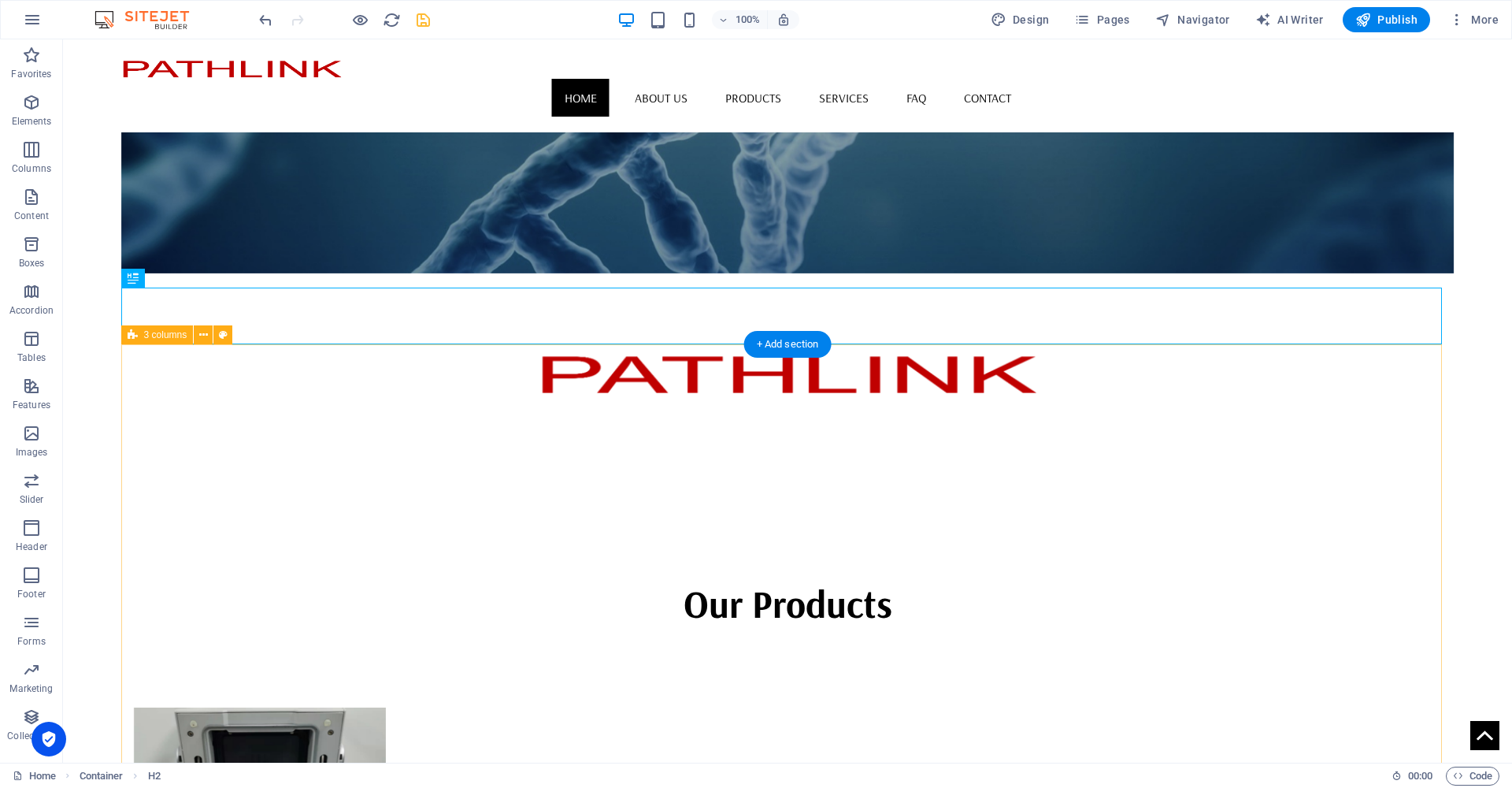 scroll, scrollTop: 405, scrollLeft: 0, axis: vertical 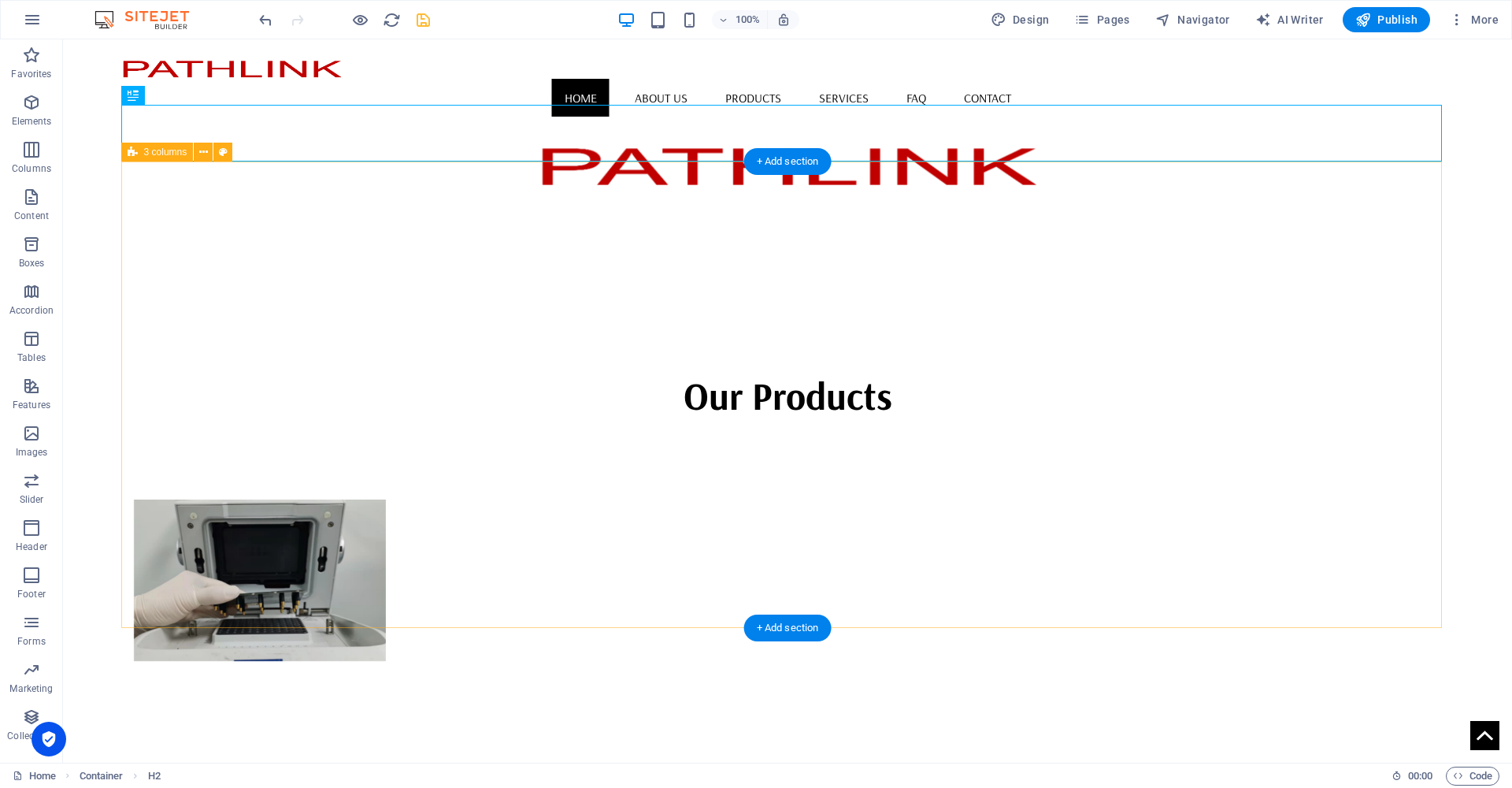 click at bounding box center [260, 657] 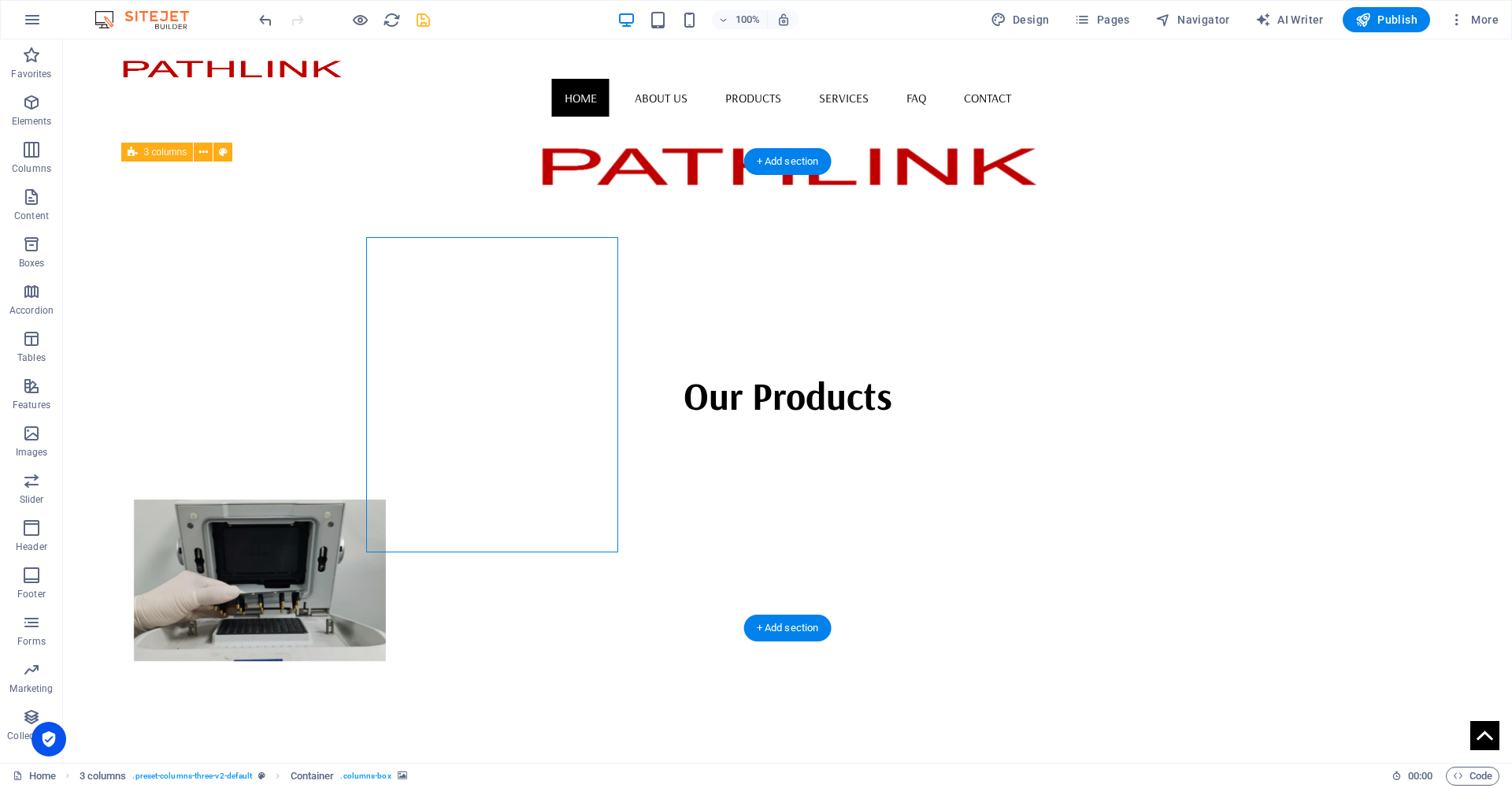 click at bounding box center [260, 657] 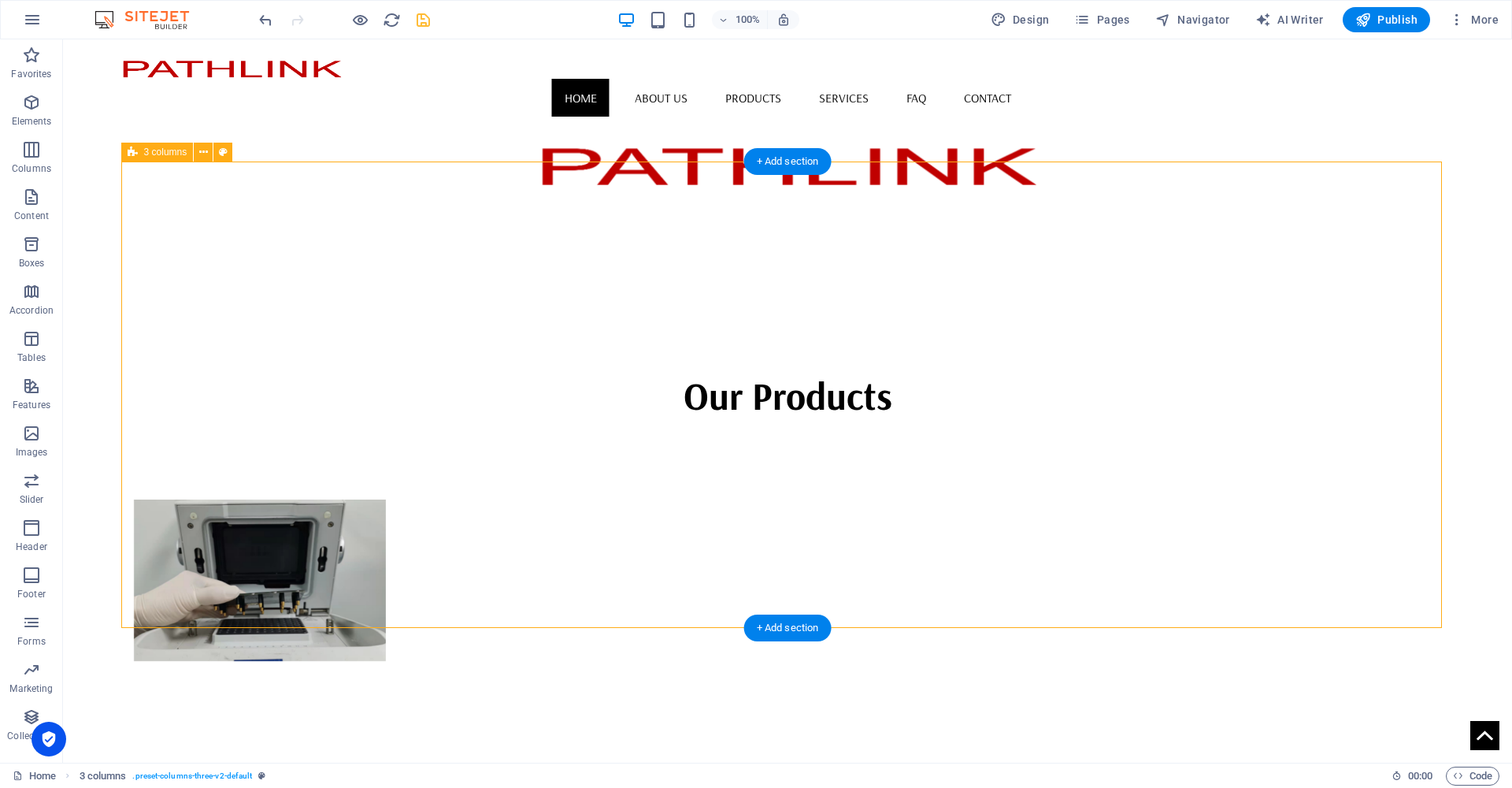 click on "Products Services Contact us" at bounding box center (788, 1072) 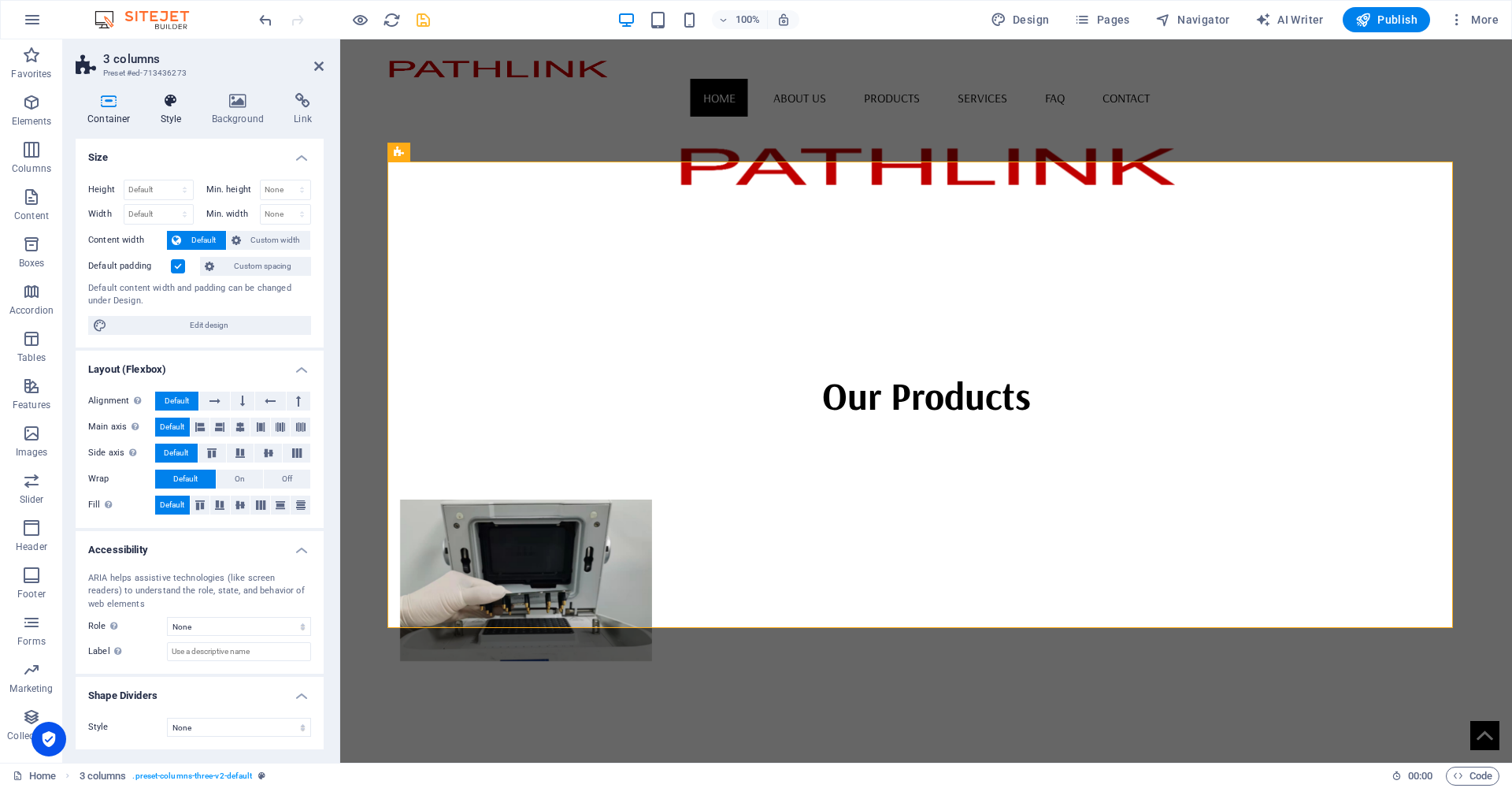 click on "Style" at bounding box center (174, 110) 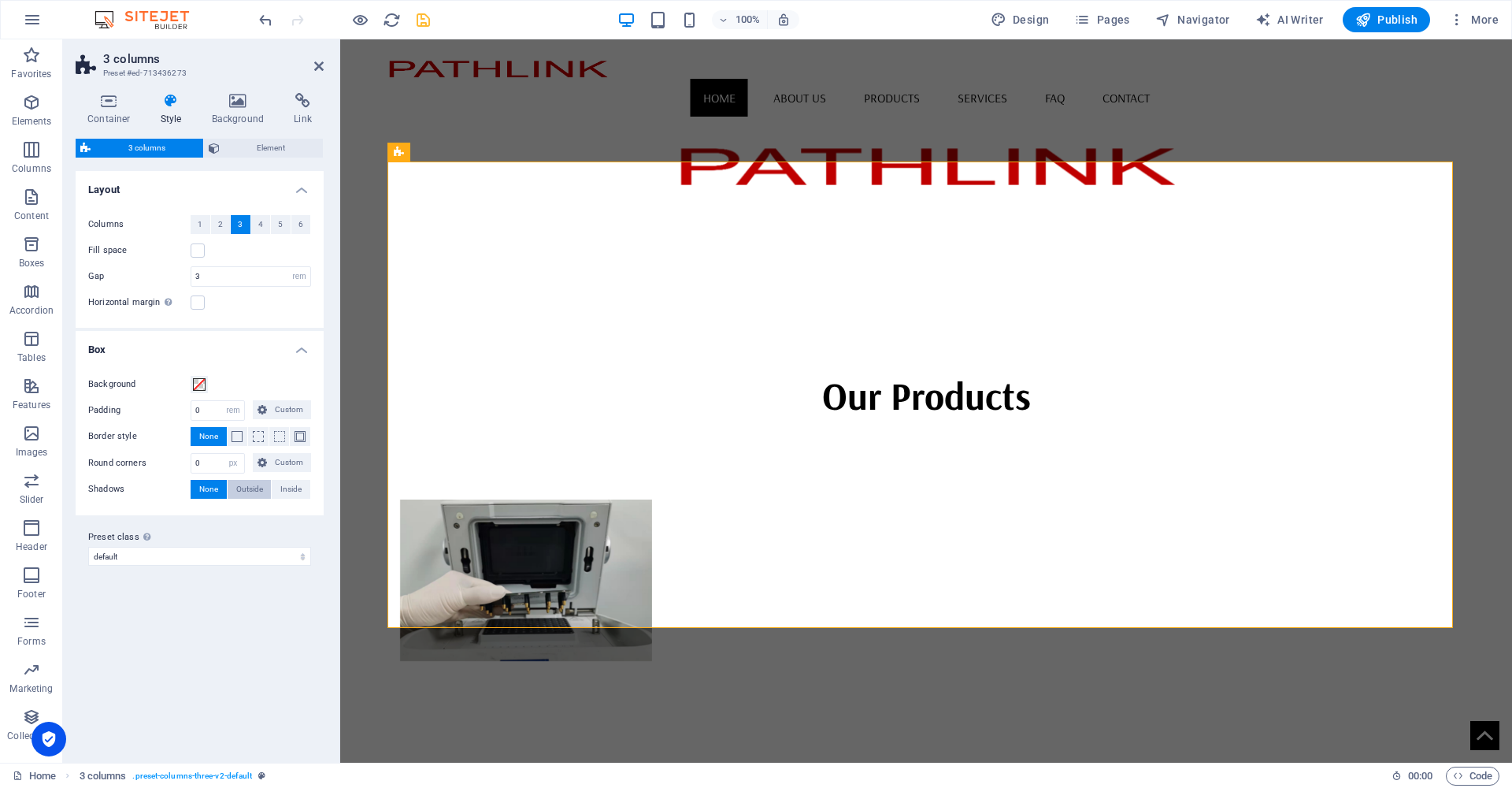 click on "Outside" at bounding box center [250, 489] 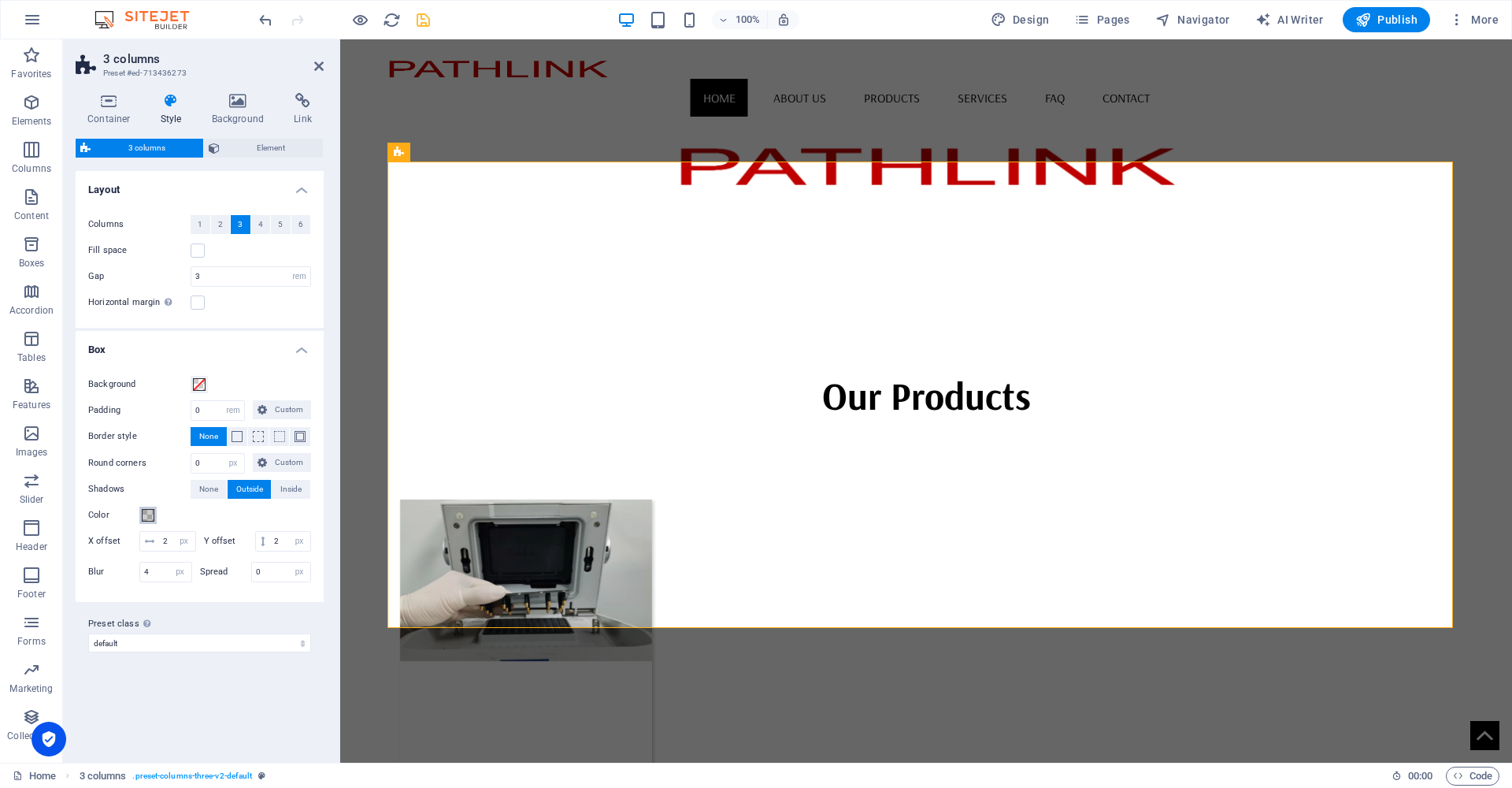 click at bounding box center (148, 515) 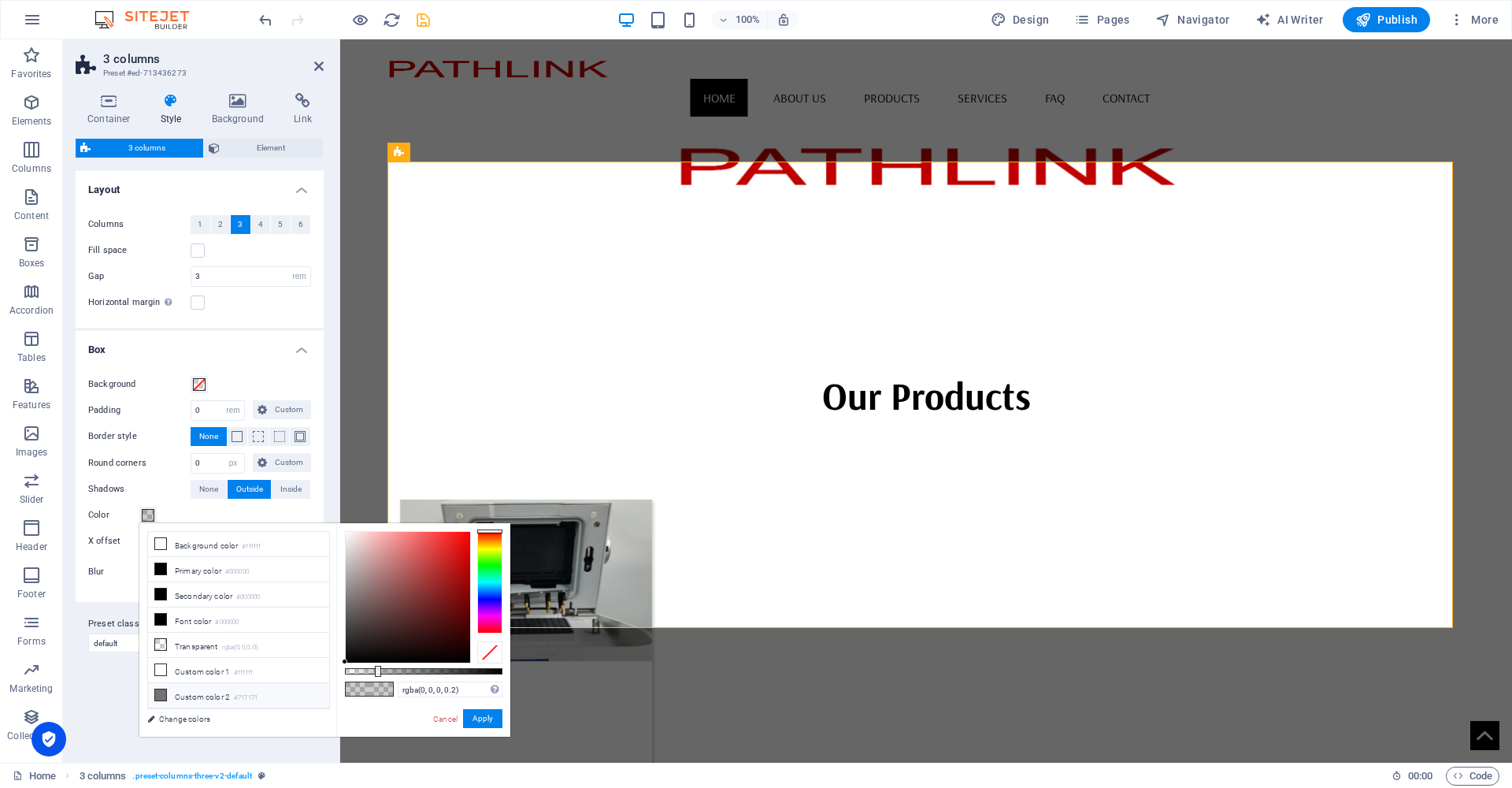click on "#717171" at bounding box center (246, 698) 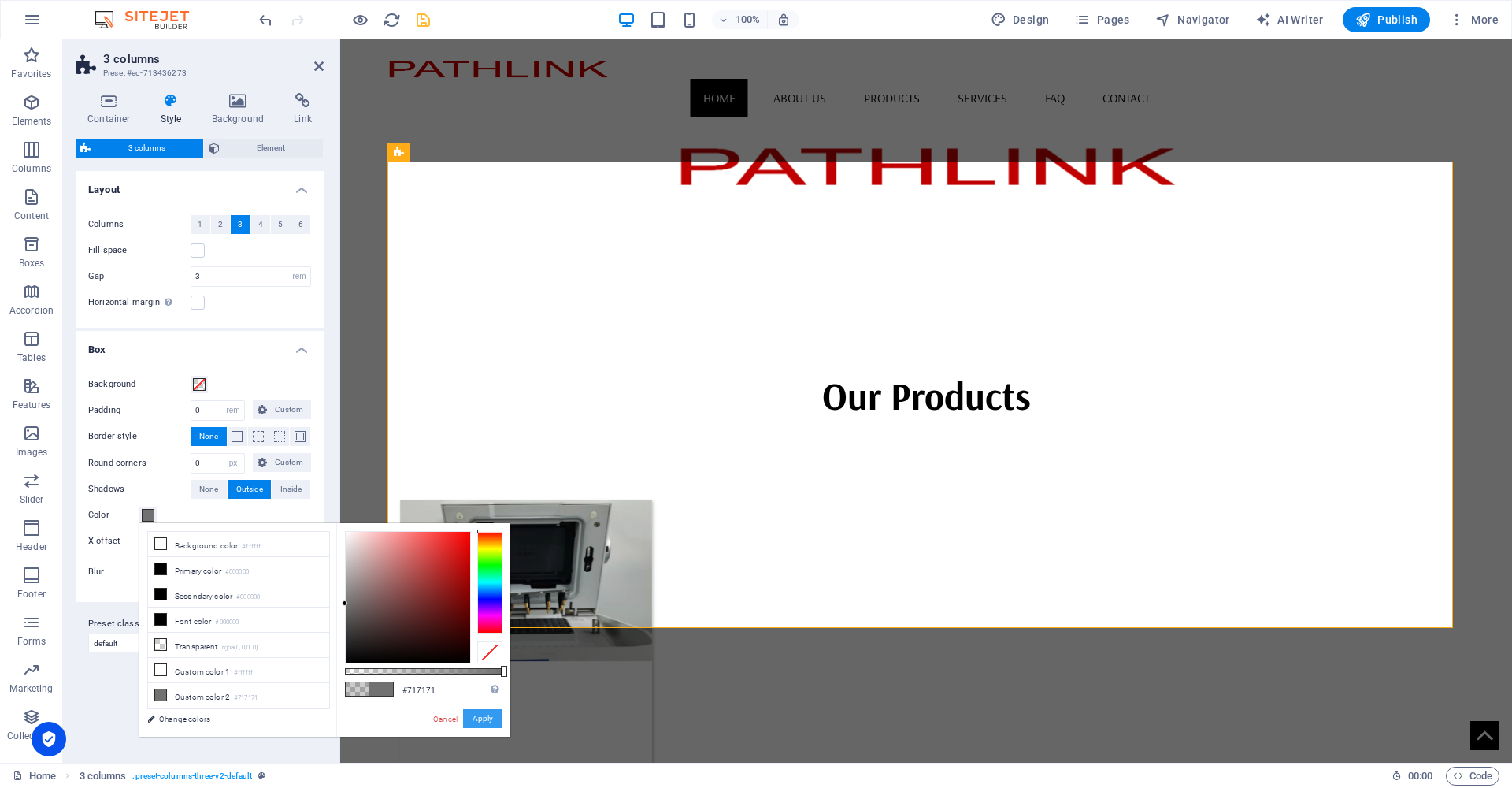 click on "Apply" at bounding box center (483, 719) 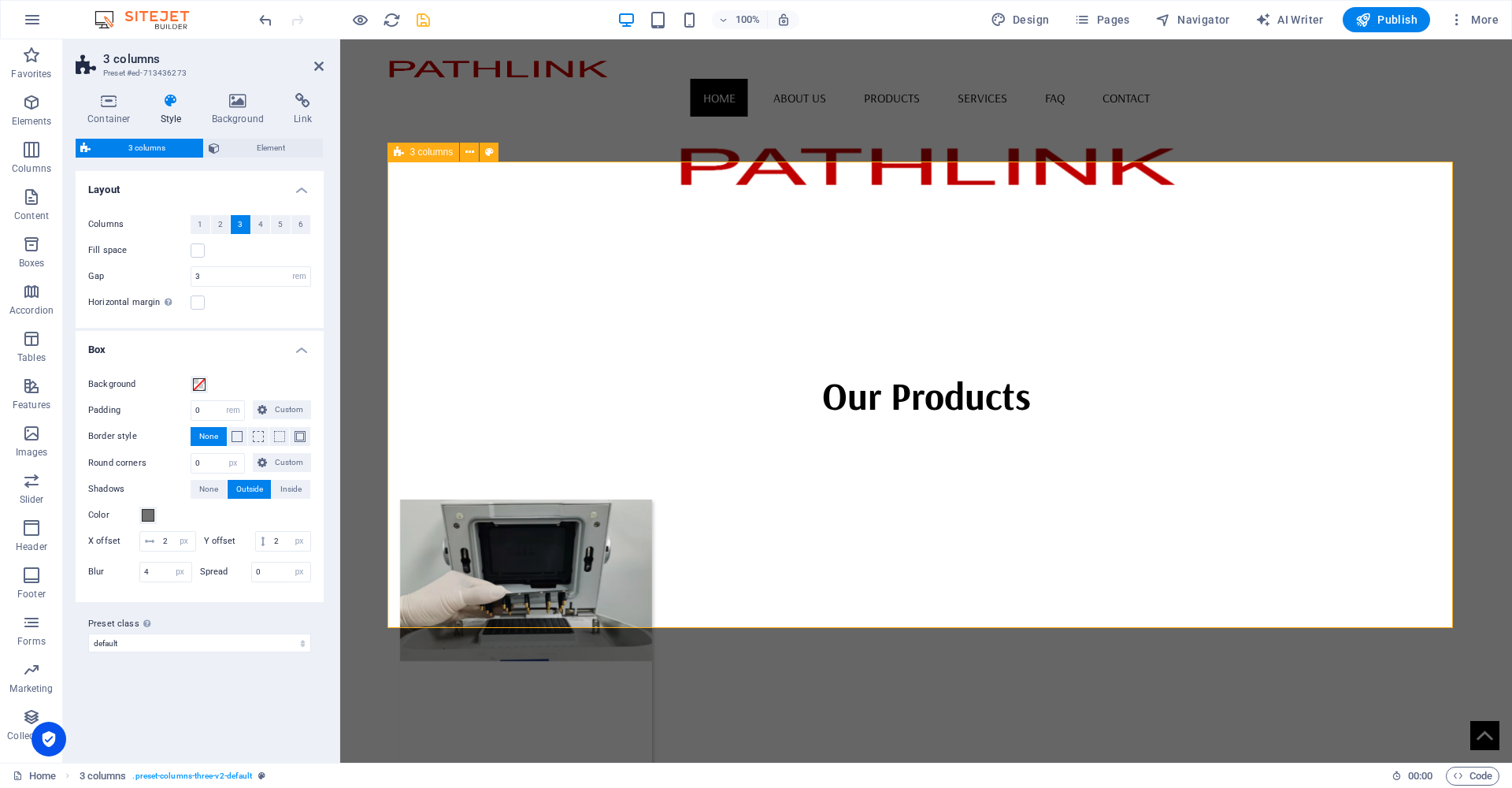 click on "Products Services Contact us" at bounding box center [926, 1072] 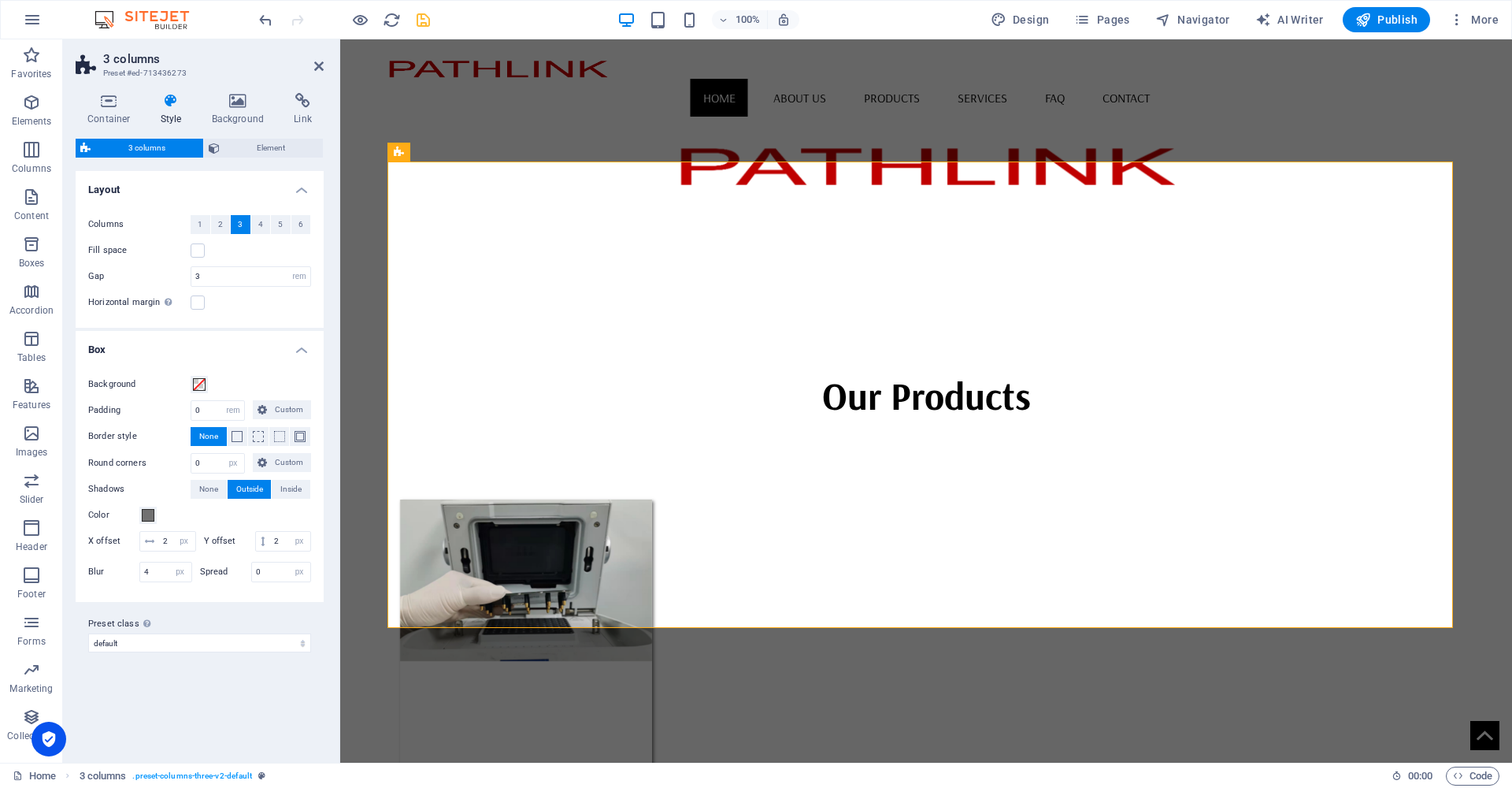 click at bounding box center (526, 1045) 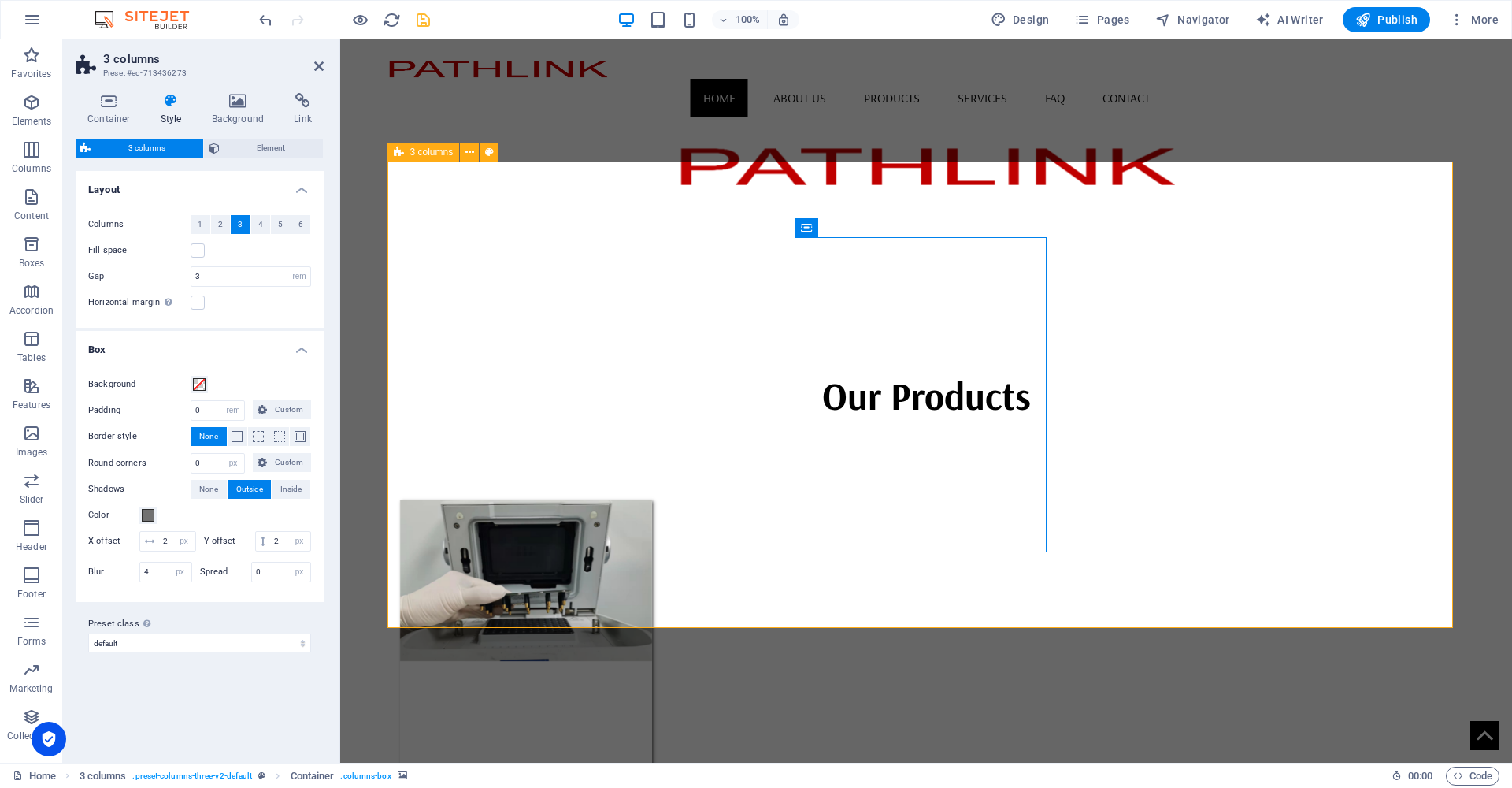 click on "Products Services Contact us" at bounding box center (926, 1072) 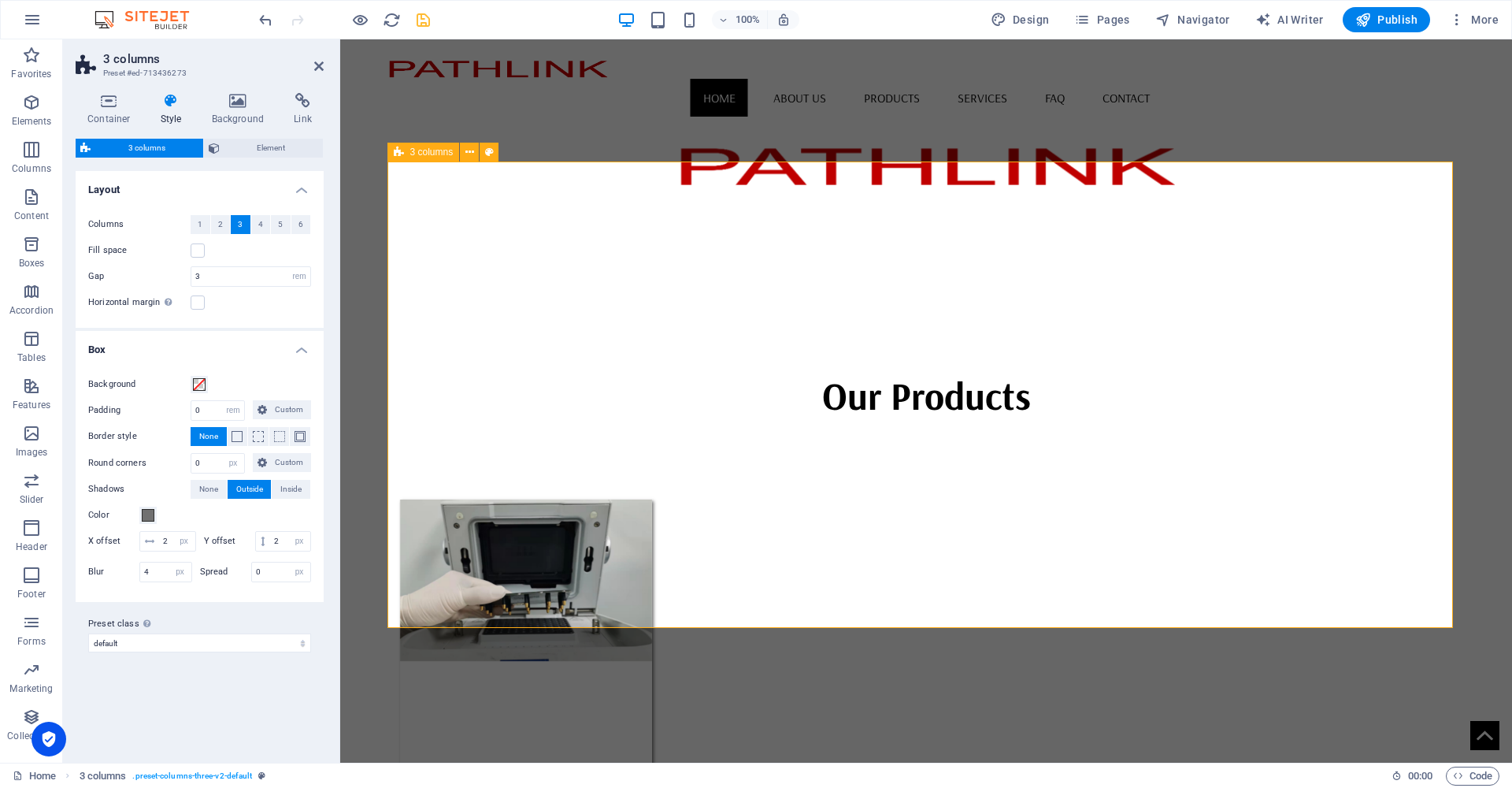 click at bounding box center (526, 657) 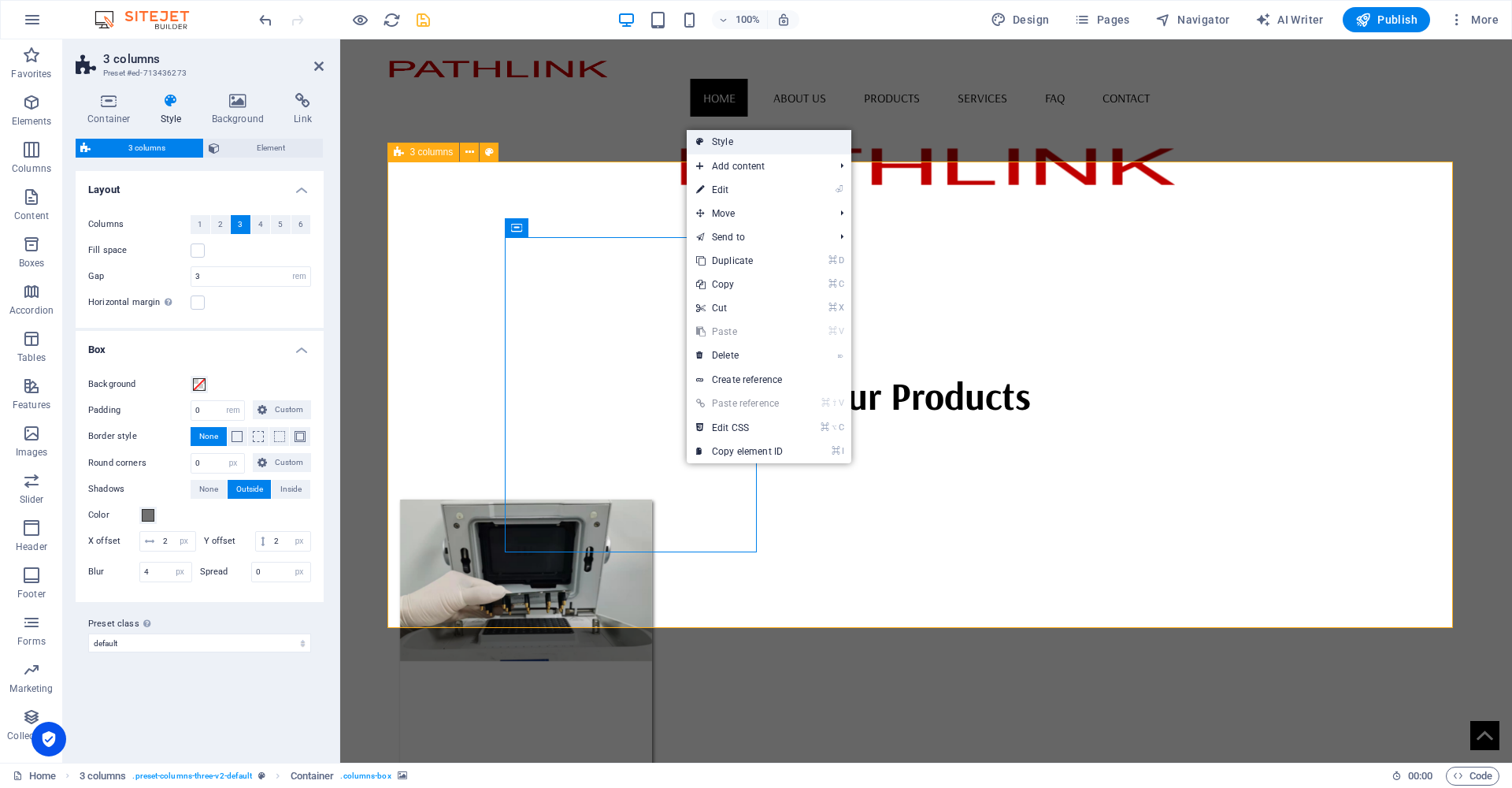 click on "Style" at bounding box center (769, 142) 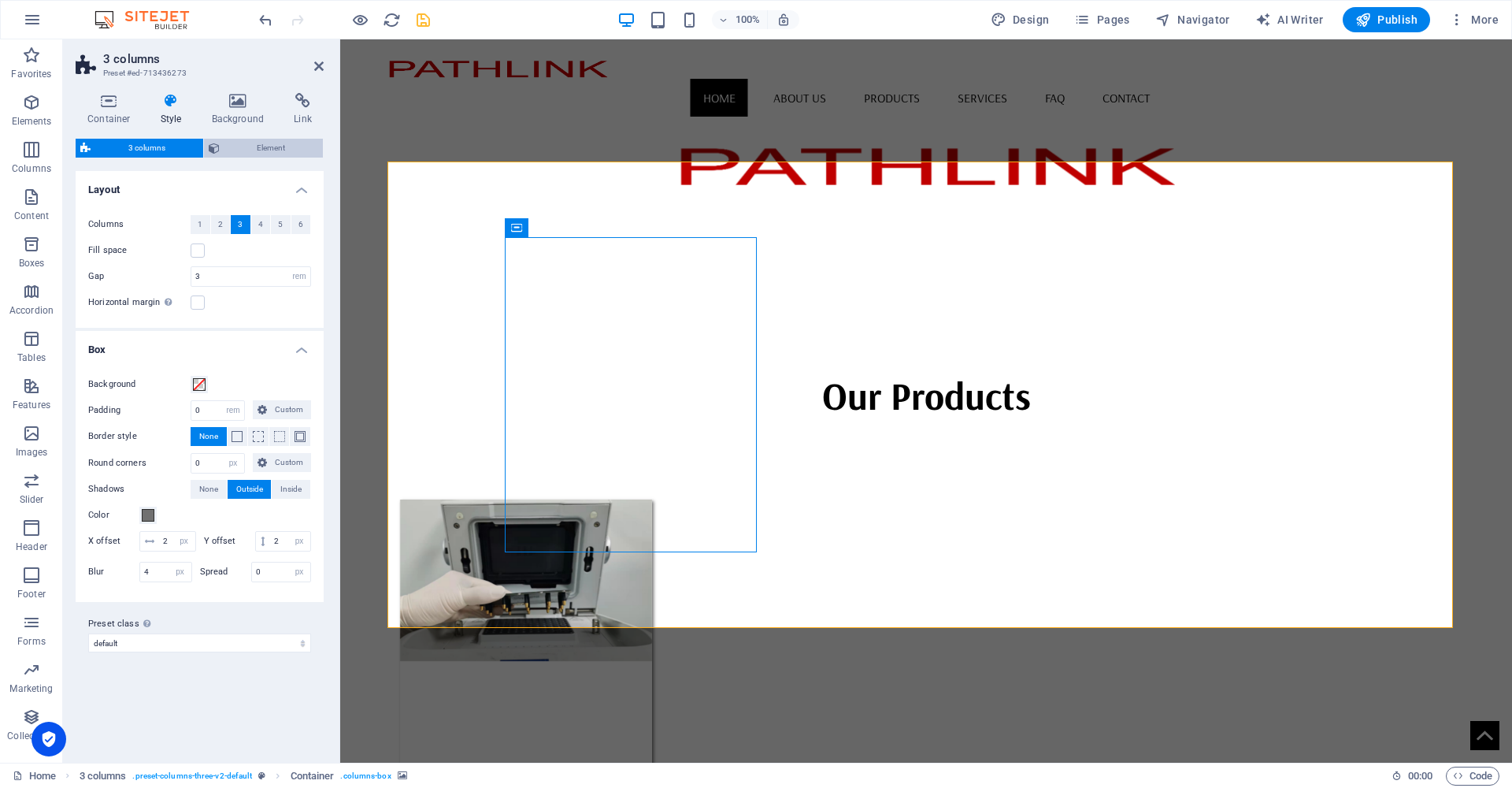 click on "Element" at bounding box center (272, 148) 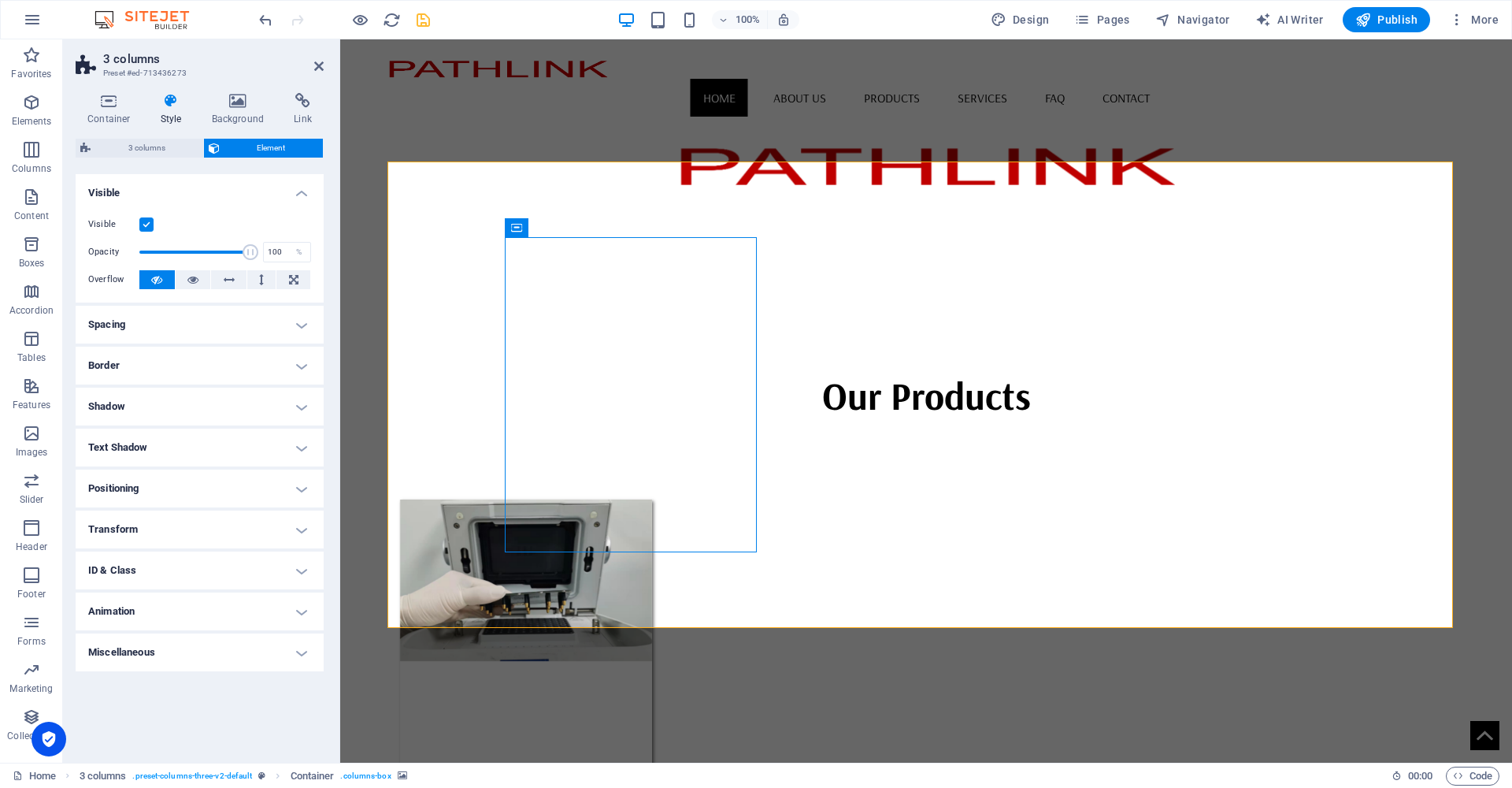click at bounding box center [146, 225] 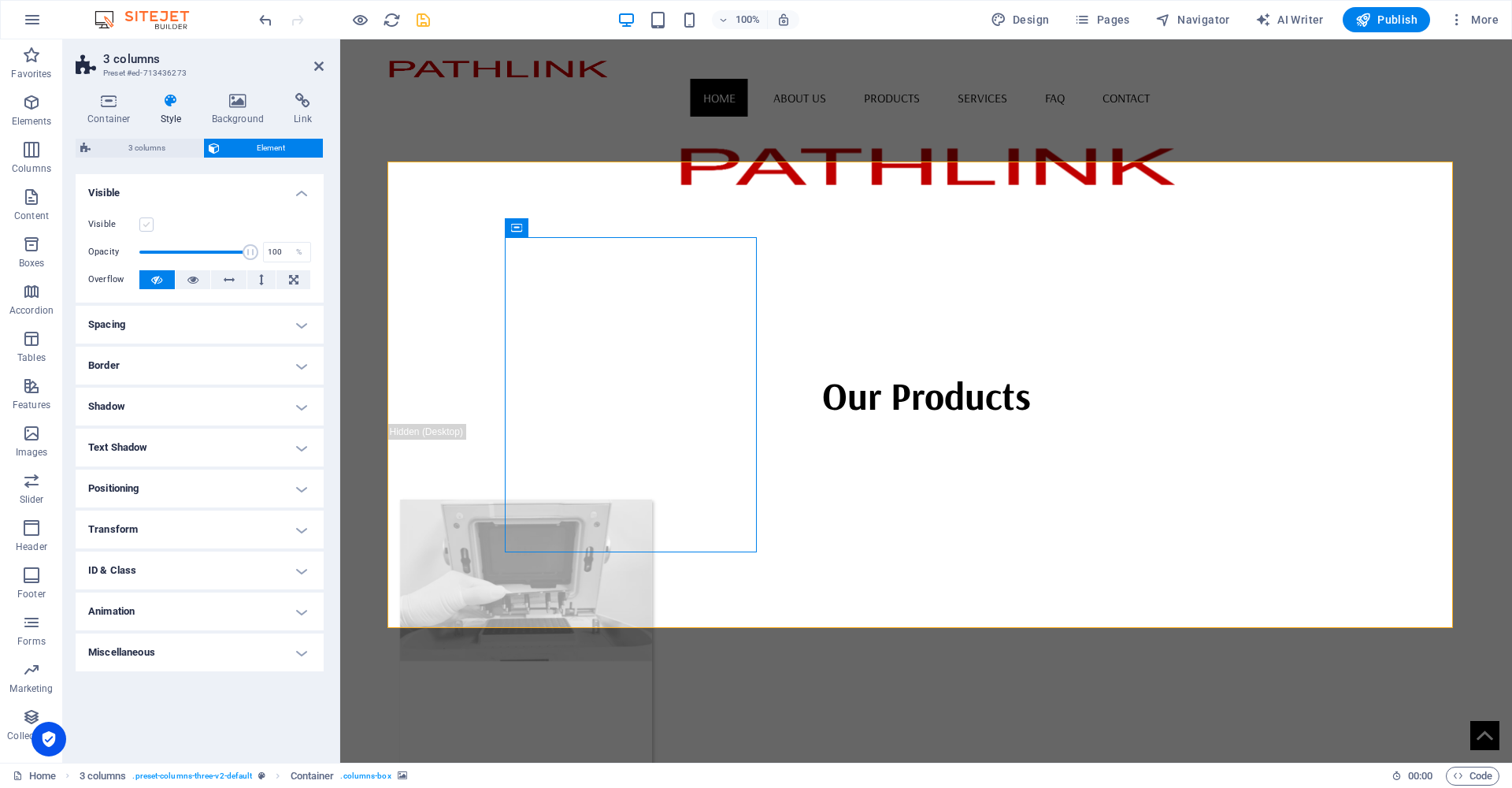 click at bounding box center [146, 225] 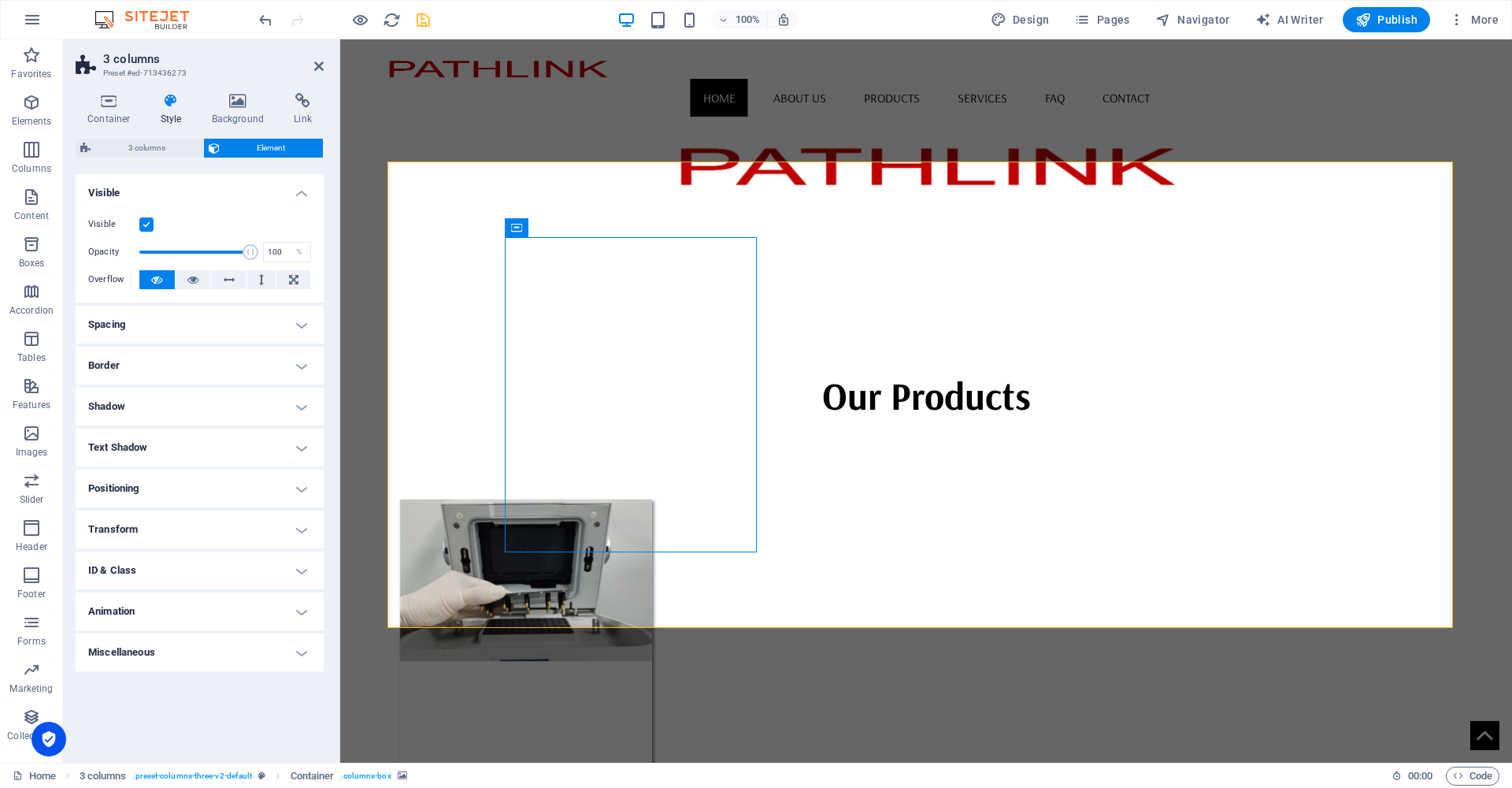 click on "Spacing" at bounding box center (199, 325) 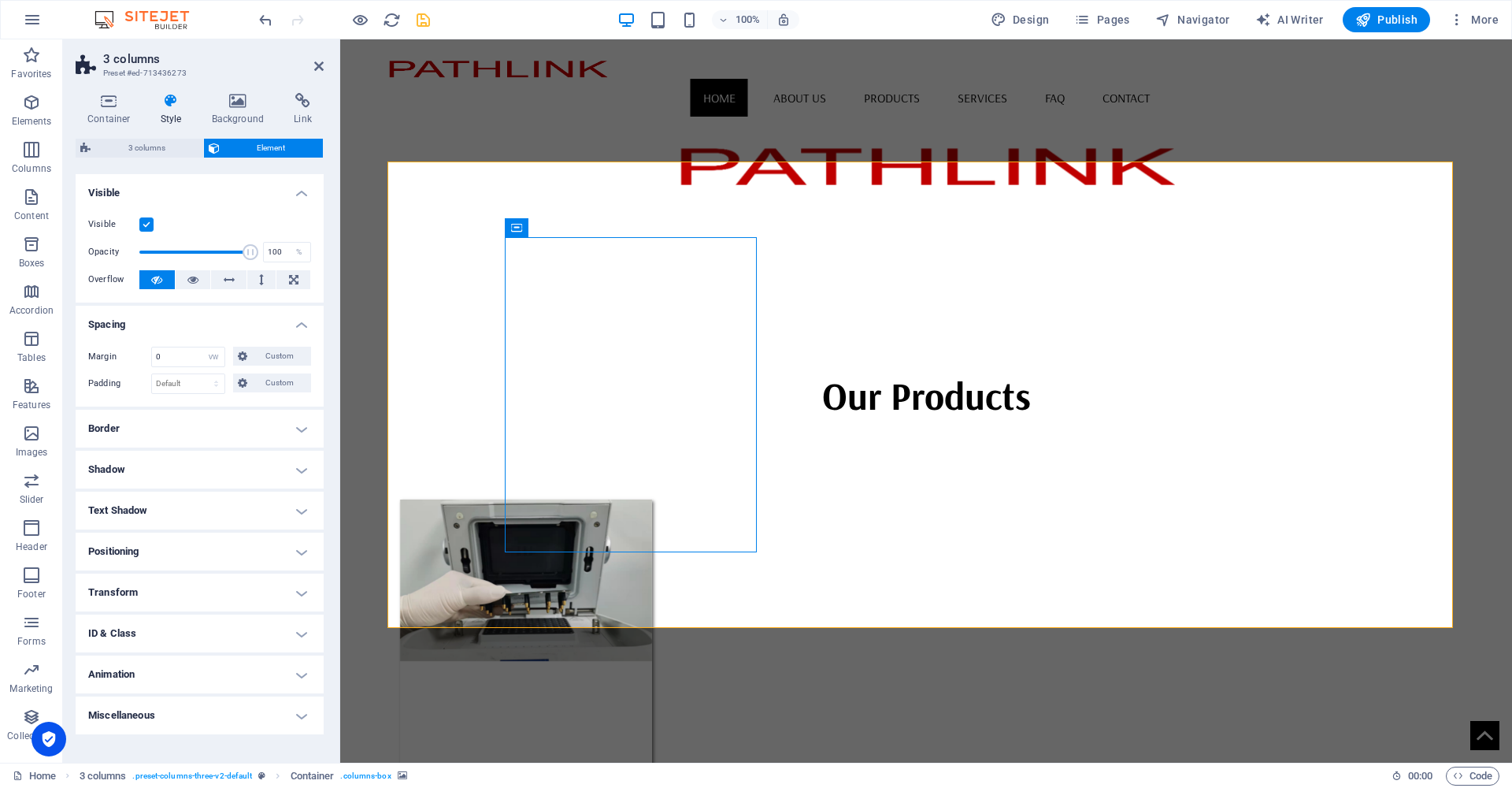 click on "Spacing" at bounding box center [199, 320] 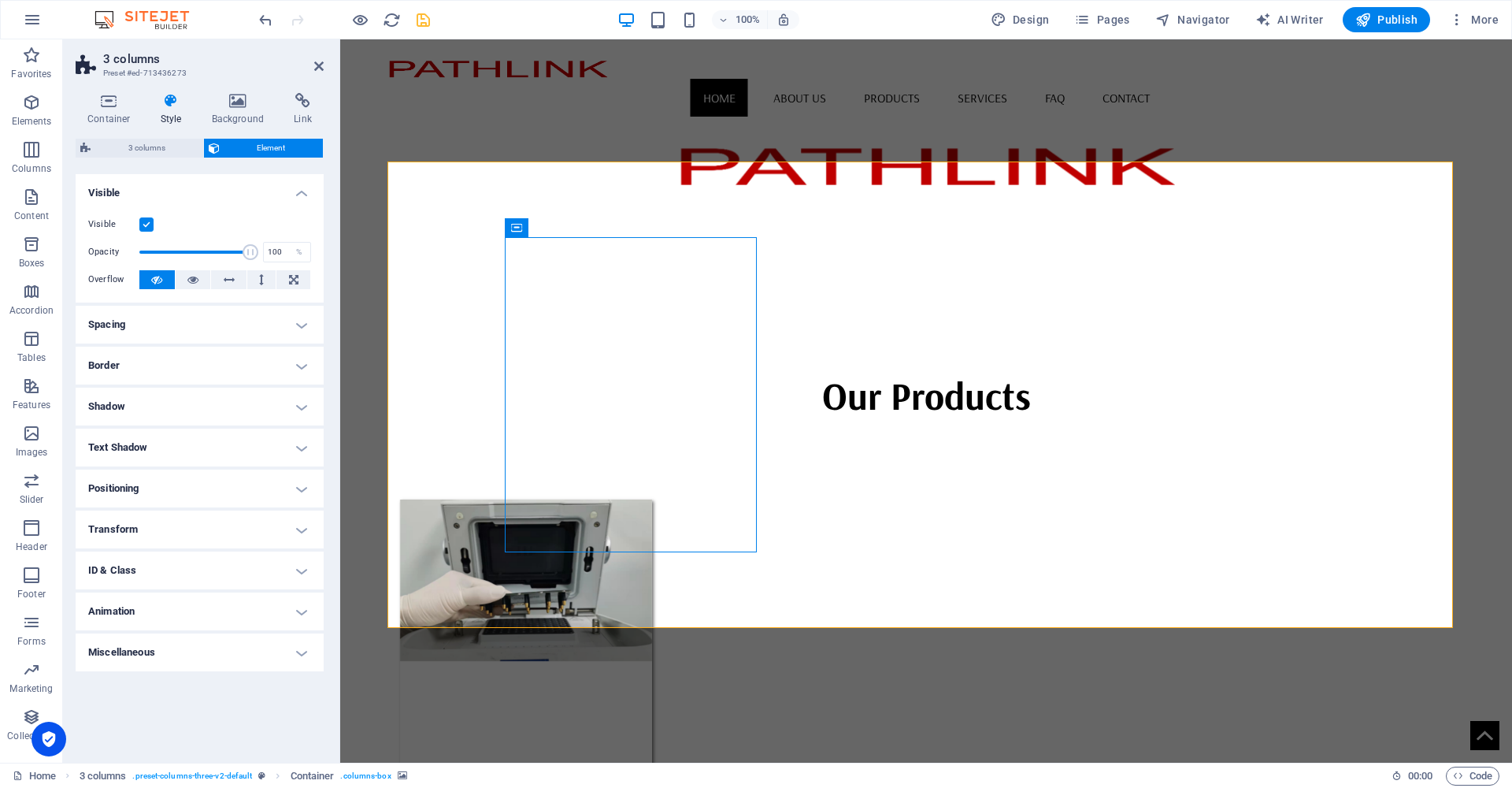 click on "Border" at bounding box center [199, 366] 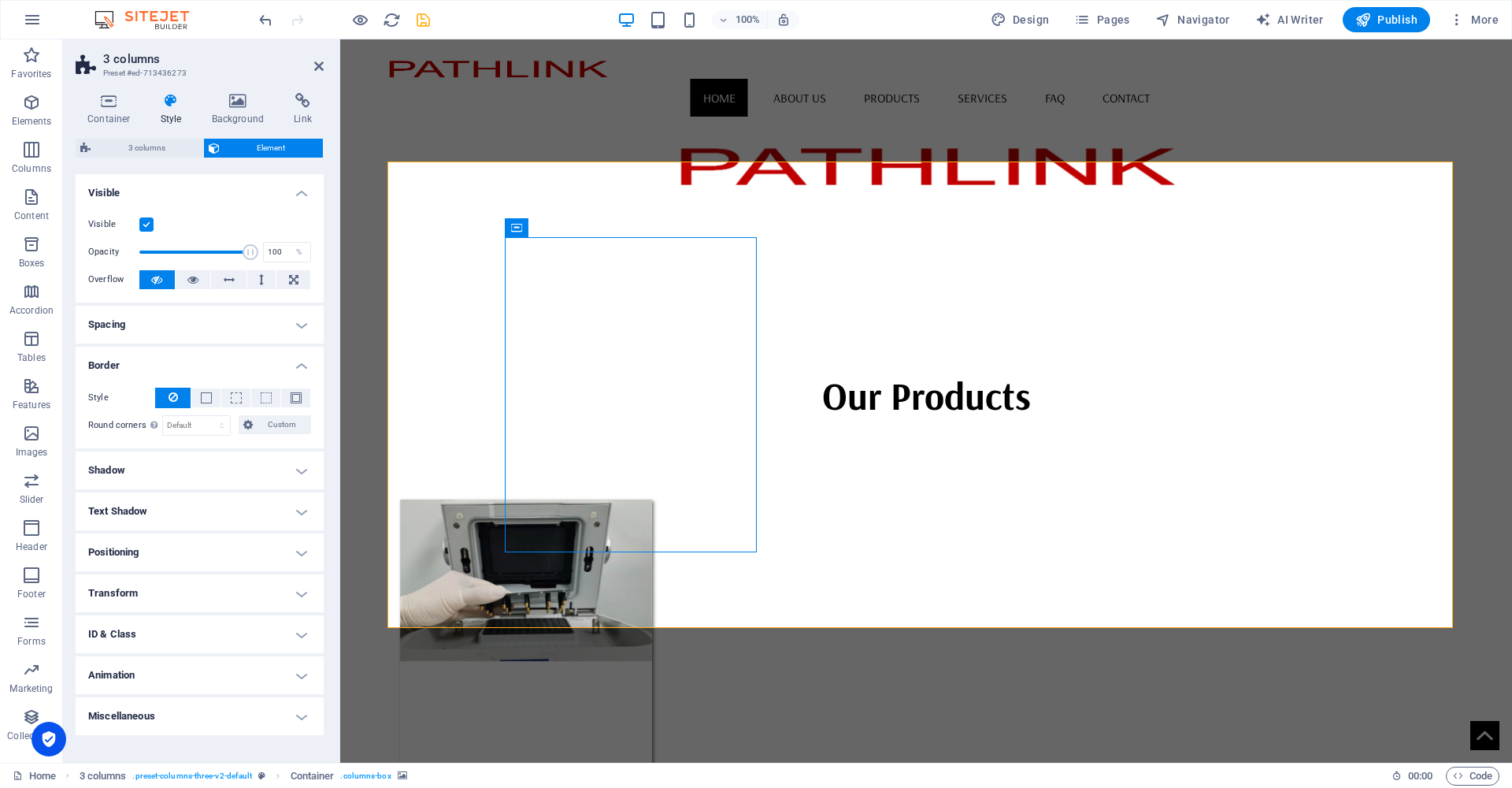 click on "Border" at bounding box center (199, 361) 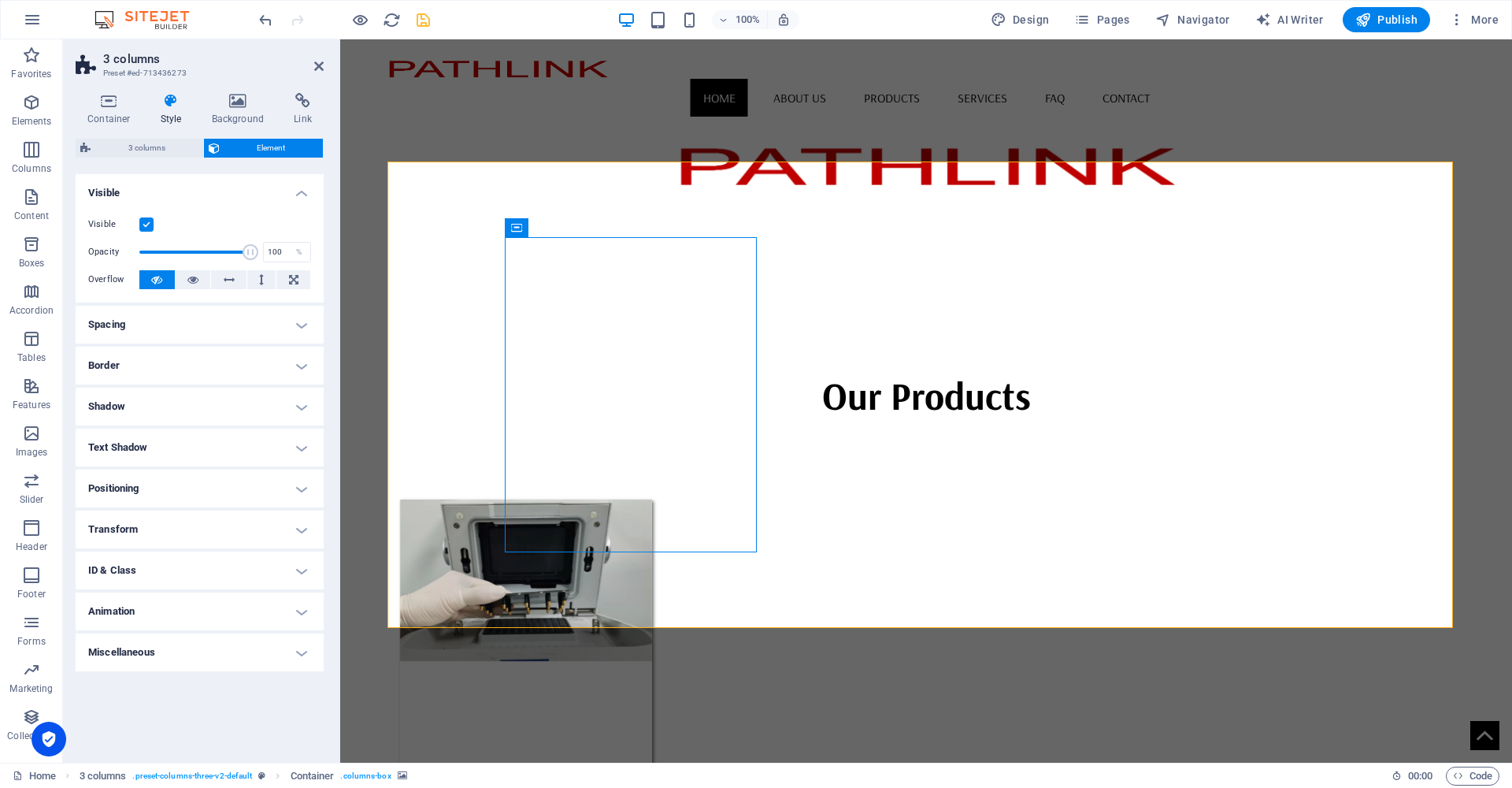 click on "Positioning" at bounding box center (199, 489) 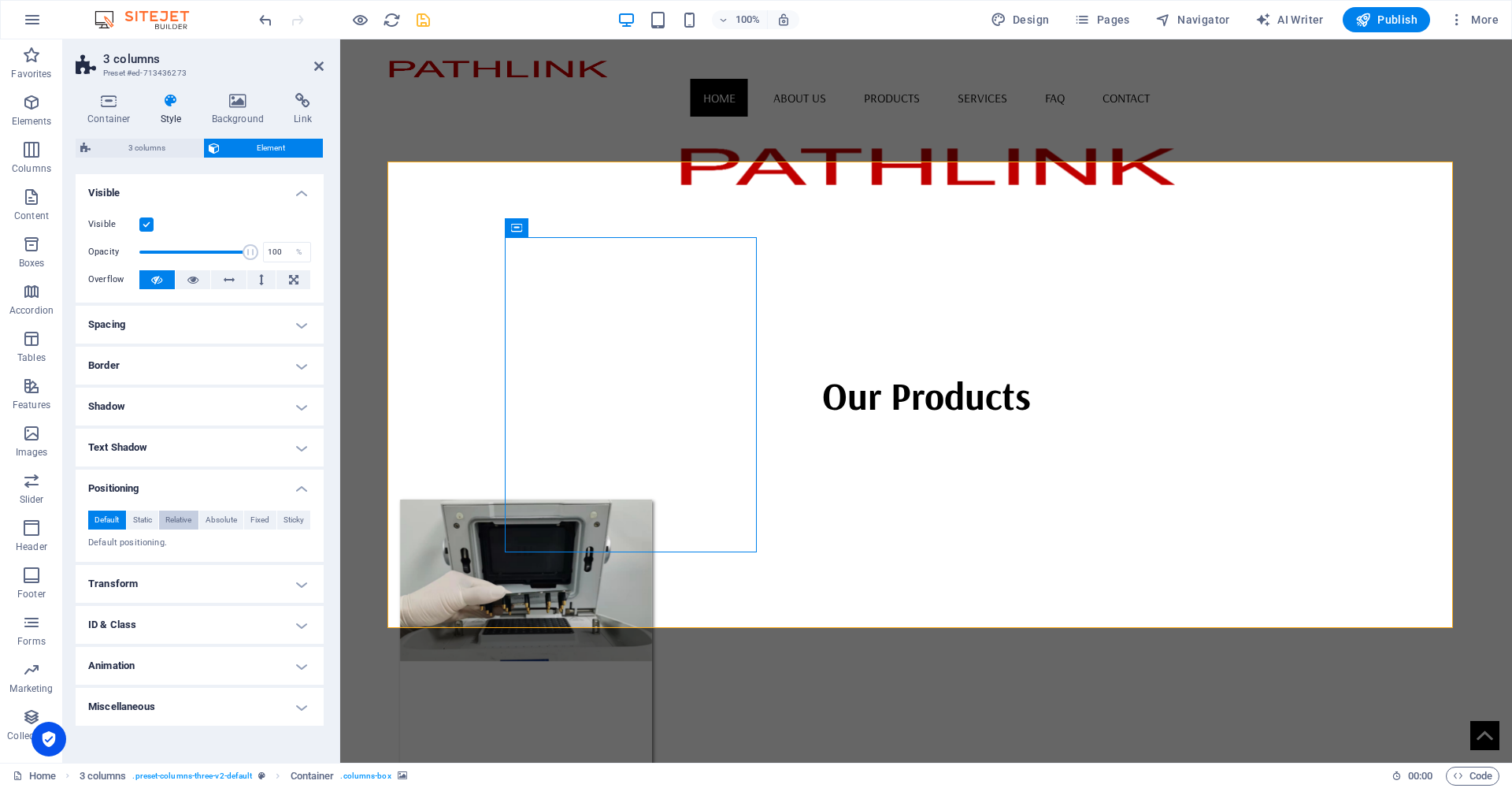 click on "Relative" at bounding box center [178, 520] 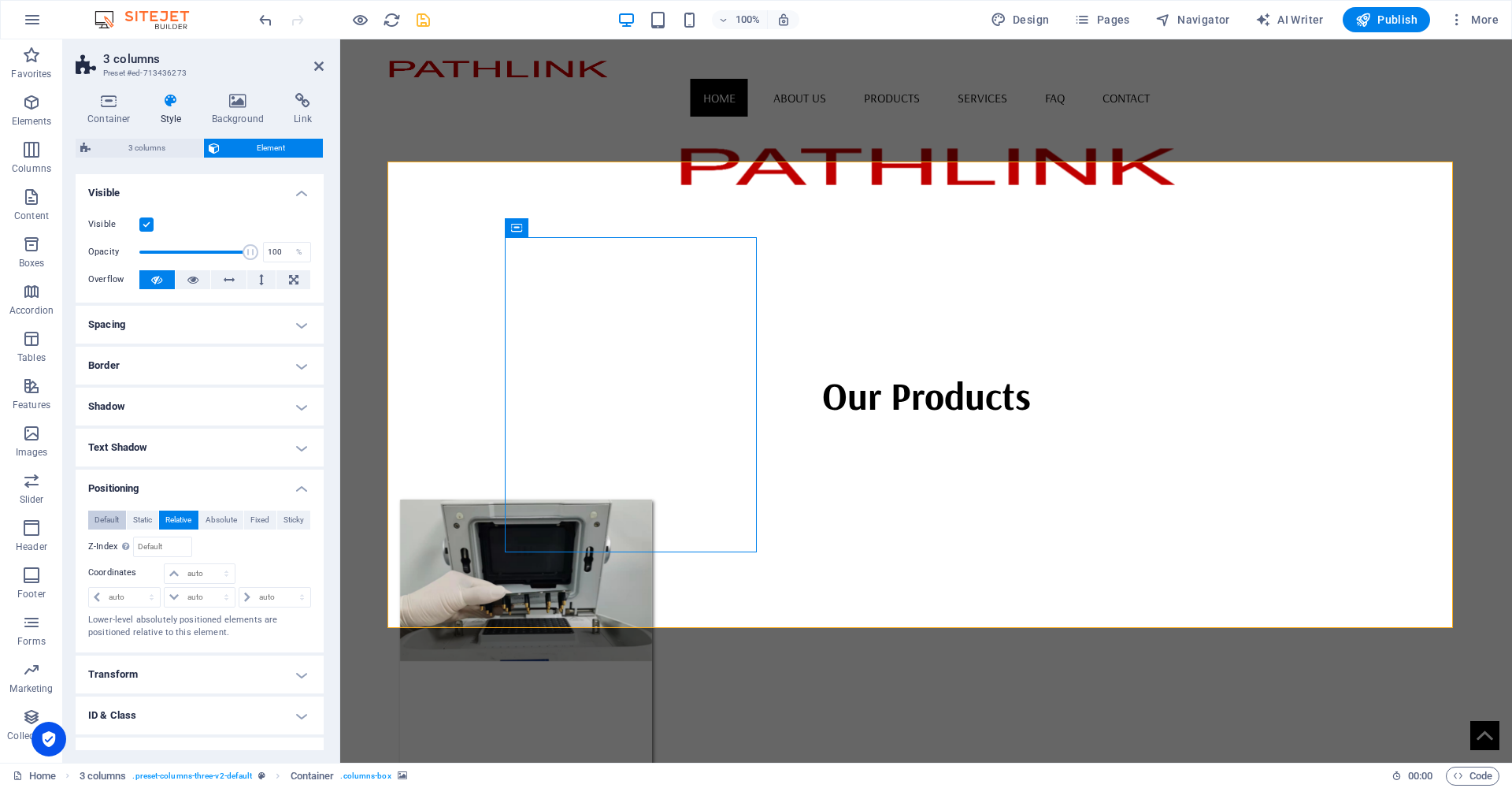click on "Default" at bounding box center [106, 520] 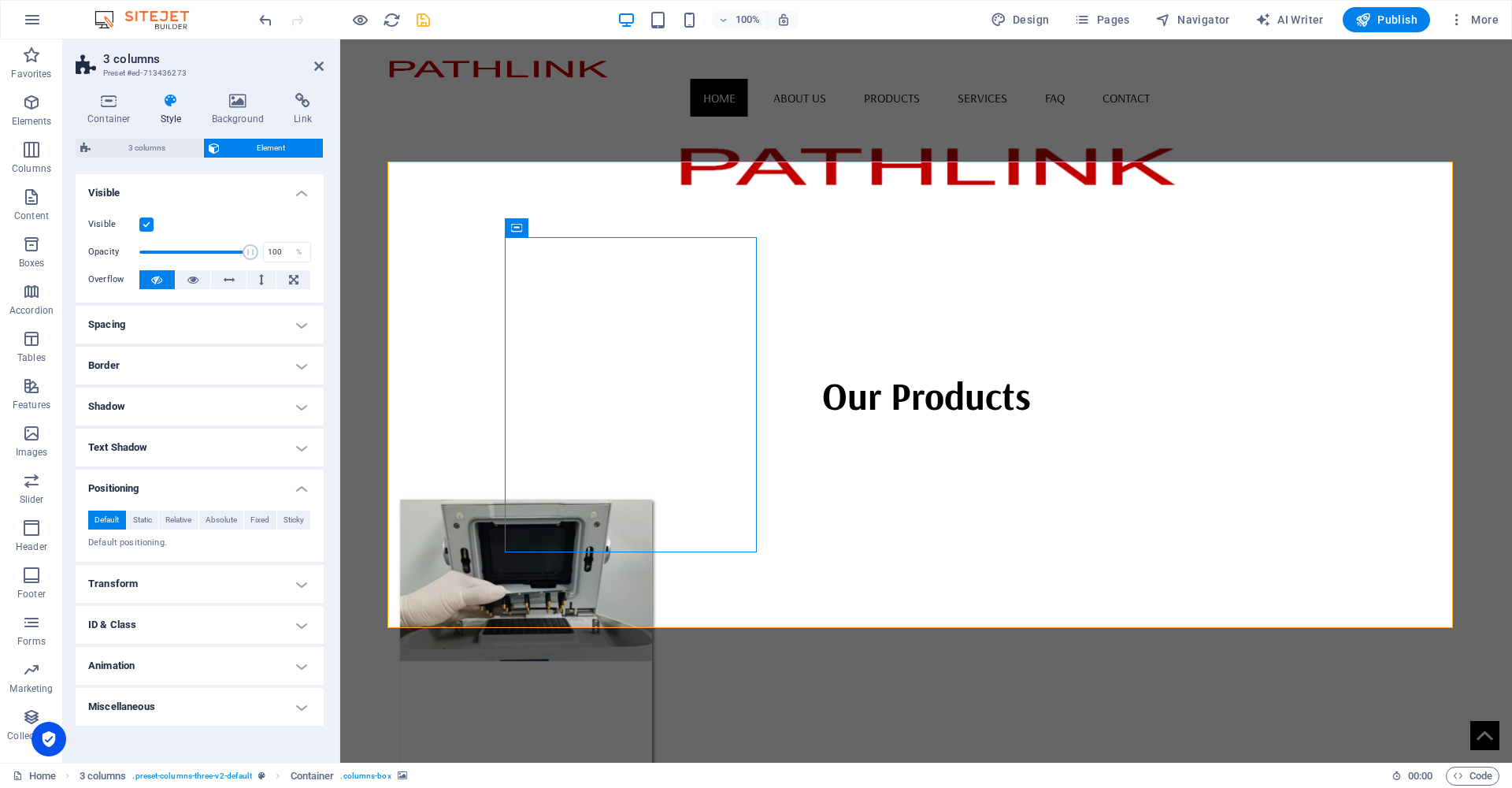 click on "Transform" at bounding box center [199, 584] 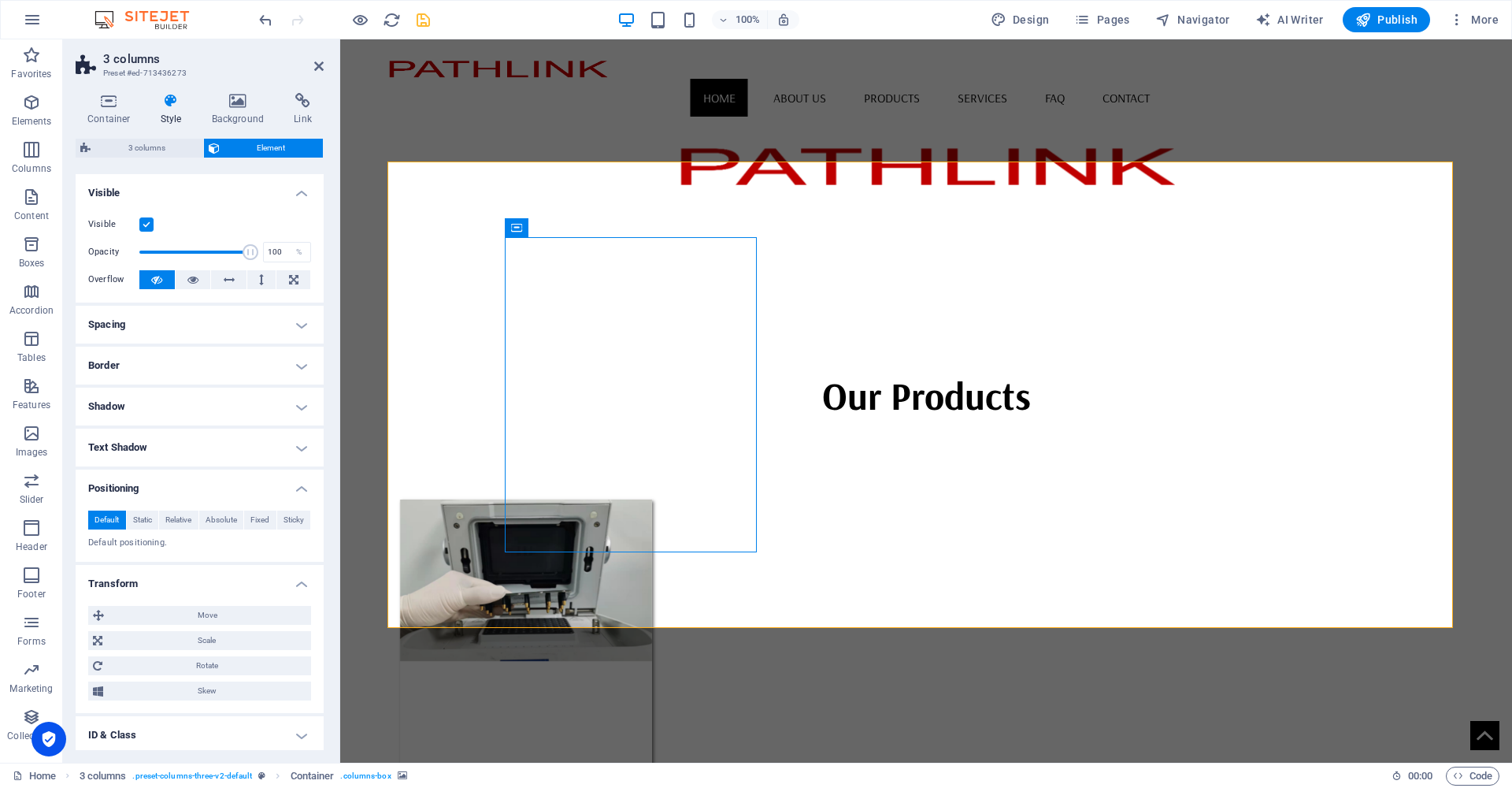click on "Default" at bounding box center [106, 520] 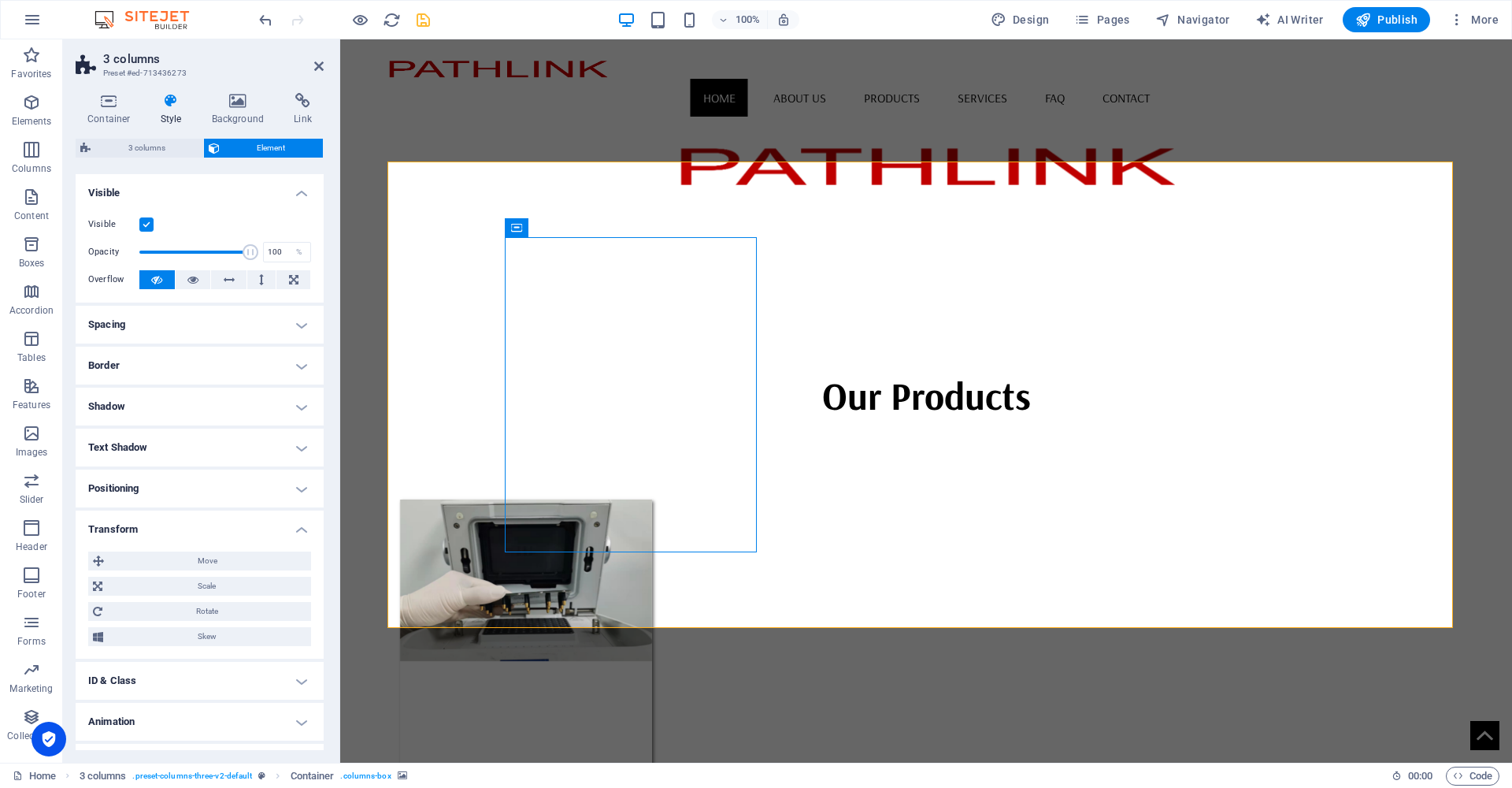 click on "Transform" at bounding box center (199, 525) 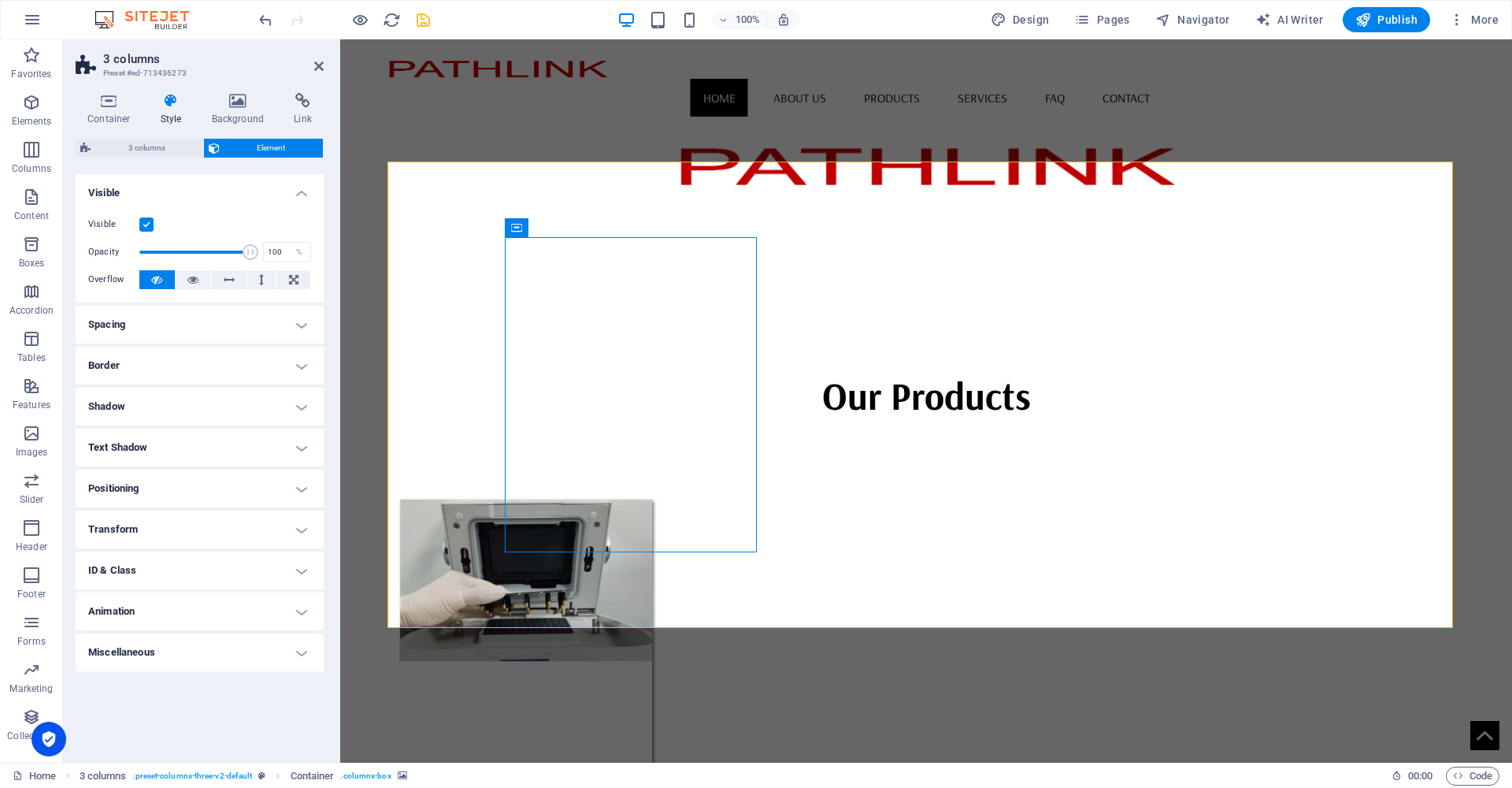 click on "ID & Class" at bounding box center [199, 571] 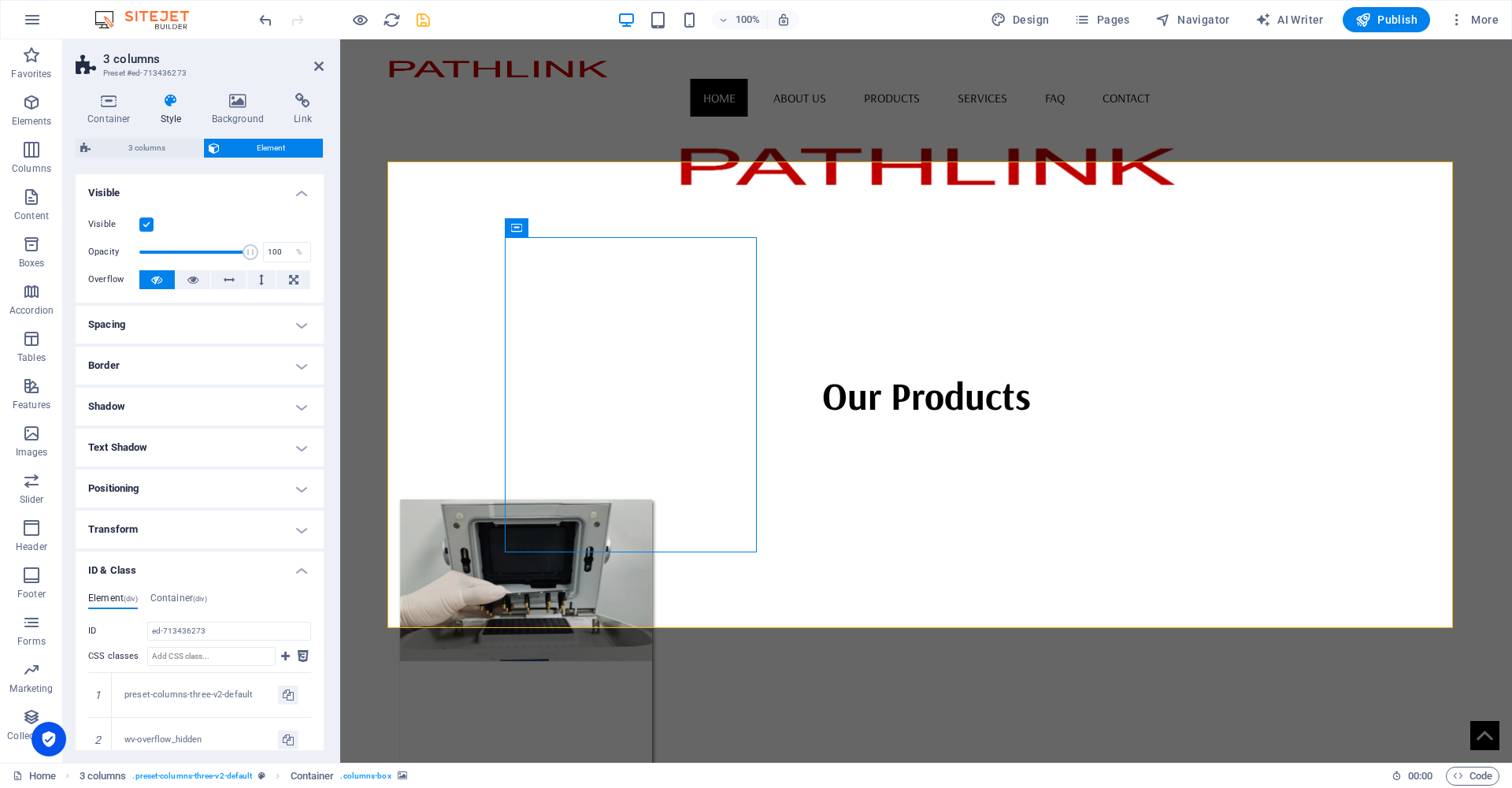 click on "ID & Class" at bounding box center [199, 566] 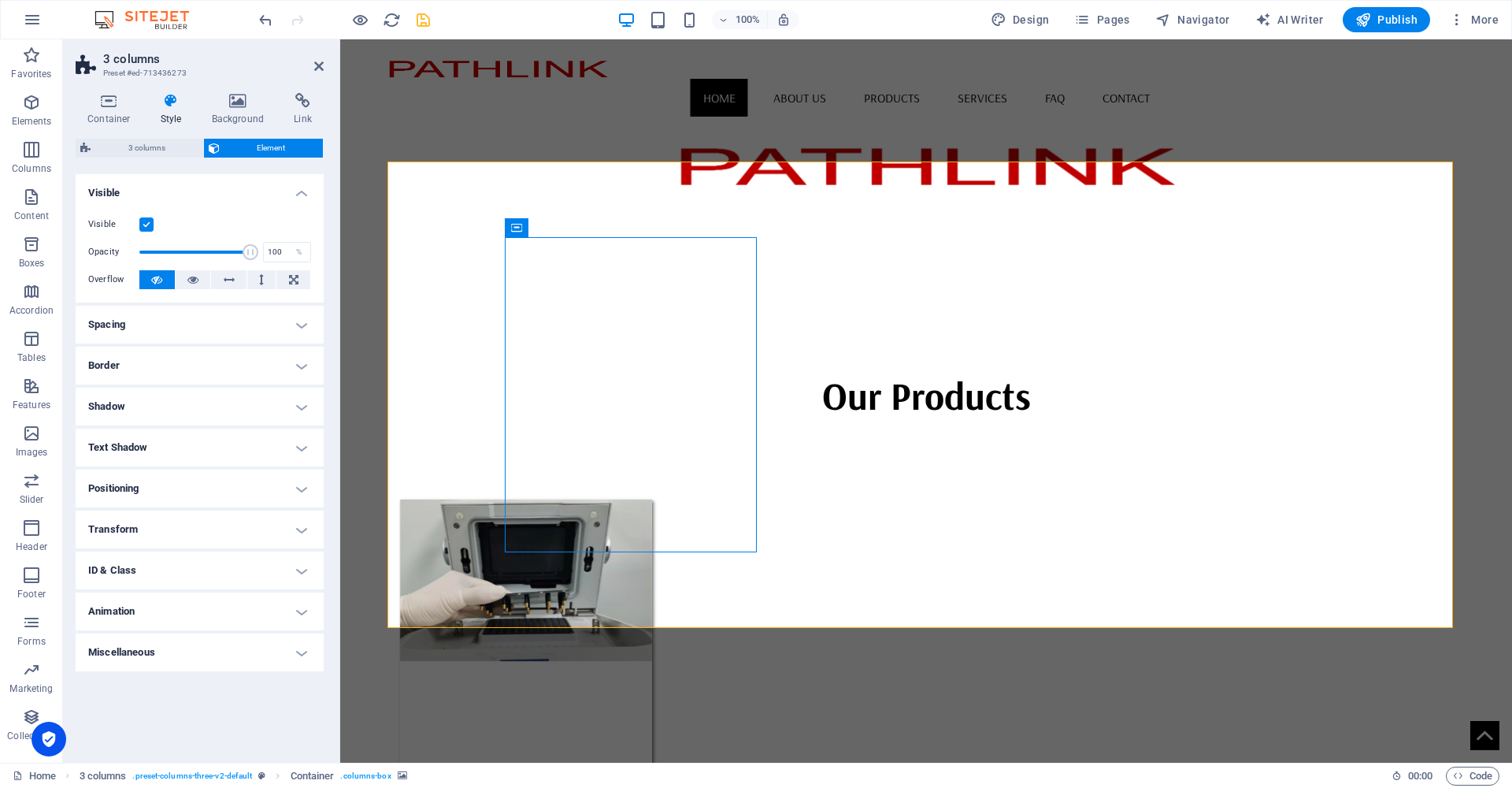 click on "Miscellaneous" at bounding box center (199, 652) 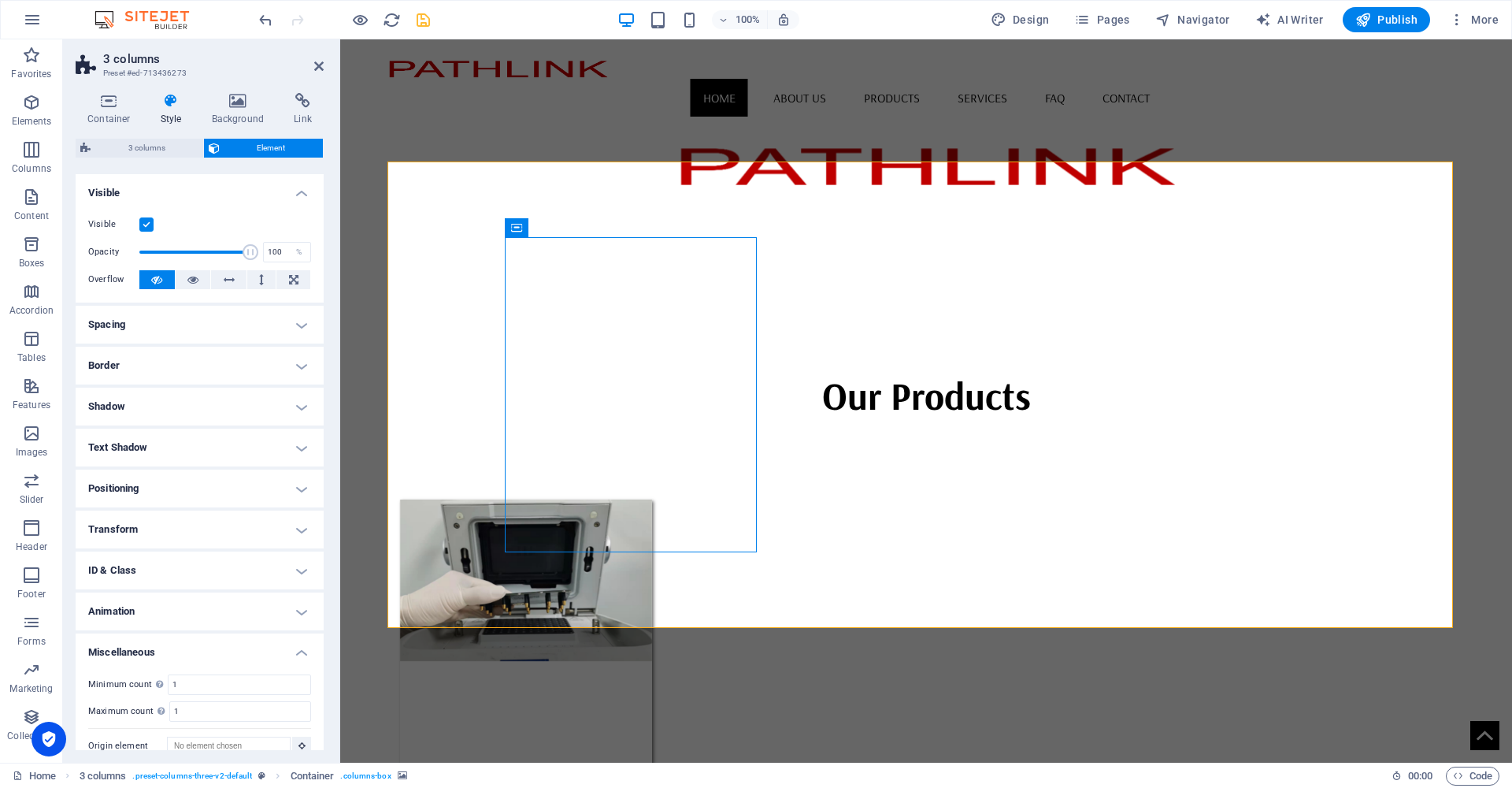 click on "Miscellaneous" at bounding box center (199, 648) 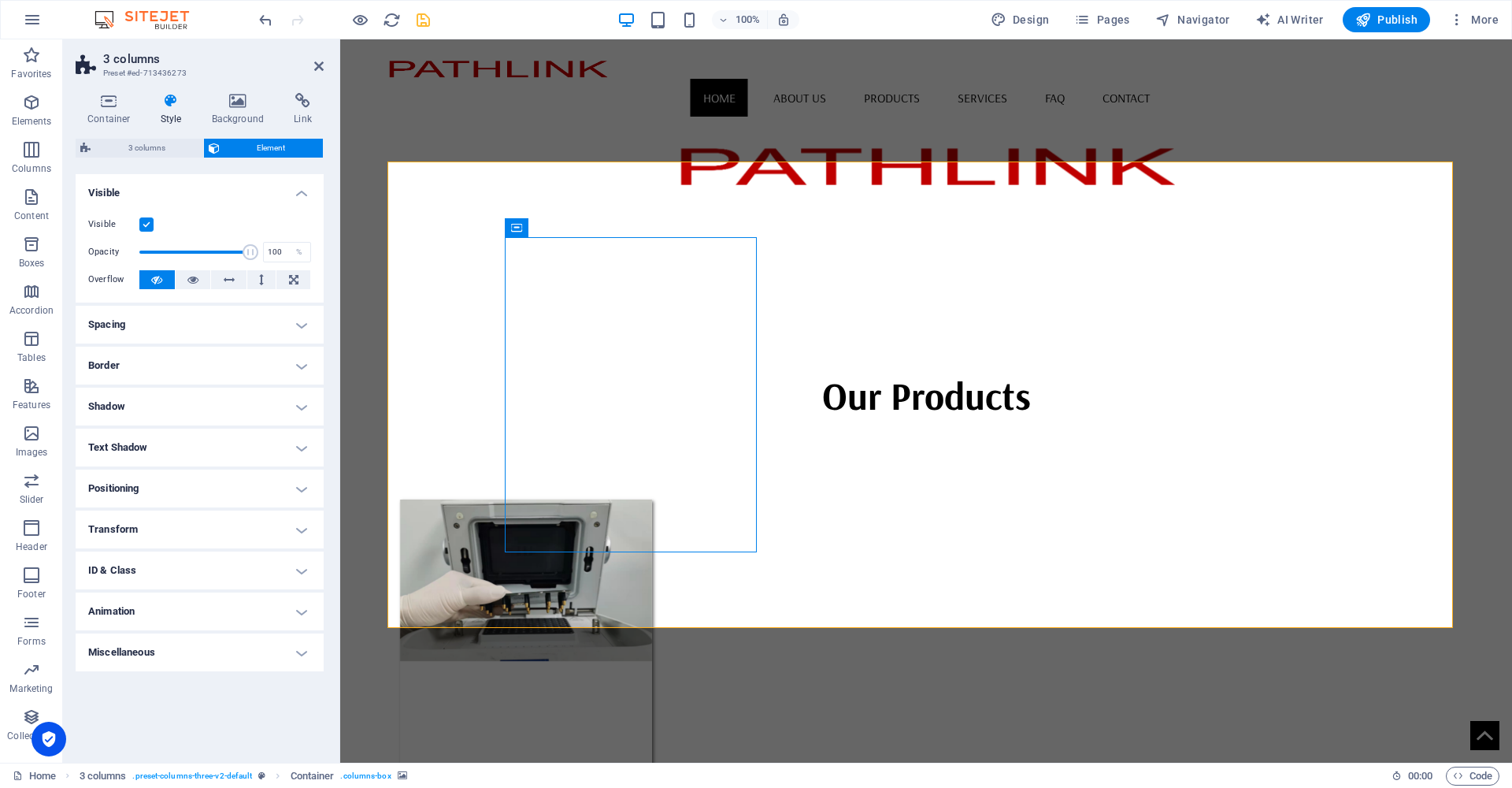 click on "Spacing" at bounding box center [199, 325] 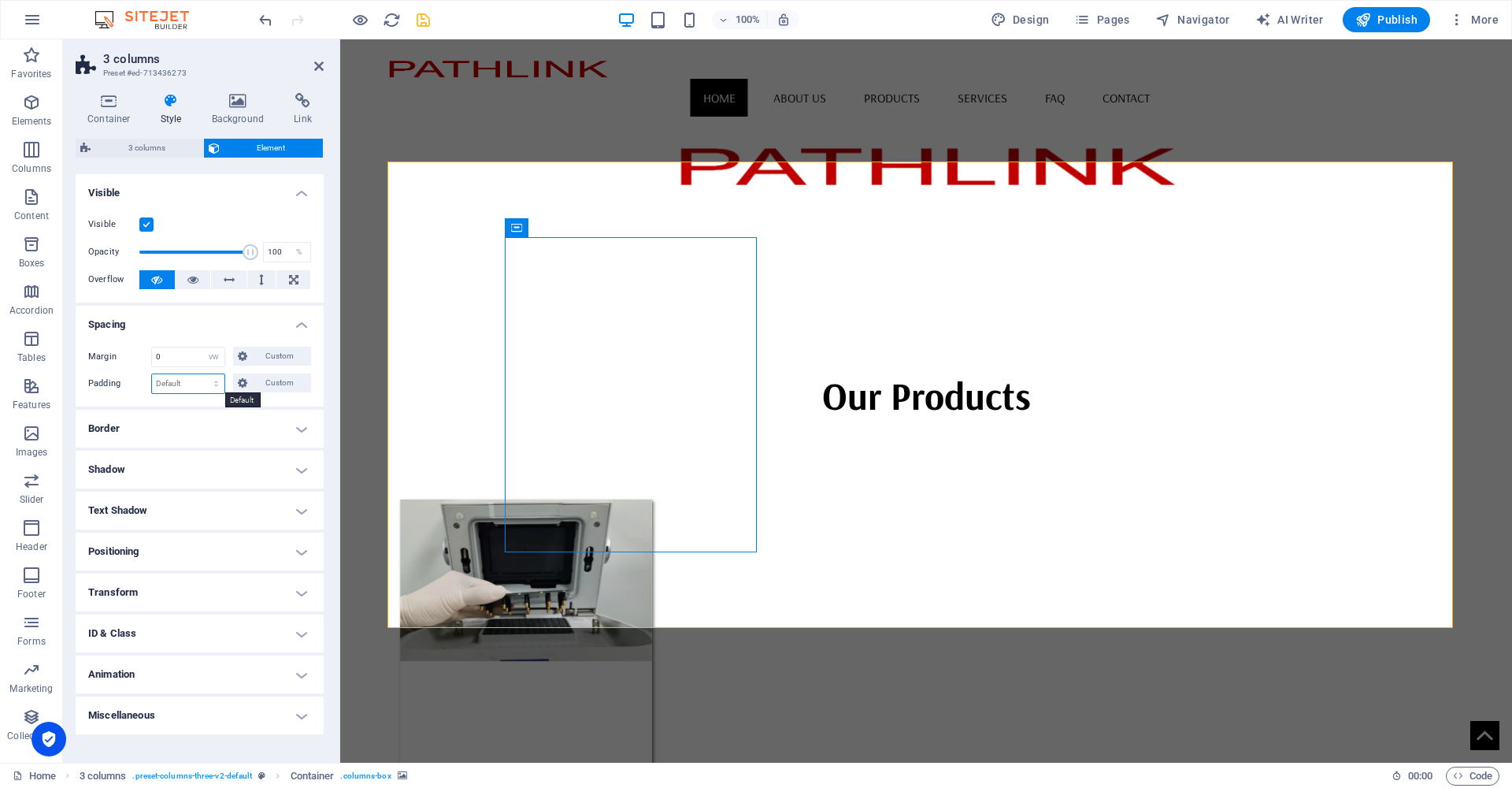 select on "vw" 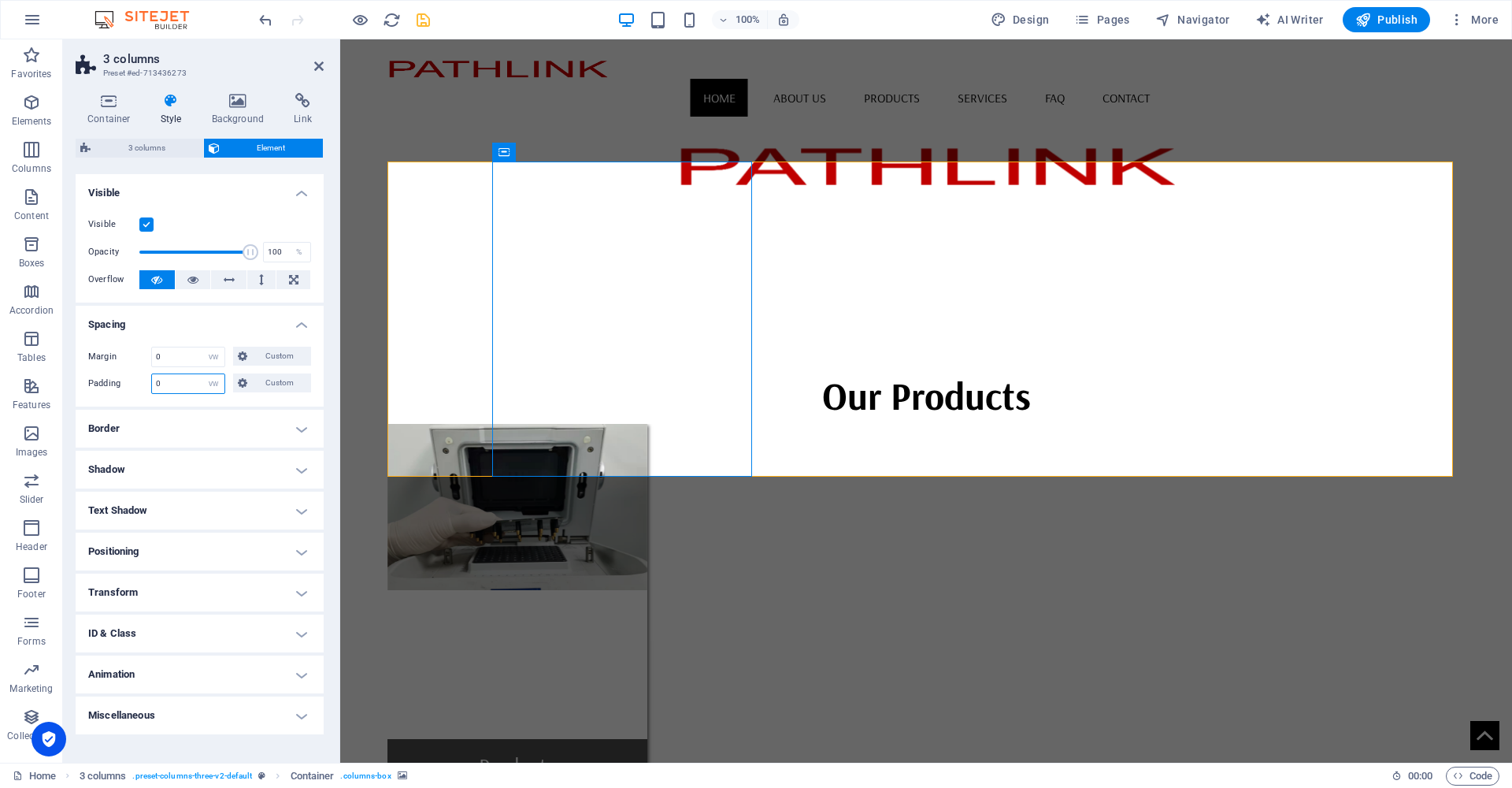 click on "0" at bounding box center [188, 384] 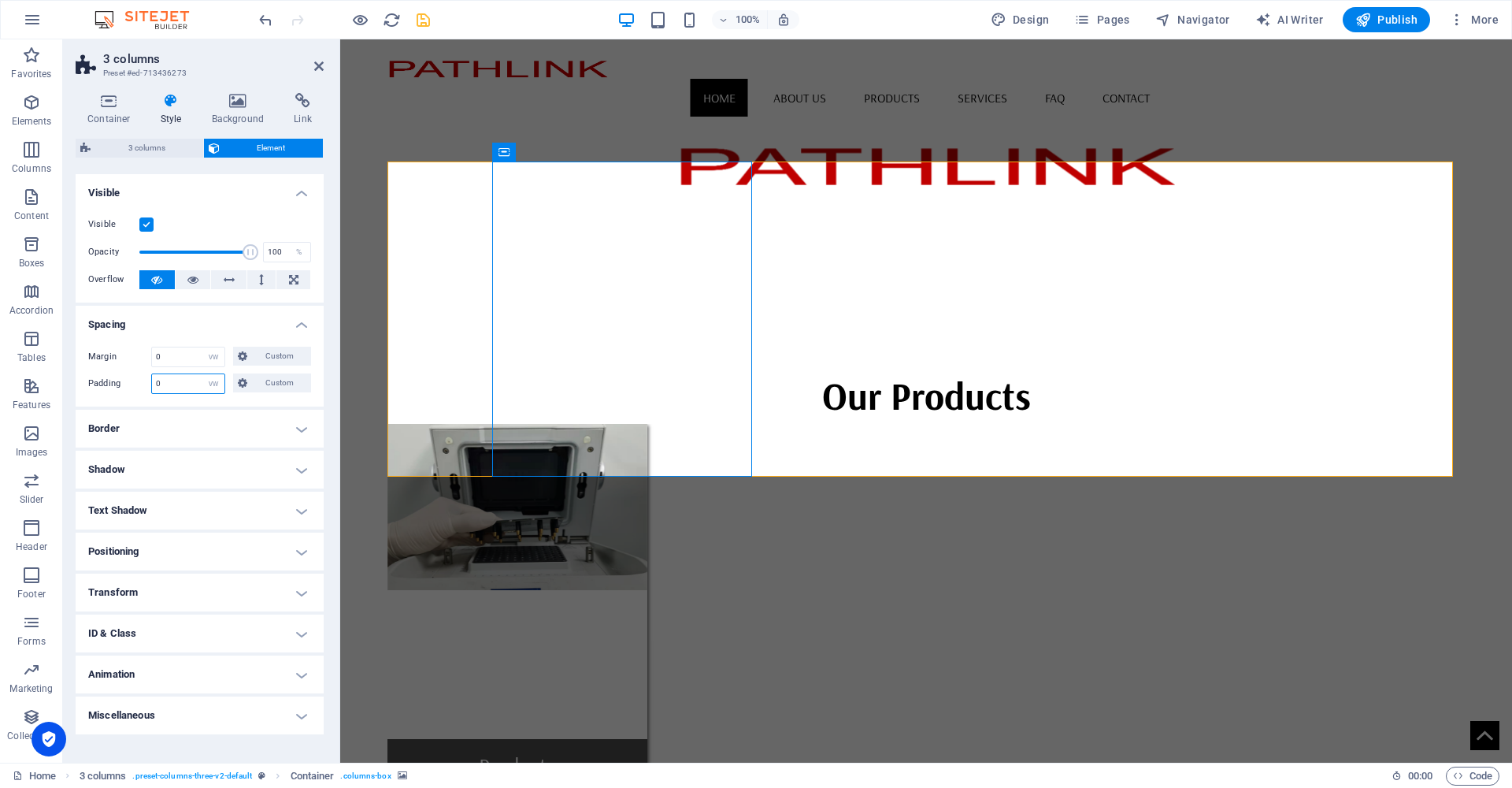 drag, startPoint x: 195, startPoint y: 386, endPoint x: 126, endPoint y: 386, distance: 69 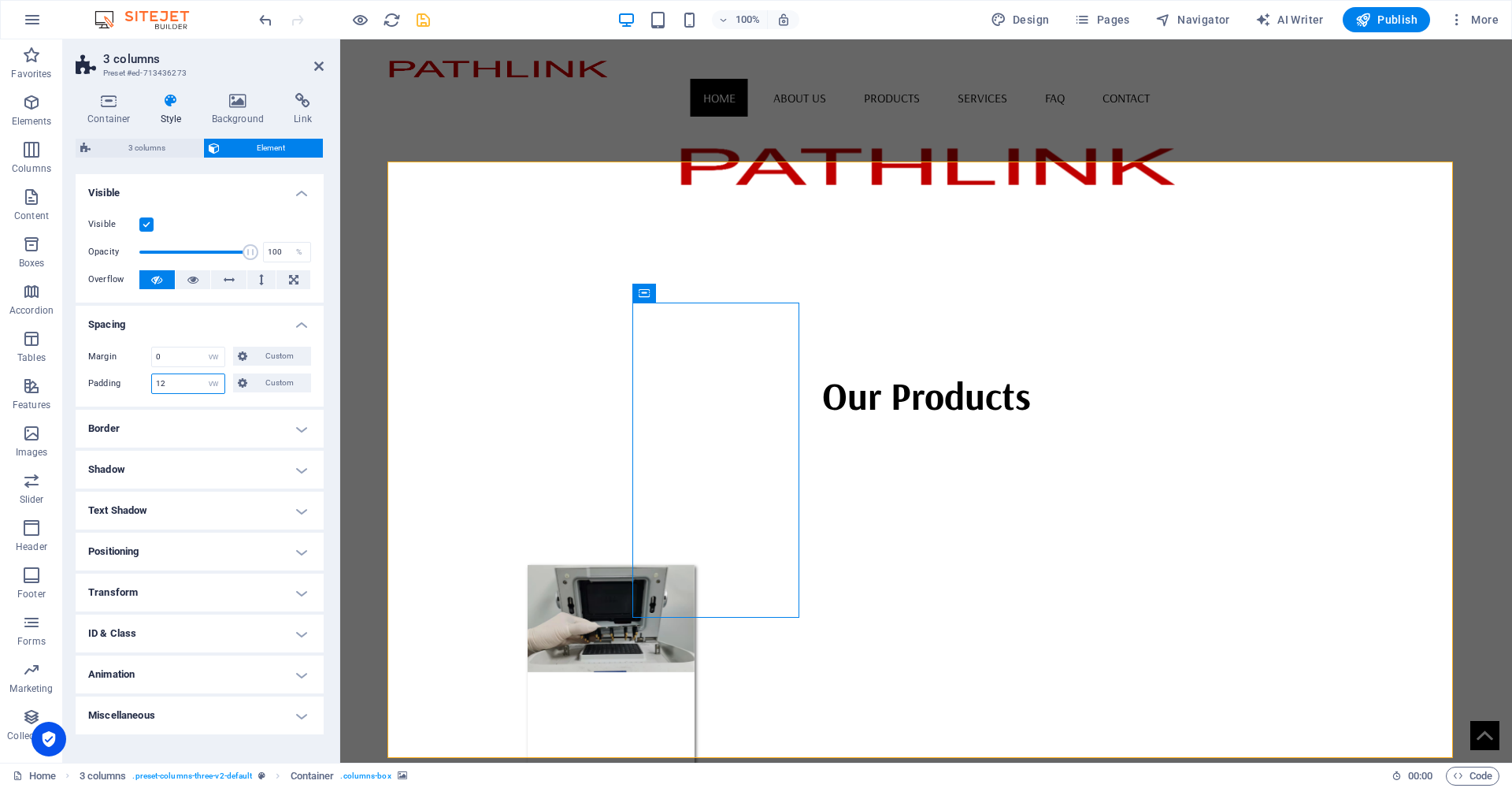 type on "1" 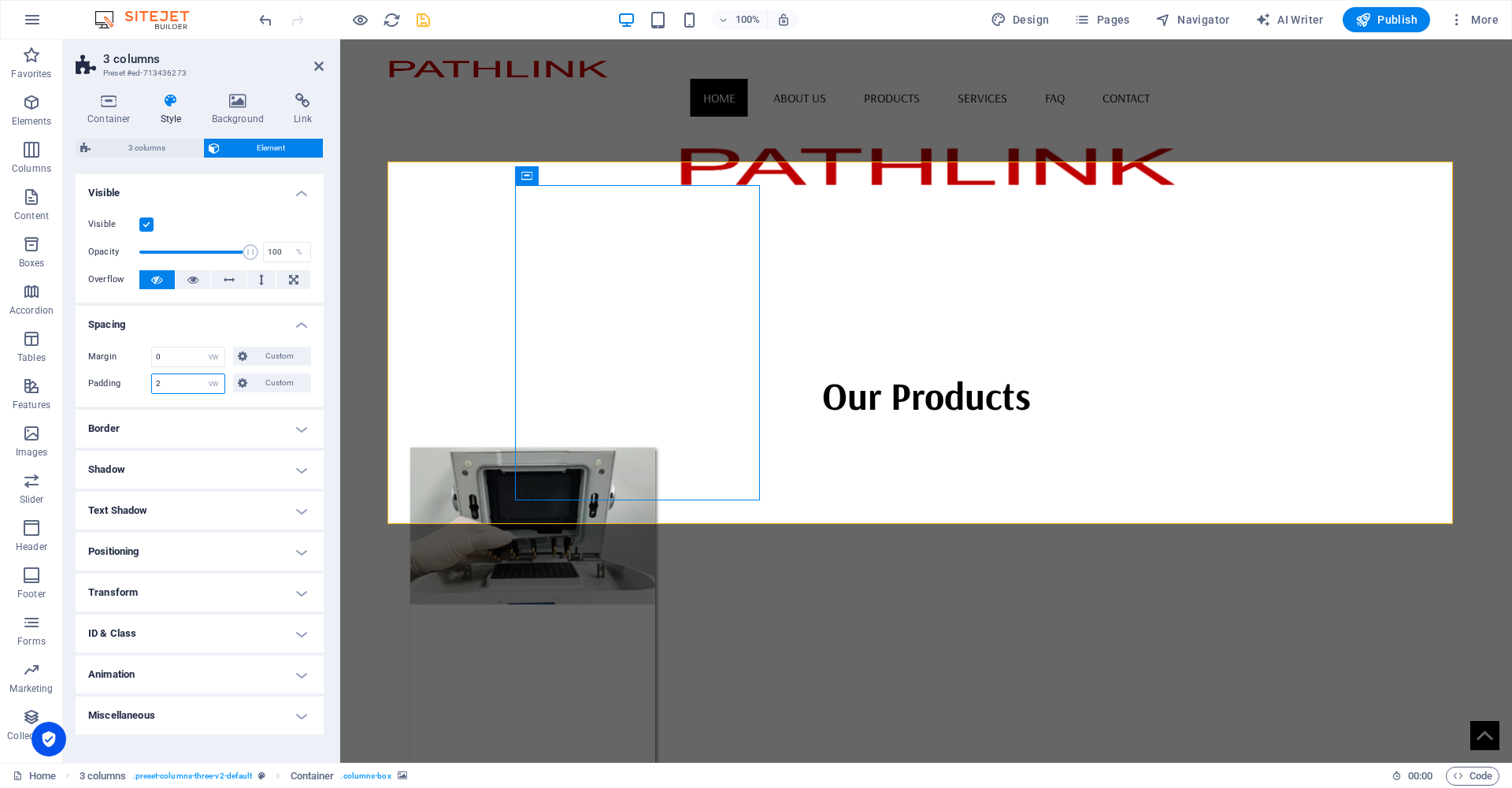 type on "2" 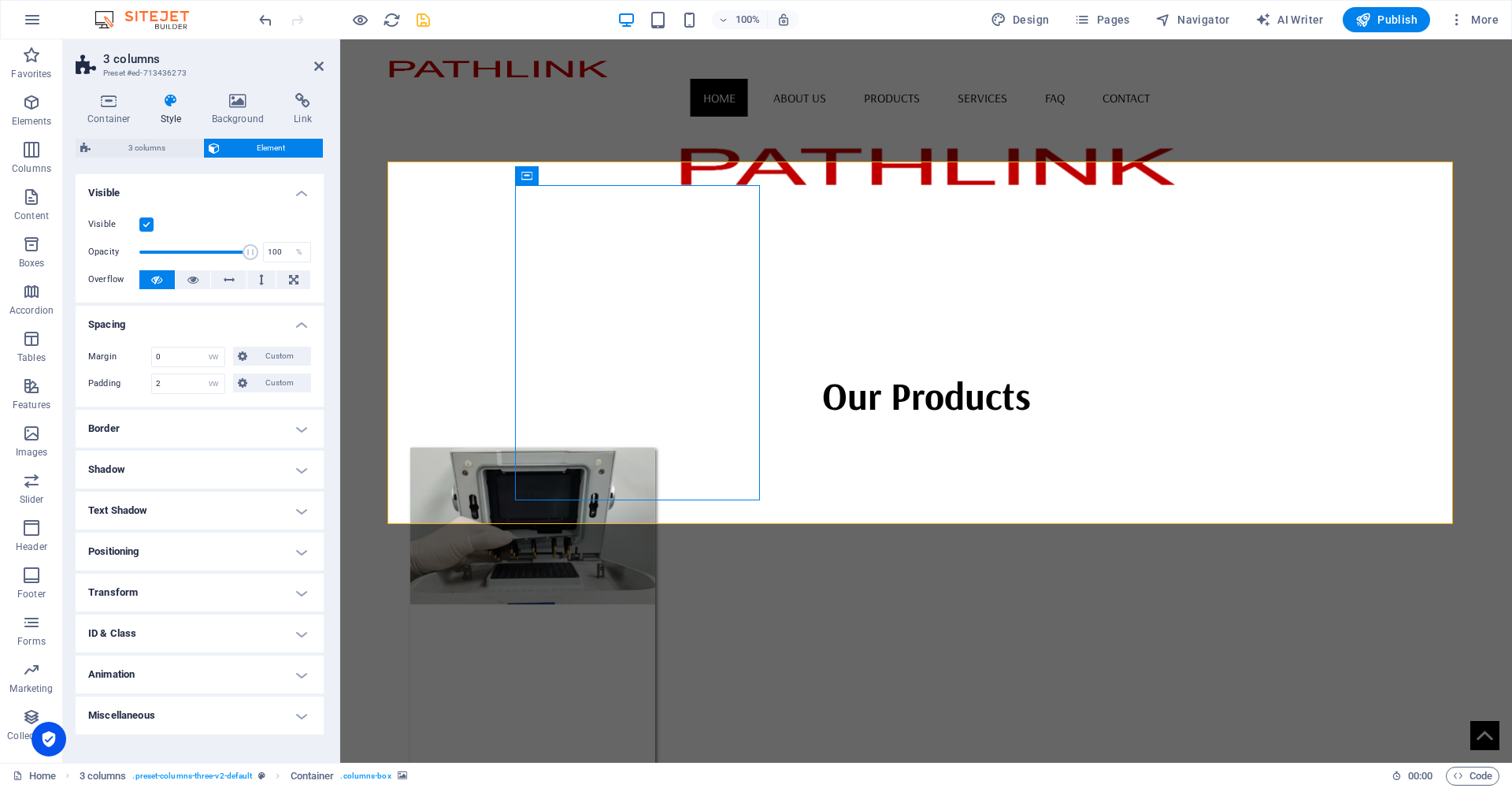 click on "Skip to main content
Home About us Products Services FAQ Contact Pathlink delivers precision Temperature Sensors, Electron Beam Components, and custom Thermal Solutions, ensuring top performance and reliability for industrial applications. Our Products Products Services Contact us Headline Lorem ipsum dolor sit amet, consectetuer adipiscing elit. Aenean commodo ligula eget dolor. Lorem ipsum dolor sit amet, consectetuer adipiscing elit leget dolor. Headline Lorem ipsum dolor sit amet, consectetuer adipiscing elit. Aenean commodo ligula eget dolor. Lorem ipsum dolor sit amet, consectetuer adipiscing elit leget dolor. Headline Lorem ipsum dolor sit amet, consectetuer adipiscing elit. Aenean commodo ligula eget dolor. Lorem ipsum dolor sit amet, consectetuer adipiscing elit leget dolor. Address [STREET_ADDRESS] Phone Phone:  [PHONE_NUMBER] Mobile:  Contact [EMAIL_ADDRESS] Legal Notice  |  Privacy Policy" at bounding box center (926, 1460) 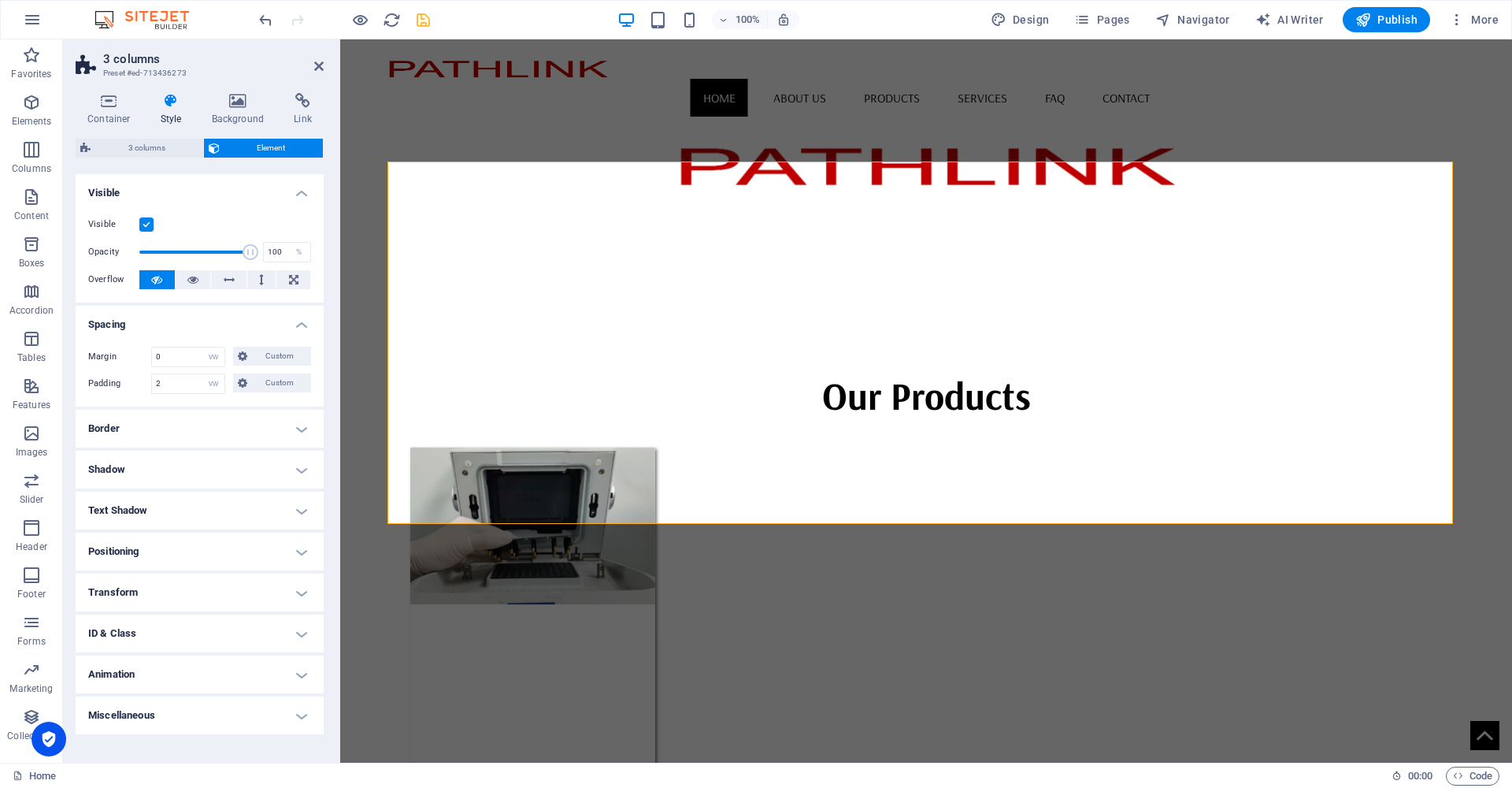 click on "Skip to main content
Home About us Products Services FAQ Contact Pathlink delivers precision Temperature Sensors, Electron Beam Components, and custom Thermal Solutions, ensuring top performance and reliability for industrial applications. Our Products Products Services Contact us Headline Lorem ipsum dolor sit amet, consectetuer adipiscing elit. Aenean commodo ligula eget dolor. Lorem ipsum dolor sit amet, consectetuer adipiscing elit leget dolor. Headline Lorem ipsum dolor sit amet, consectetuer adipiscing elit. Aenean commodo ligula eget dolor. Lorem ipsum dolor sit amet, consectetuer adipiscing elit leget dolor. Headline Lorem ipsum dolor sit amet, consectetuer adipiscing elit. Aenean commodo ligula eget dolor. Lorem ipsum dolor sit amet, consectetuer adipiscing elit leget dolor. Address [STREET_ADDRESS] Phone Phone:  [PHONE_NUMBER] Mobile:  Contact [EMAIL_ADDRESS] Legal Notice  |  Privacy Policy" at bounding box center [926, 1460] 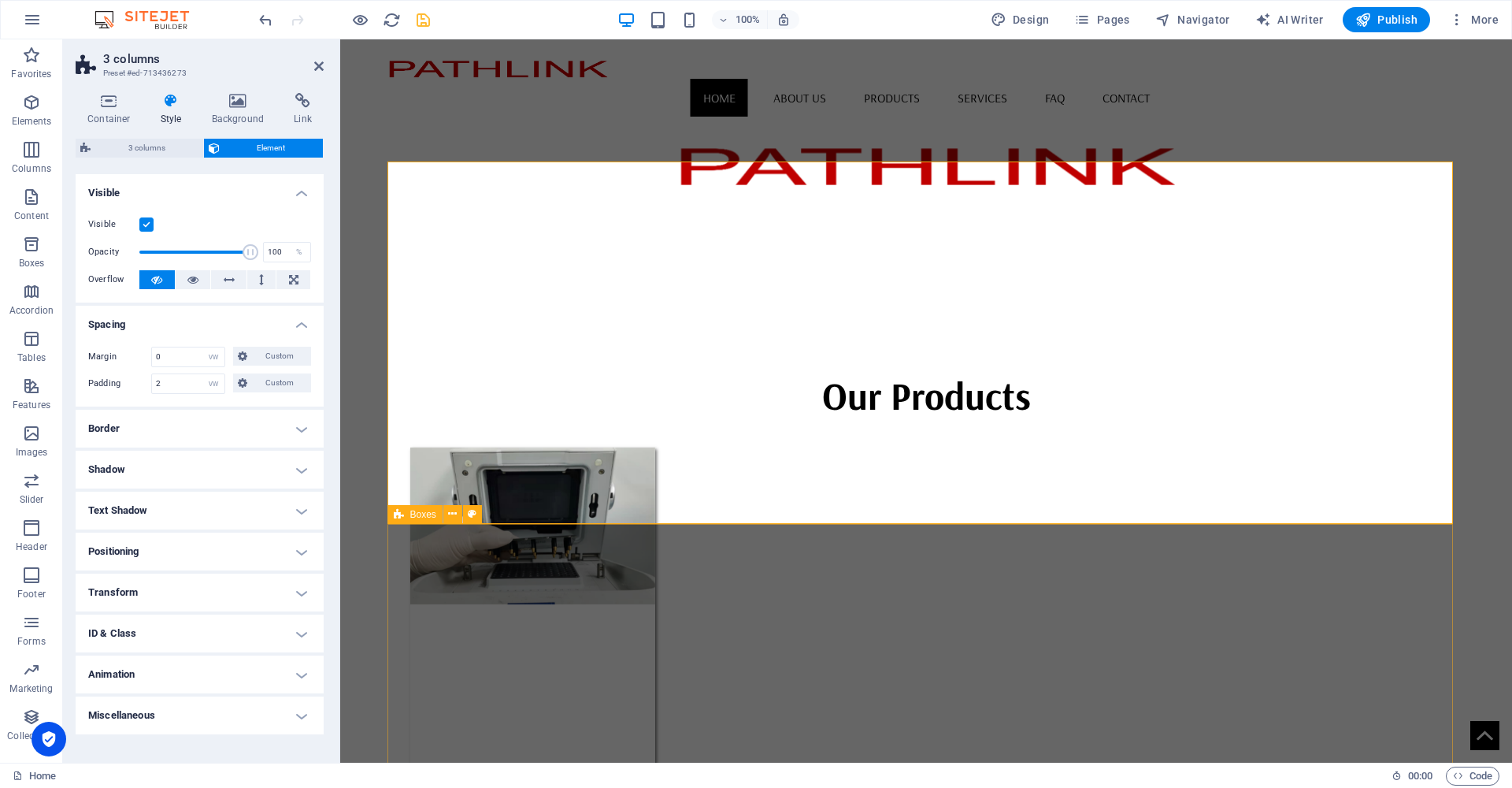 click on "Headline Lorem ipsum dolor sit amet, consectetuer adipiscing elit. Aenean commodo ligula eget dolor. Lorem ipsum dolor sit amet, consectetuer adipiscing elit leget dolor. Headline Lorem ipsum dolor sit amet, consectetuer adipiscing elit. Aenean commodo ligula eget dolor. Lorem ipsum dolor sit amet, consectetuer adipiscing elit leget dolor. Headline Lorem ipsum dolor sit amet, consectetuer adipiscing elit. Aenean commodo ligula eget dolor. Lorem ipsum dolor sit amet, consectetuer adipiscing elit leget dolor." at bounding box center [926, 1995] 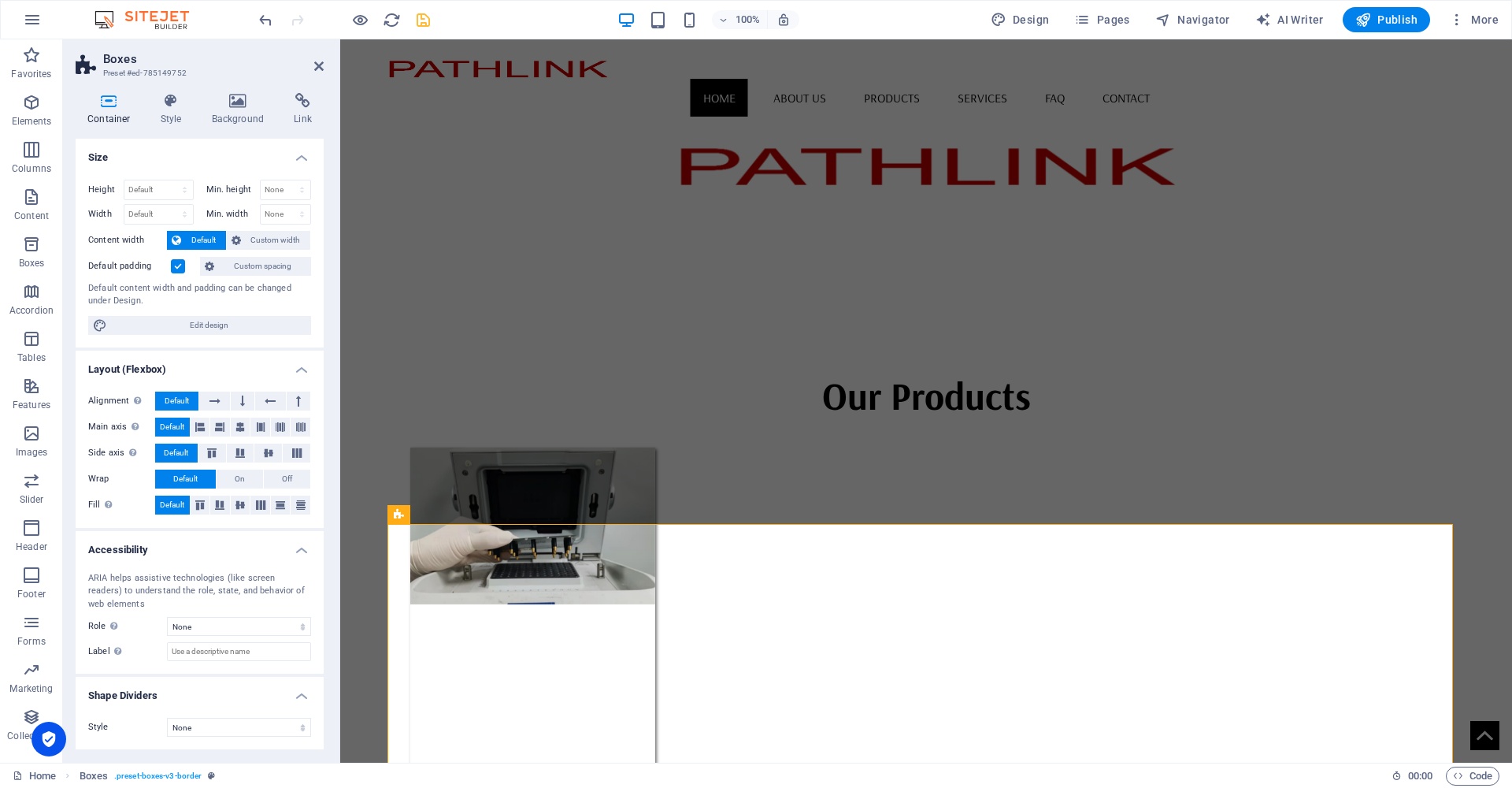 click on "Skip to main content
Home About us Products Services FAQ Contact Pathlink delivers precision Temperature Sensors, Electron Beam Components, and custom Thermal Solutions, ensuring top performance and reliability for industrial applications. Our Products Products Services Contact us Headline Lorem ipsum dolor sit amet, consectetuer adipiscing elit. Aenean commodo ligula eget dolor. Lorem ipsum dolor sit amet, consectetuer adipiscing elit leget dolor. Headline Lorem ipsum dolor sit amet, consectetuer adipiscing elit. Aenean commodo ligula eget dolor. Lorem ipsum dolor sit amet, consectetuer adipiscing elit leget dolor. Headline Lorem ipsum dolor sit amet, consectetuer adipiscing elit. Aenean commodo ligula eget dolor. Lorem ipsum dolor sit amet, consectetuer adipiscing elit leget dolor. Address [STREET_ADDRESS] Phone Phone:  [PHONE_NUMBER] Mobile:  Contact [EMAIL_ADDRESS] Legal Notice  |  Privacy Policy" at bounding box center [926, 1460] 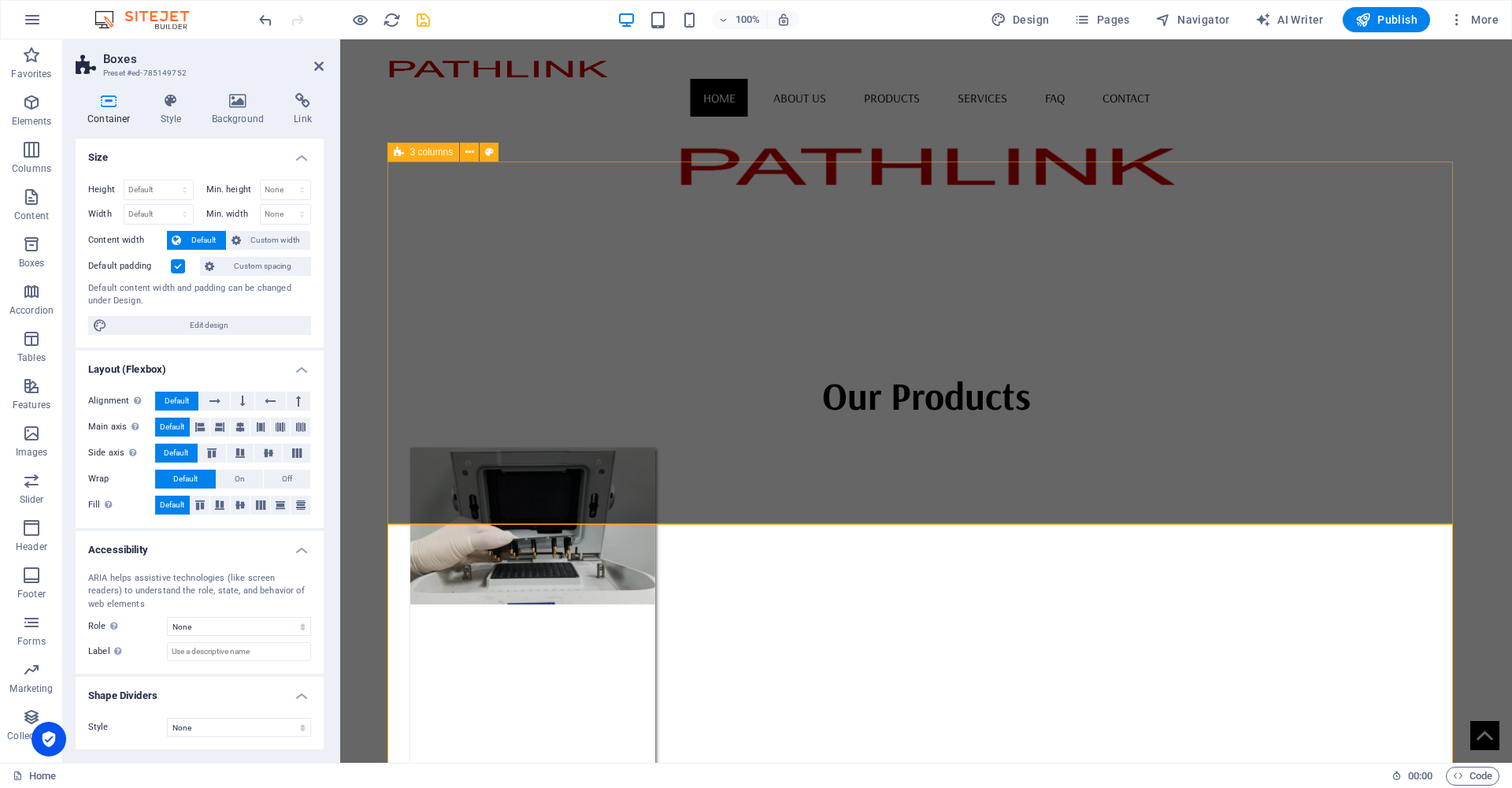 click at bounding box center (532, 605) 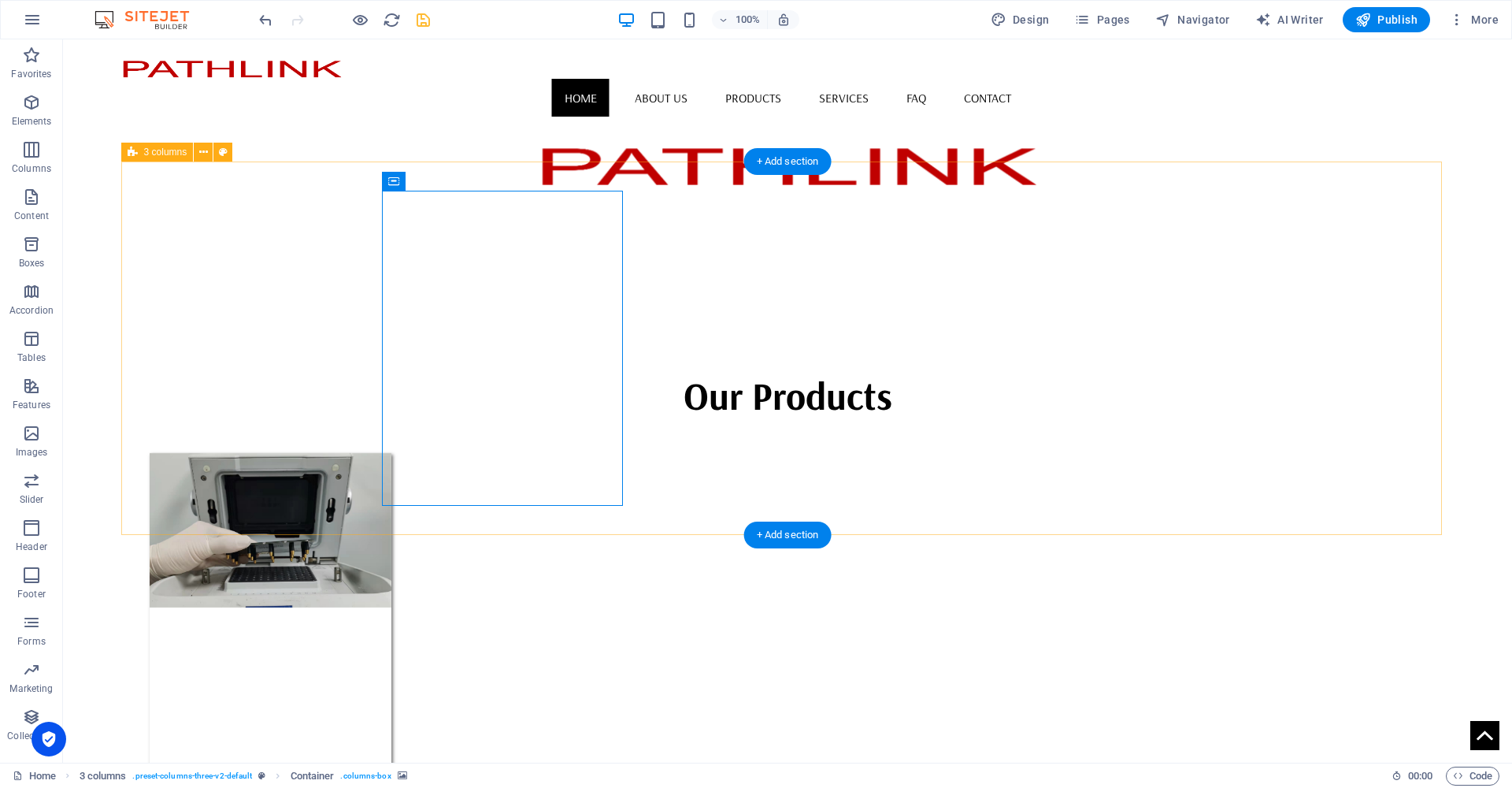 click at bounding box center [270, 611] 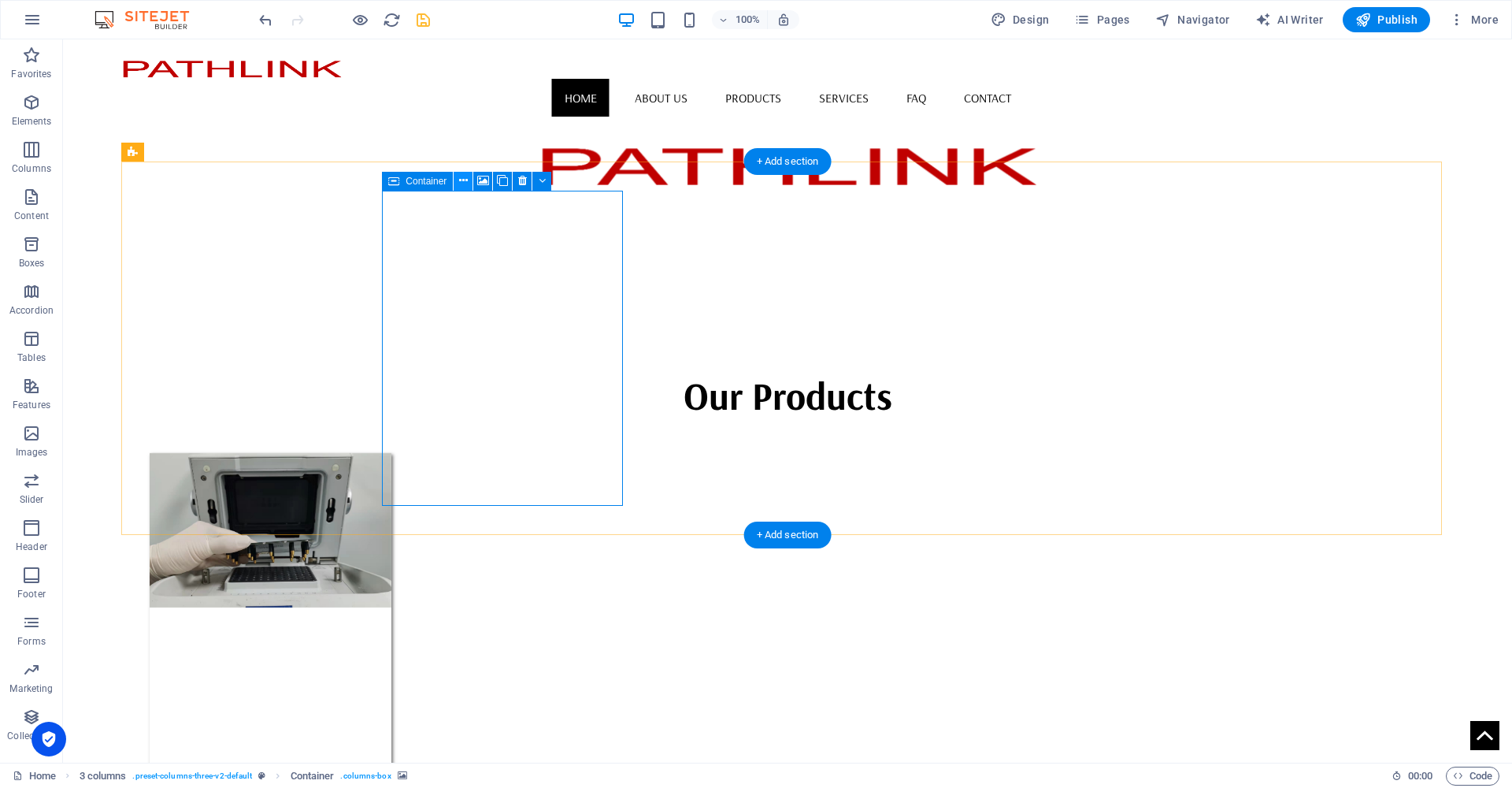 click at bounding box center (463, 180) 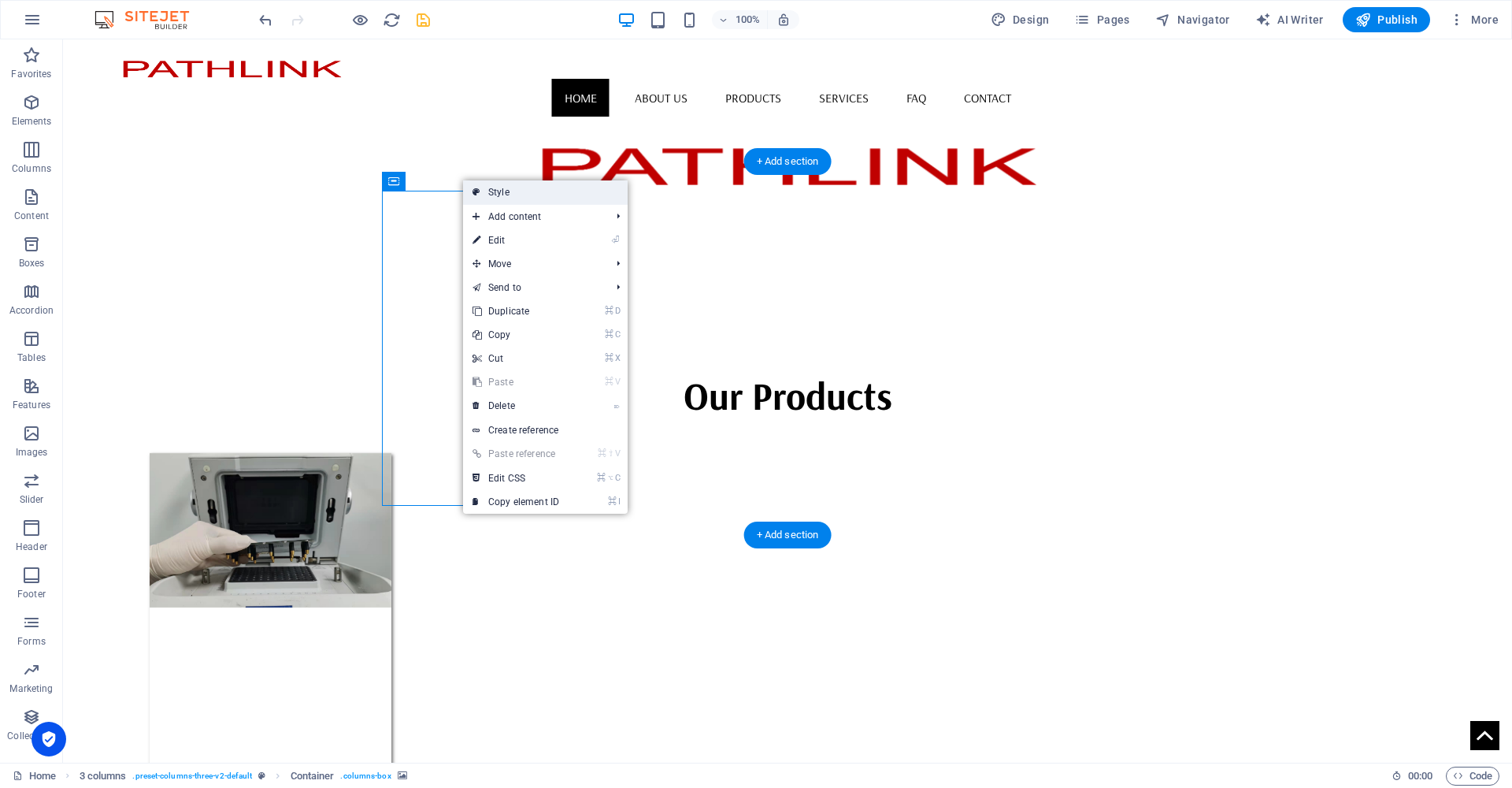 click on "Style" at bounding box center [545, 192] 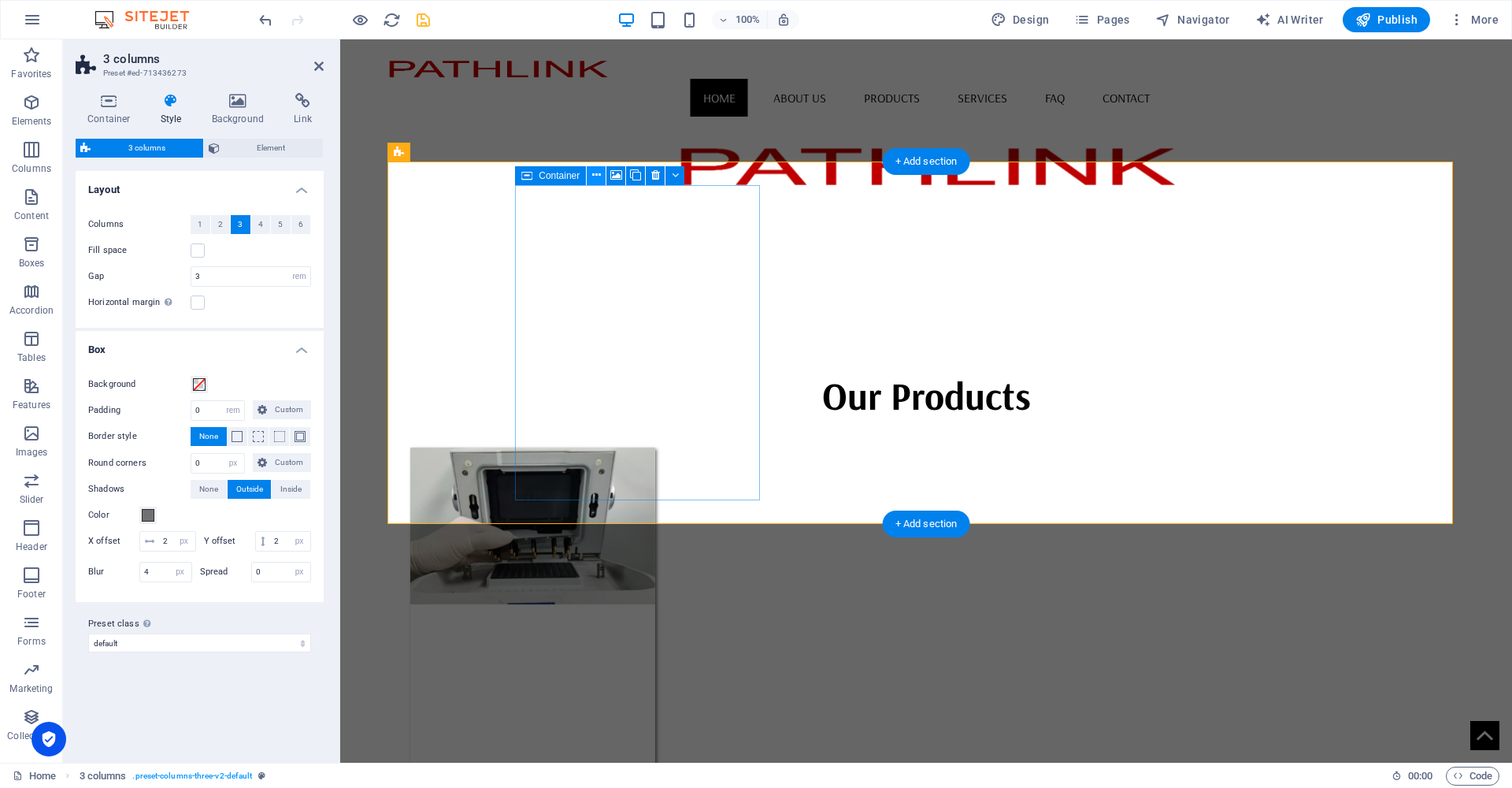 click at bounding box center (596, 175) 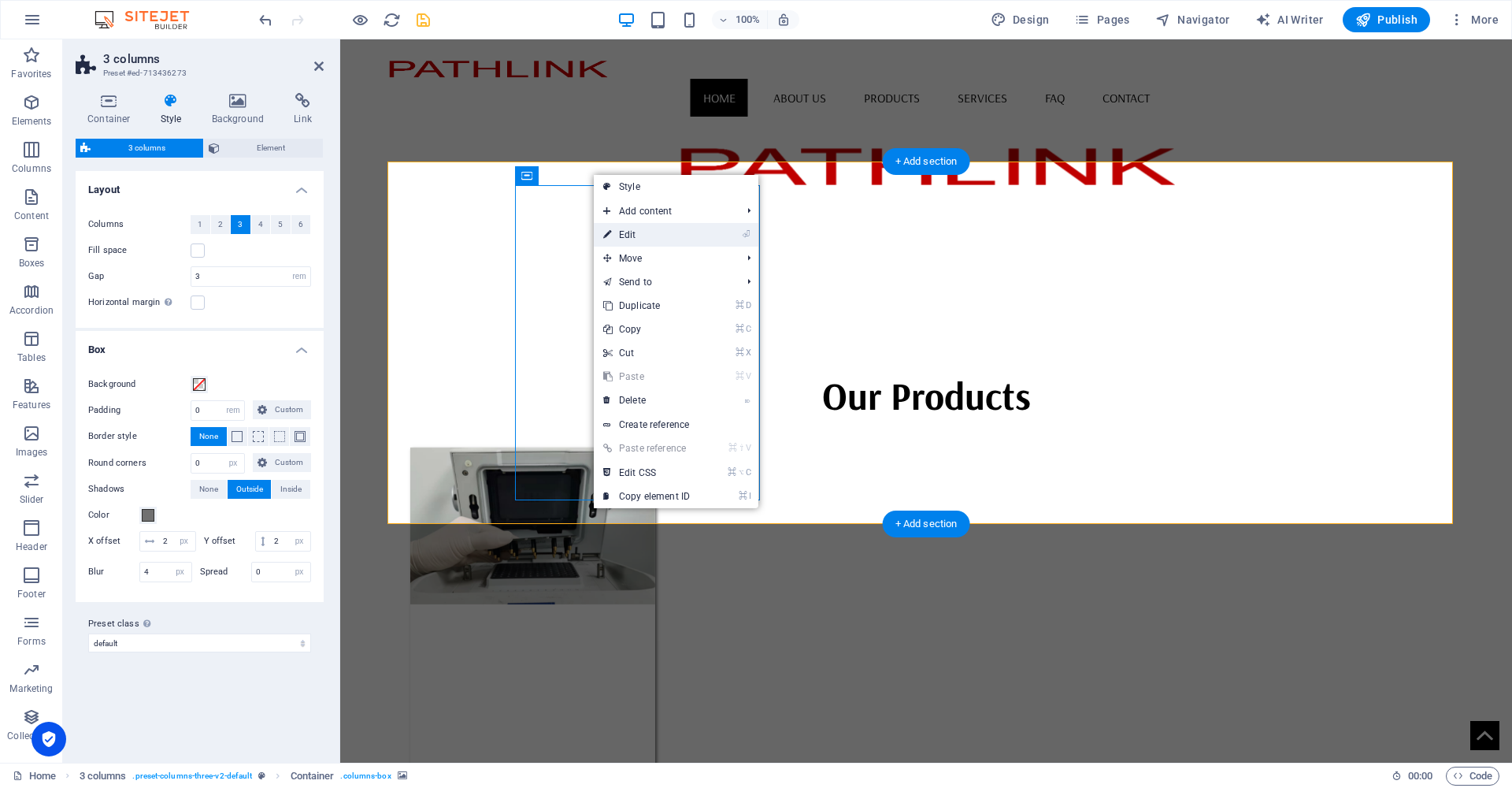 click on "⏎  Edit" at bounding box center (647, 235) 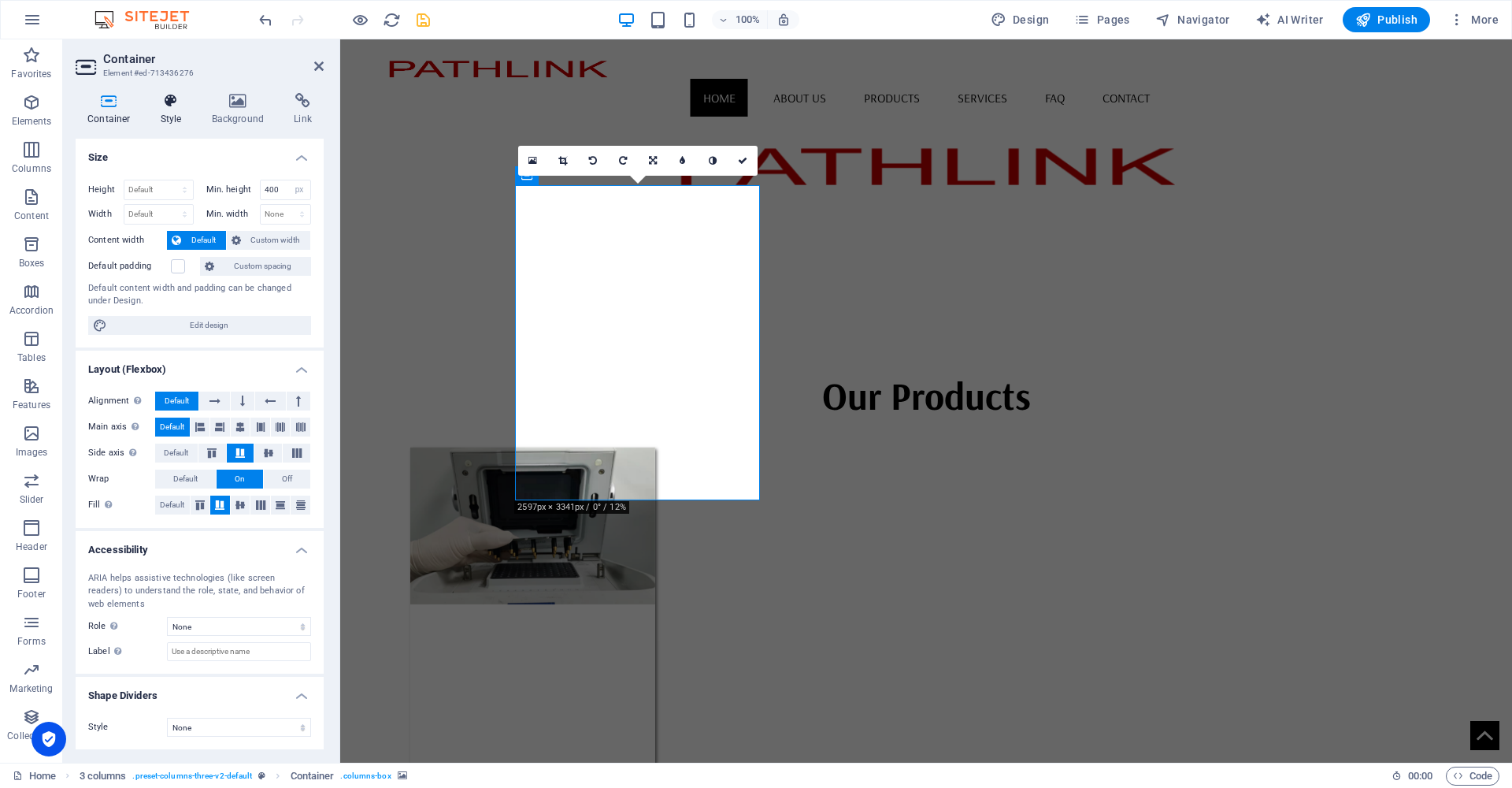 click at bounding box center [171, 101] 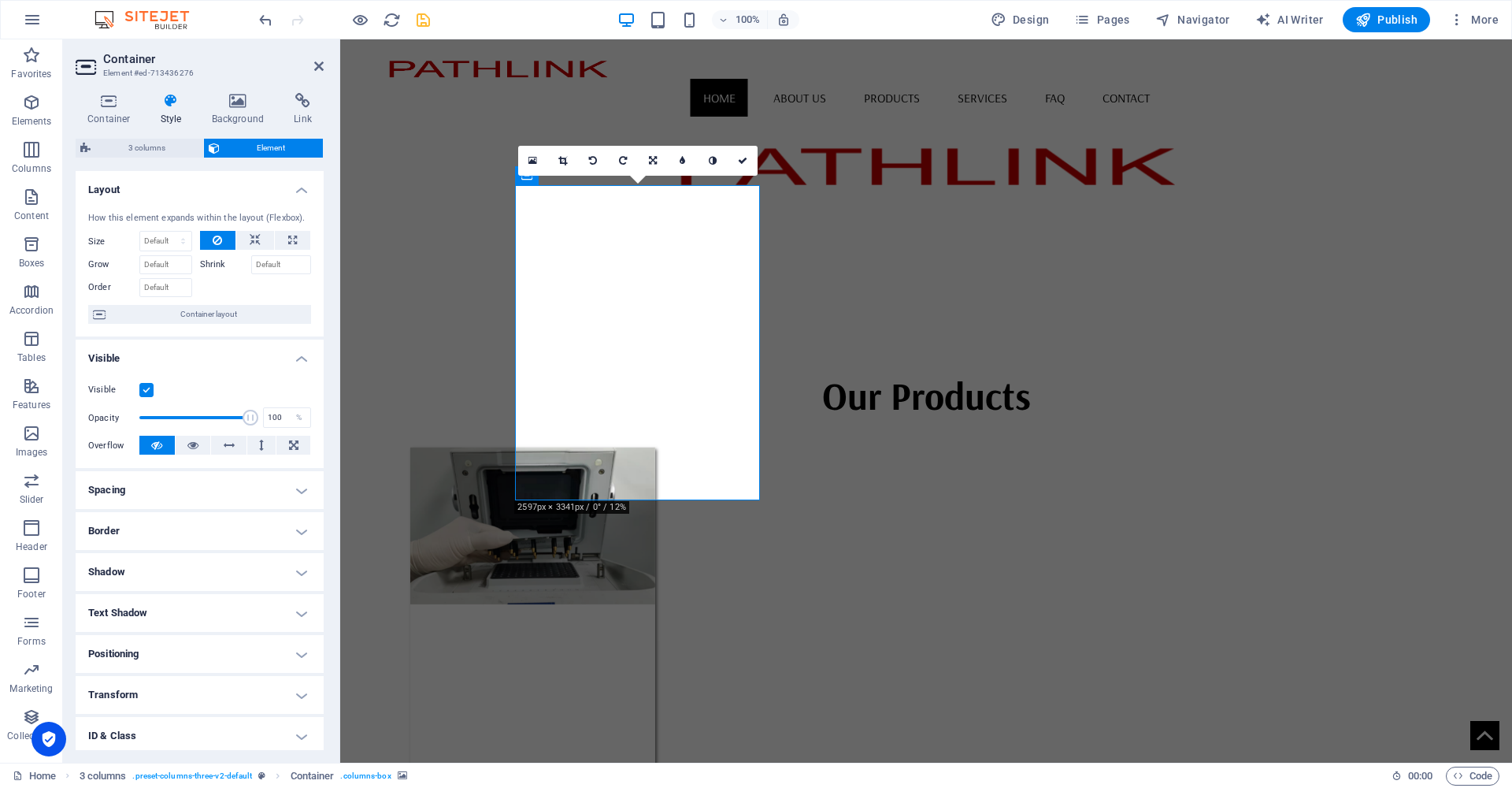 click on "Spacing" at bounding box center (199, 490) 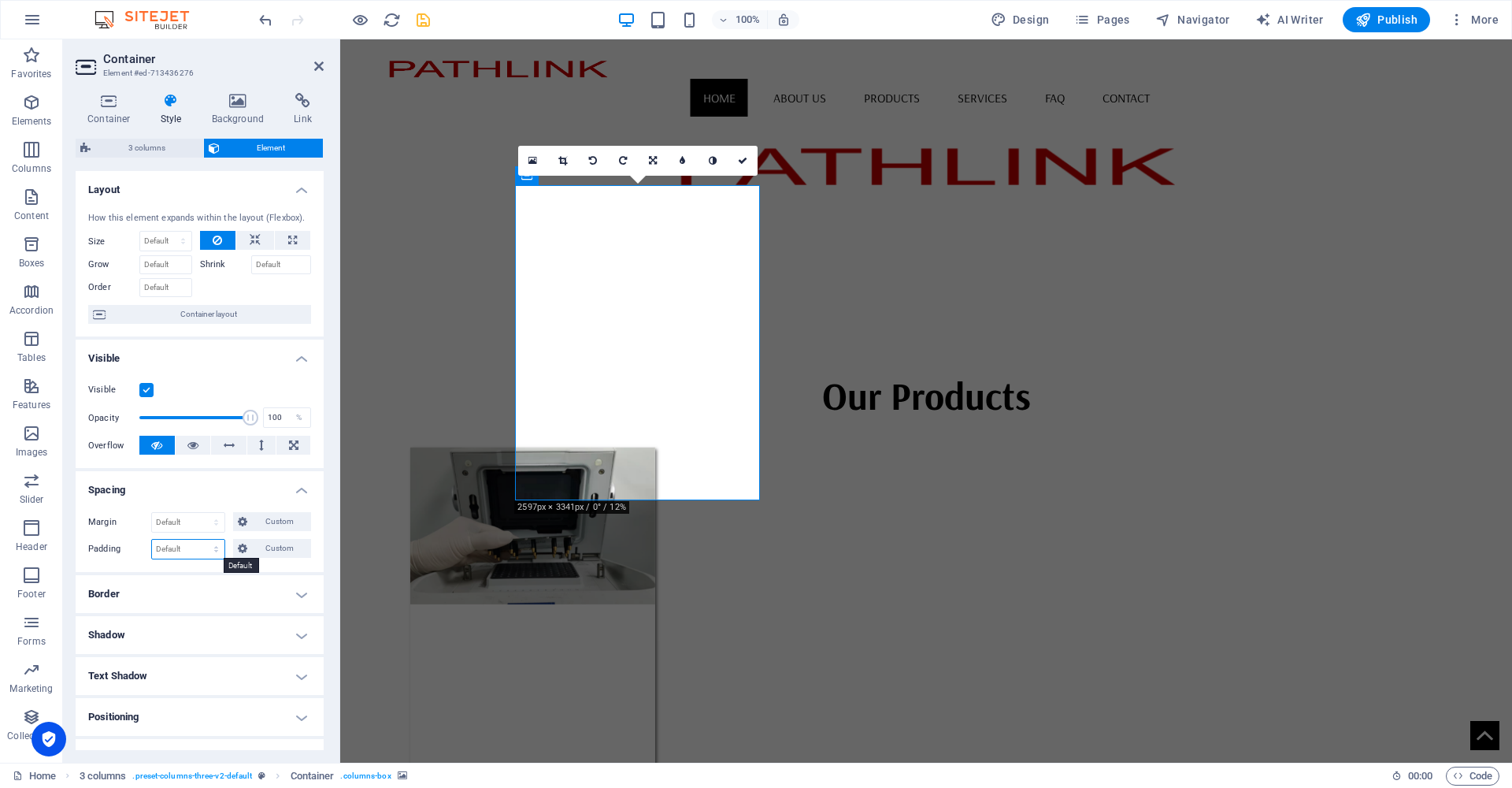 select on "vw" 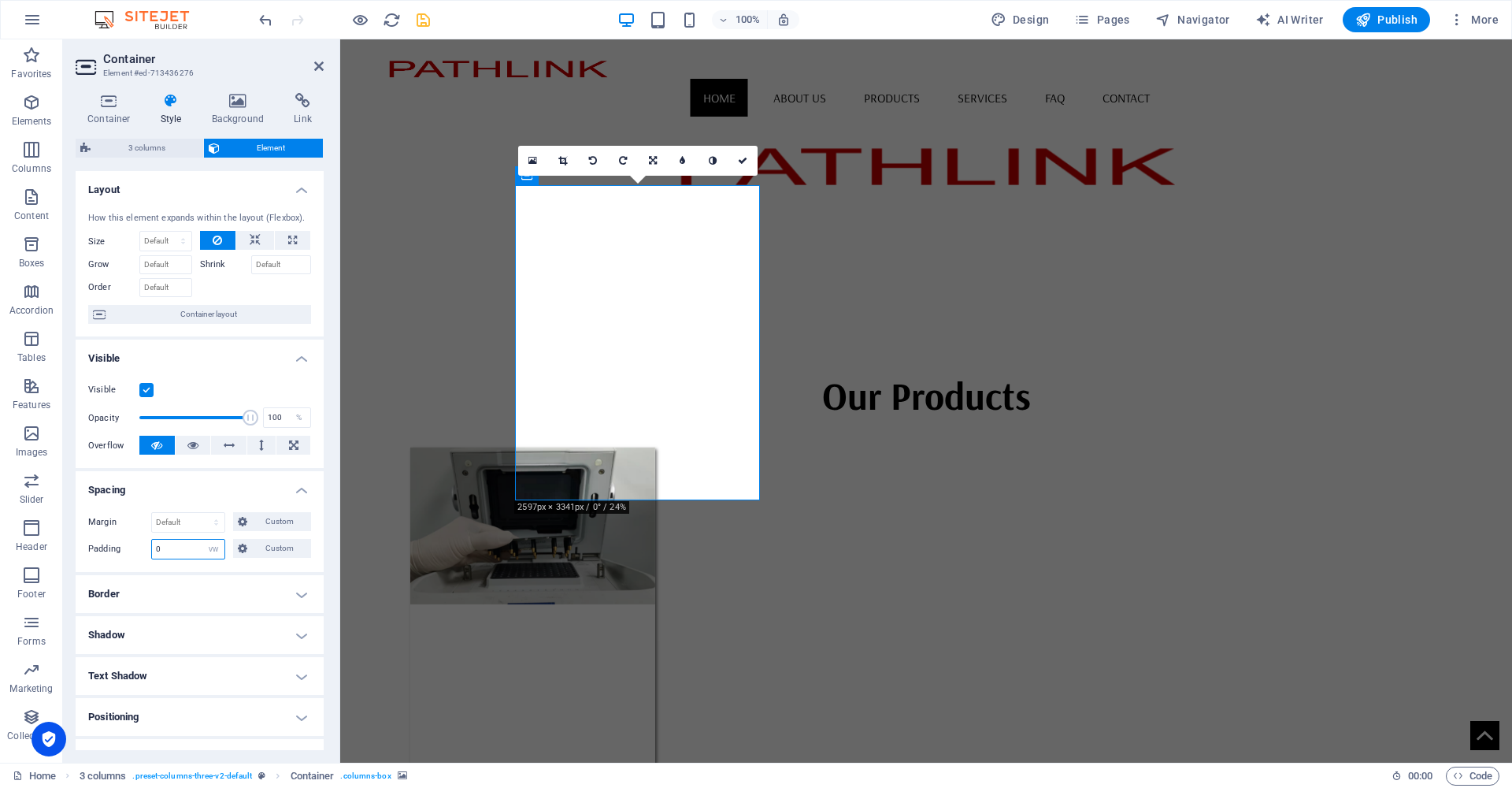 type on "2" 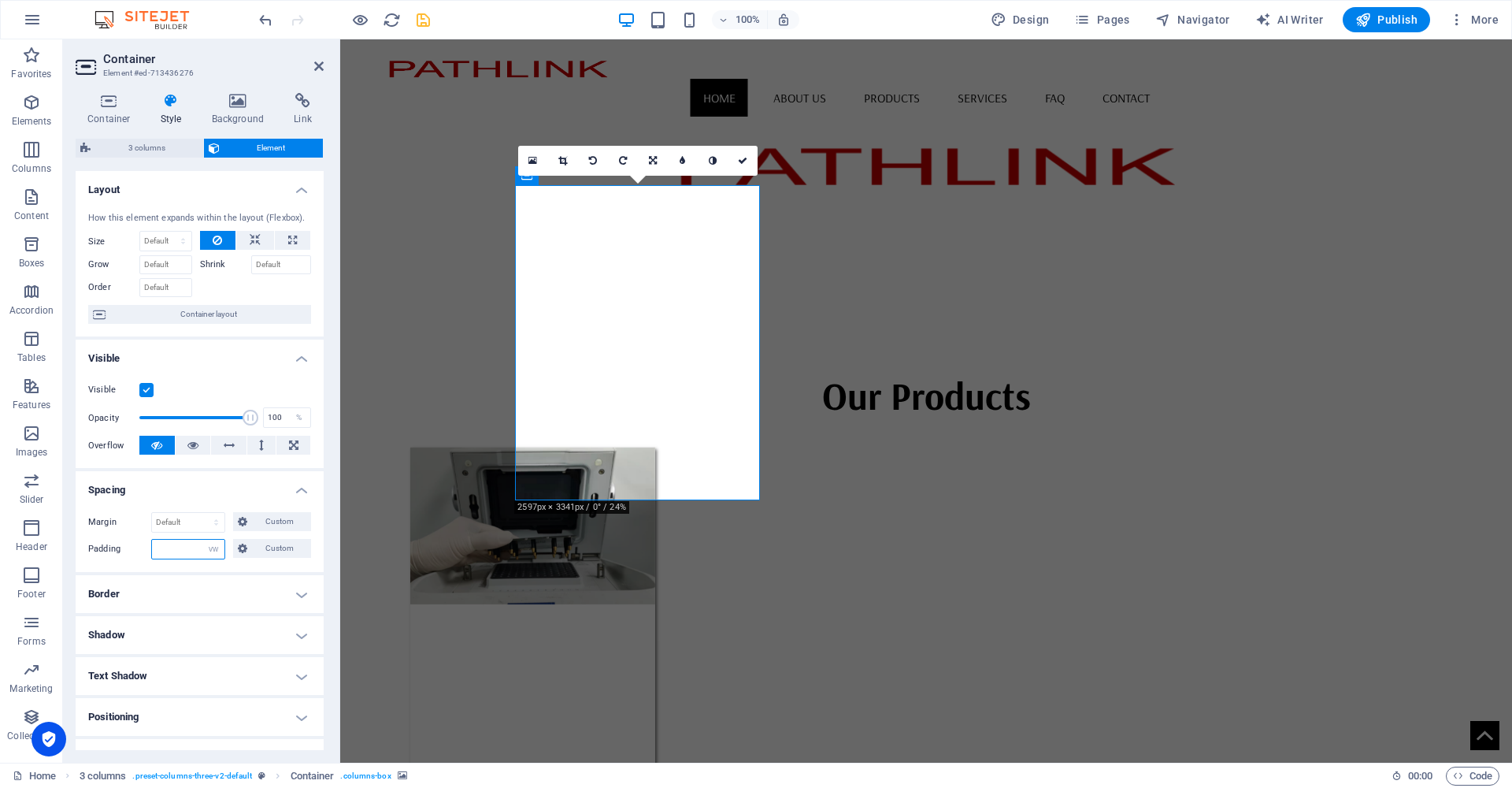 type on "1" 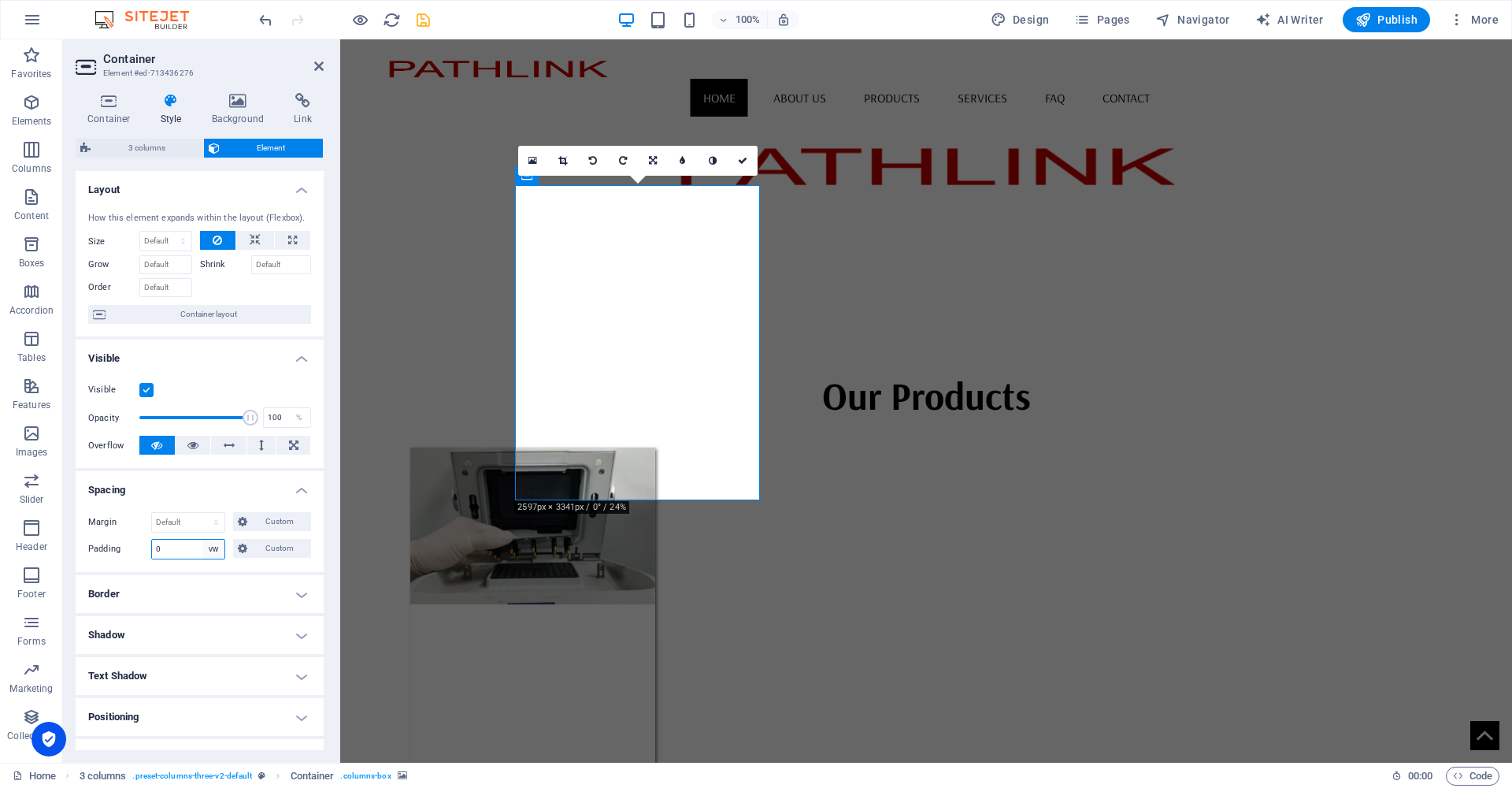 select on "default" 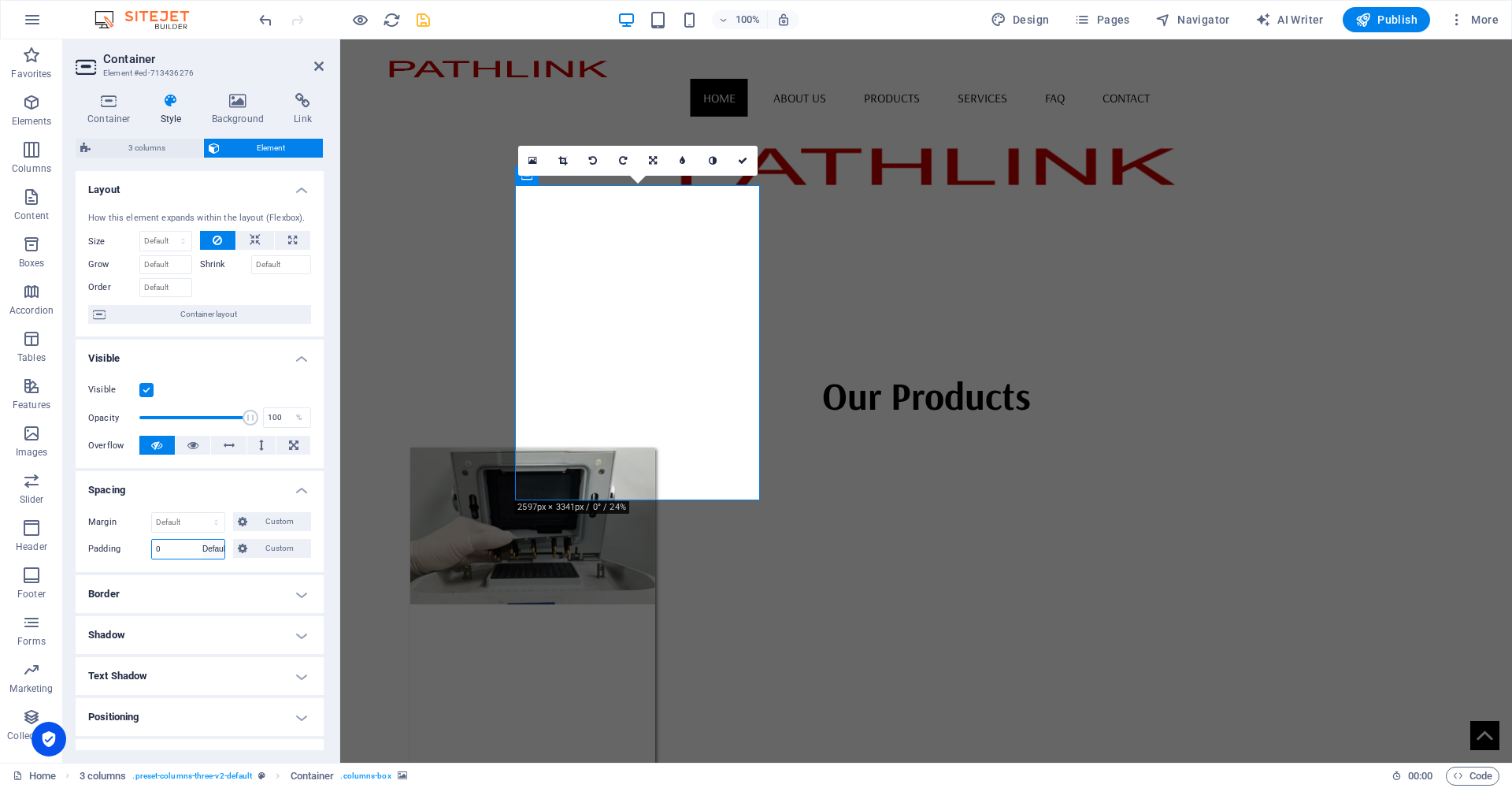 type 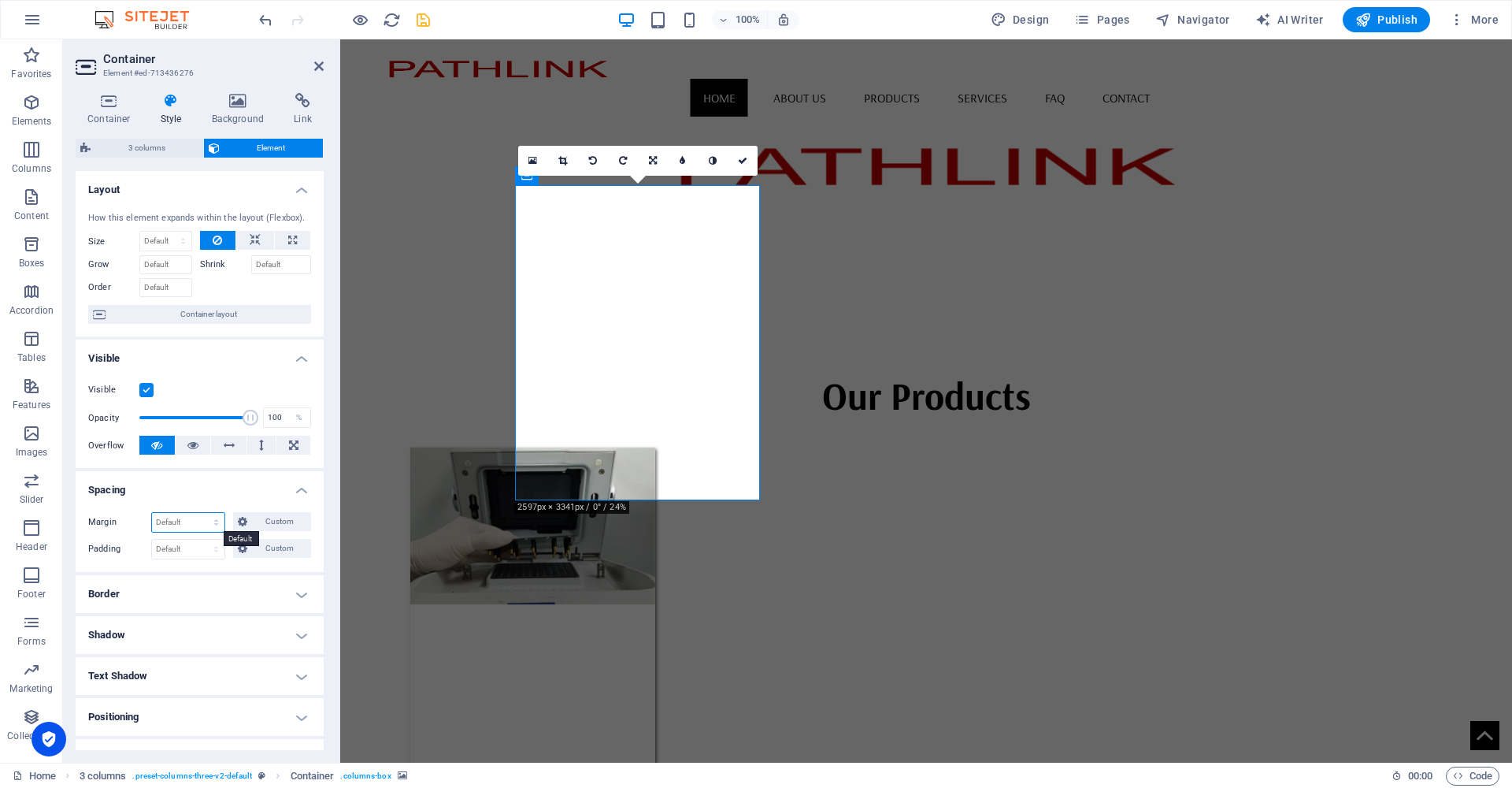 select on "vw" 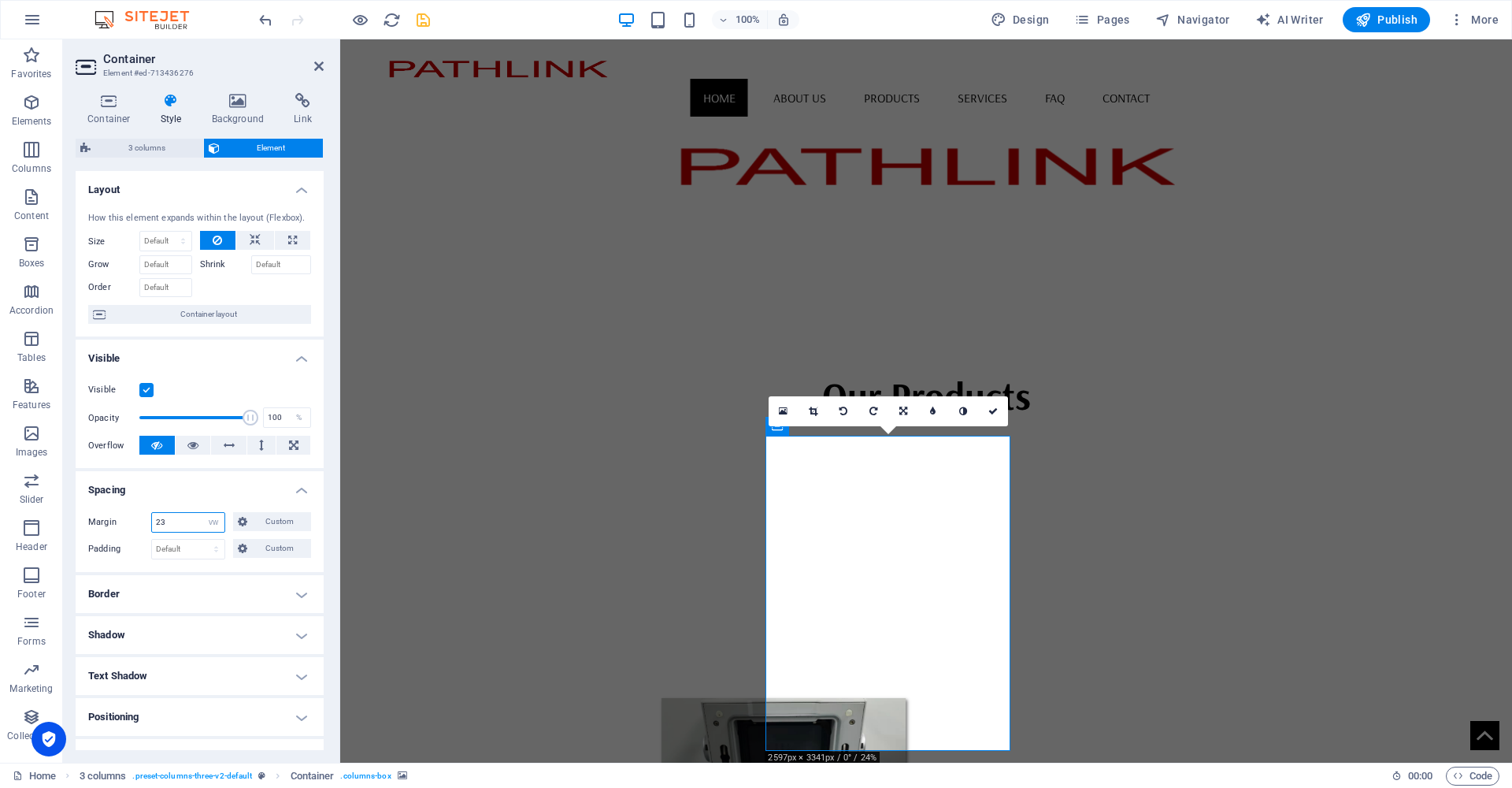 type on "2" 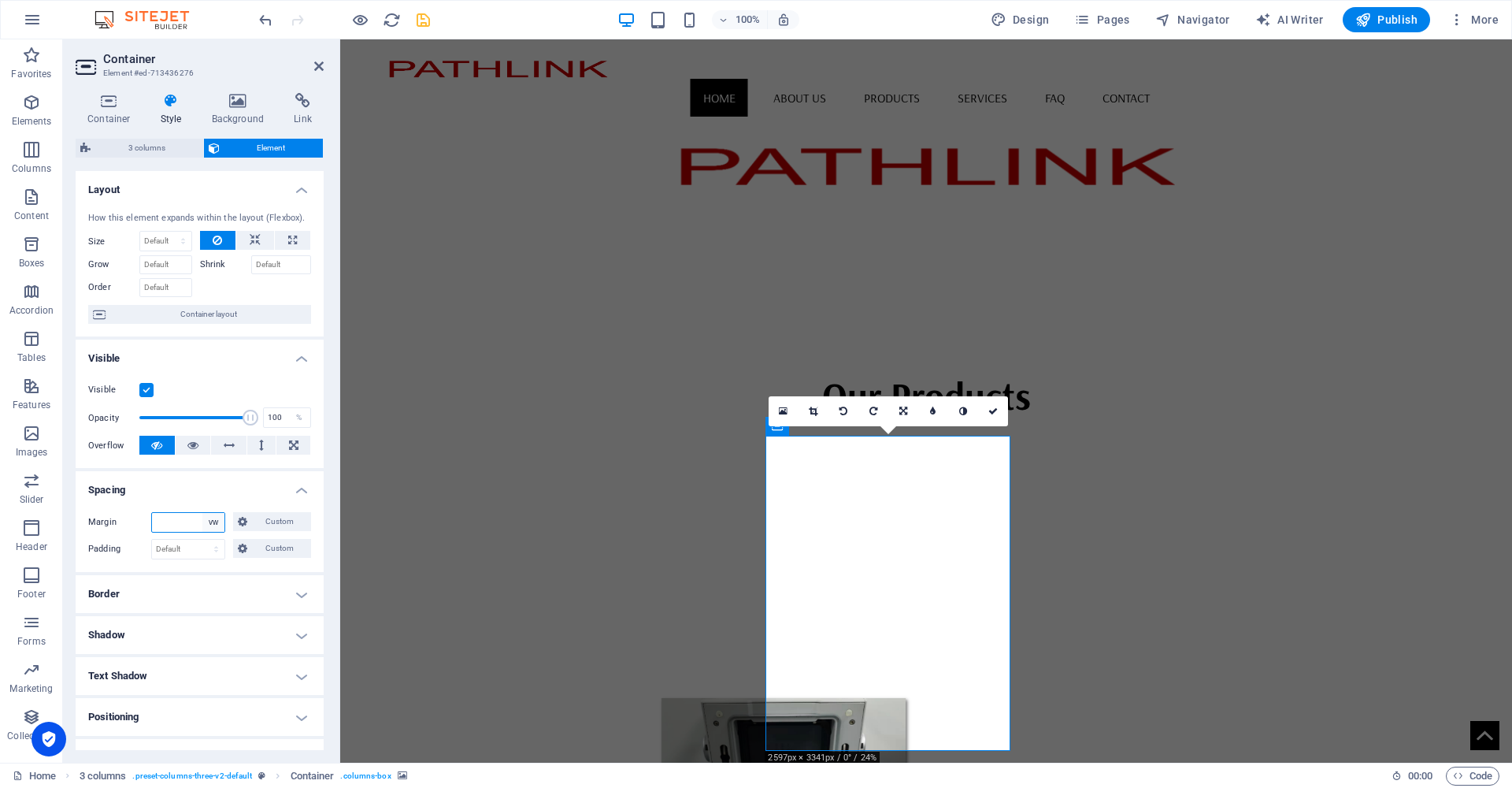 type 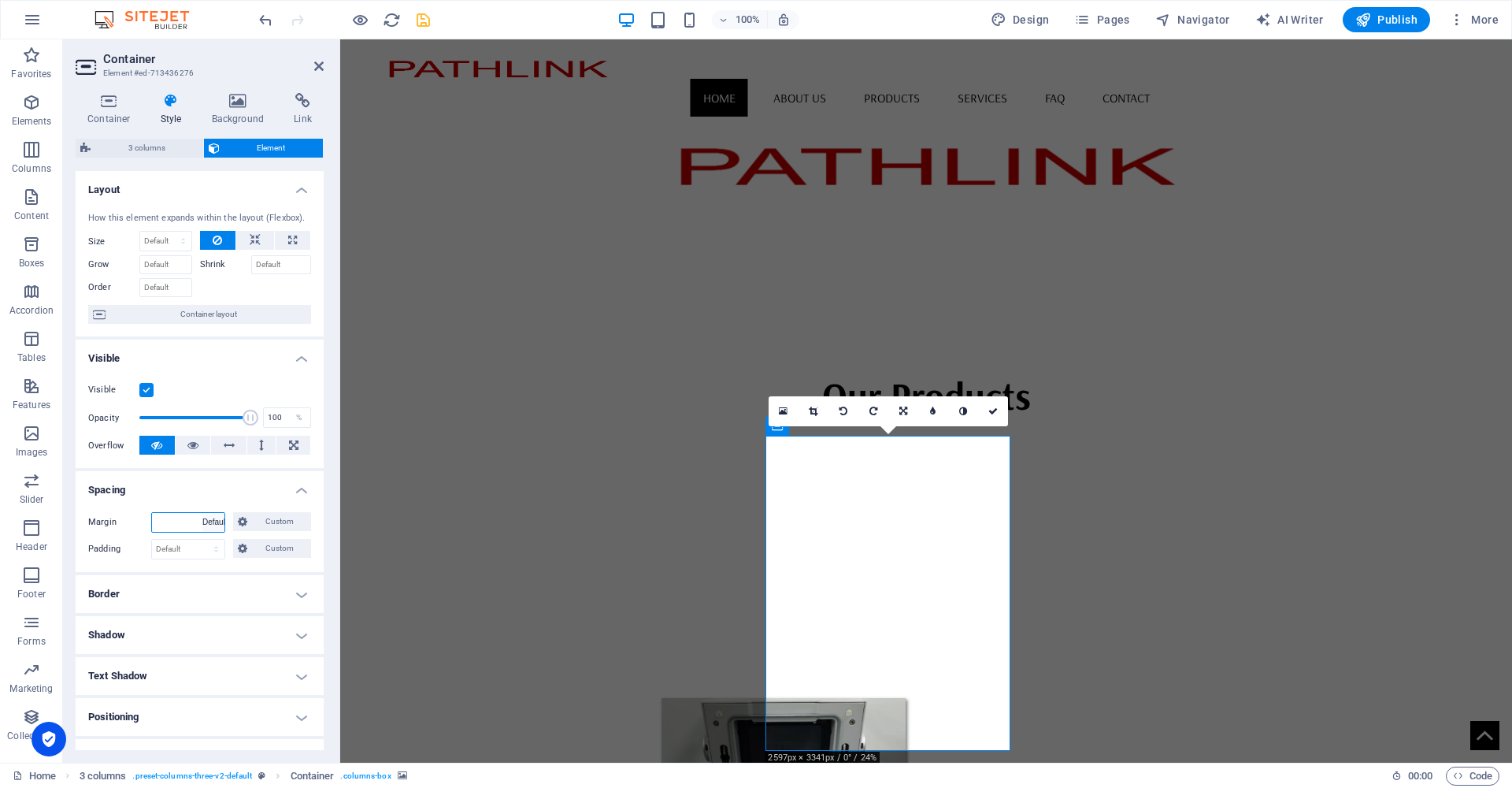 select on "DISABLED_OPTION_VALUE" 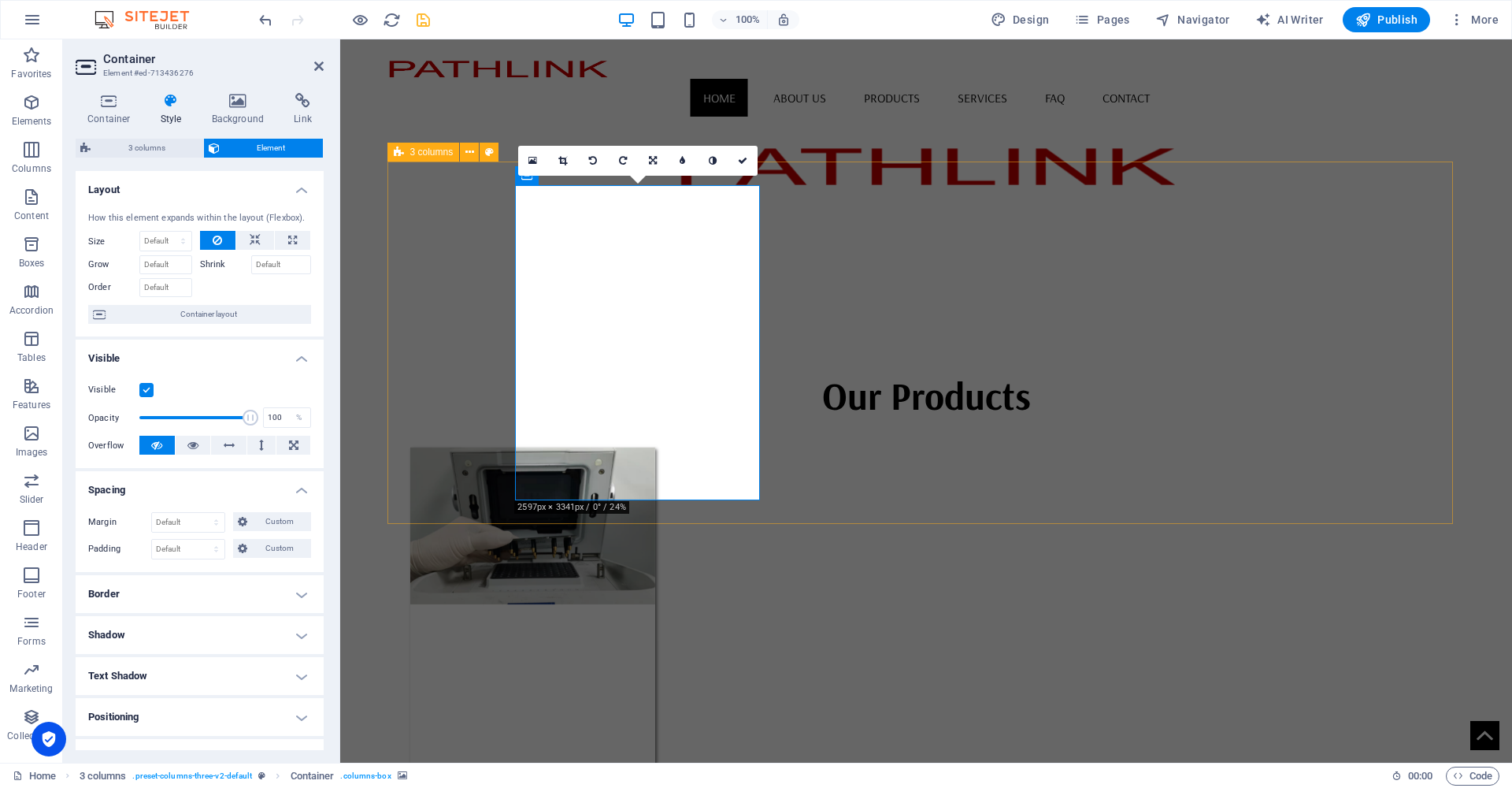 click on "Products Services Contact us" at bounding box center (926, 1020) 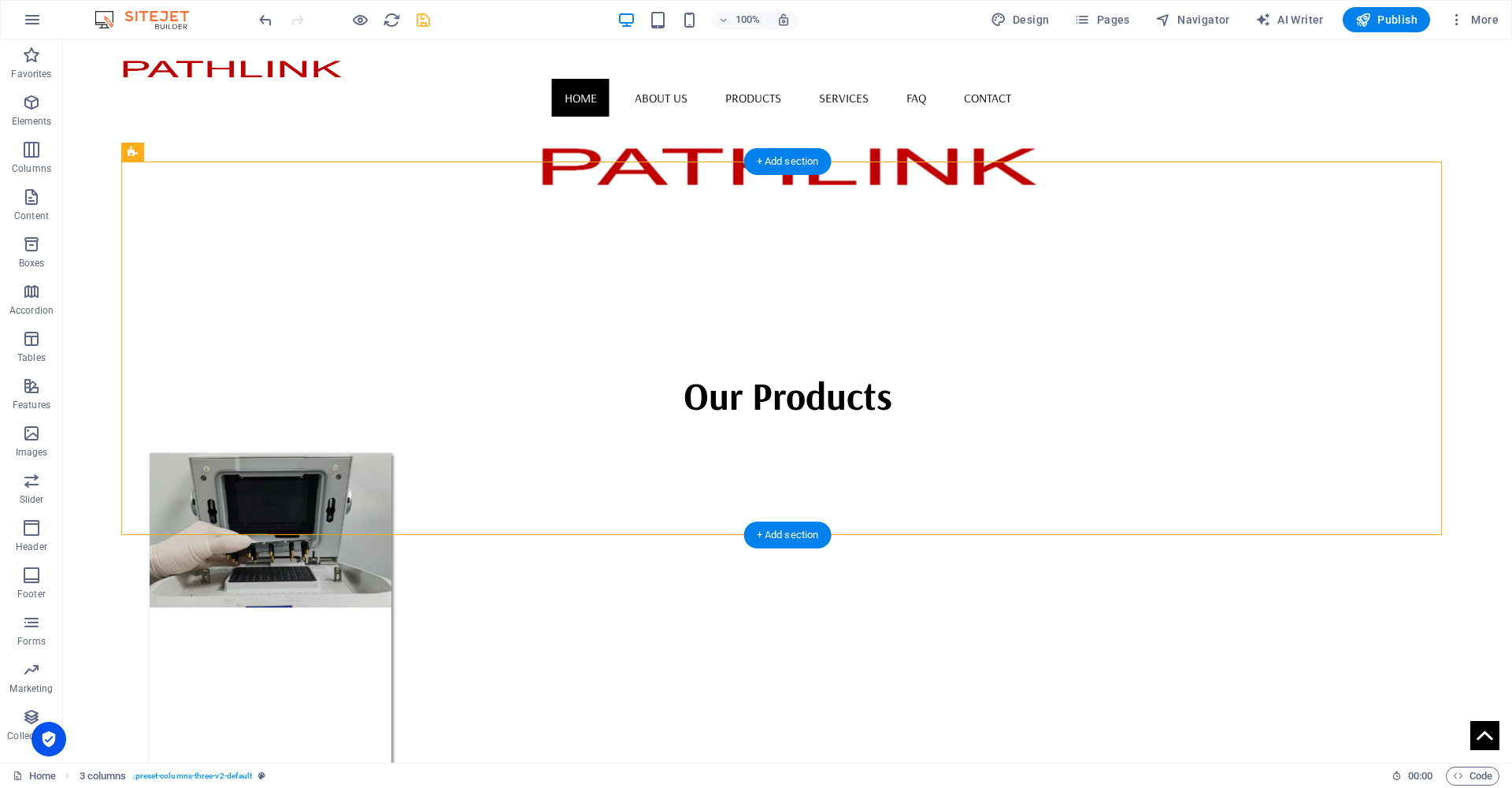 click at bounding box center (270, 611) 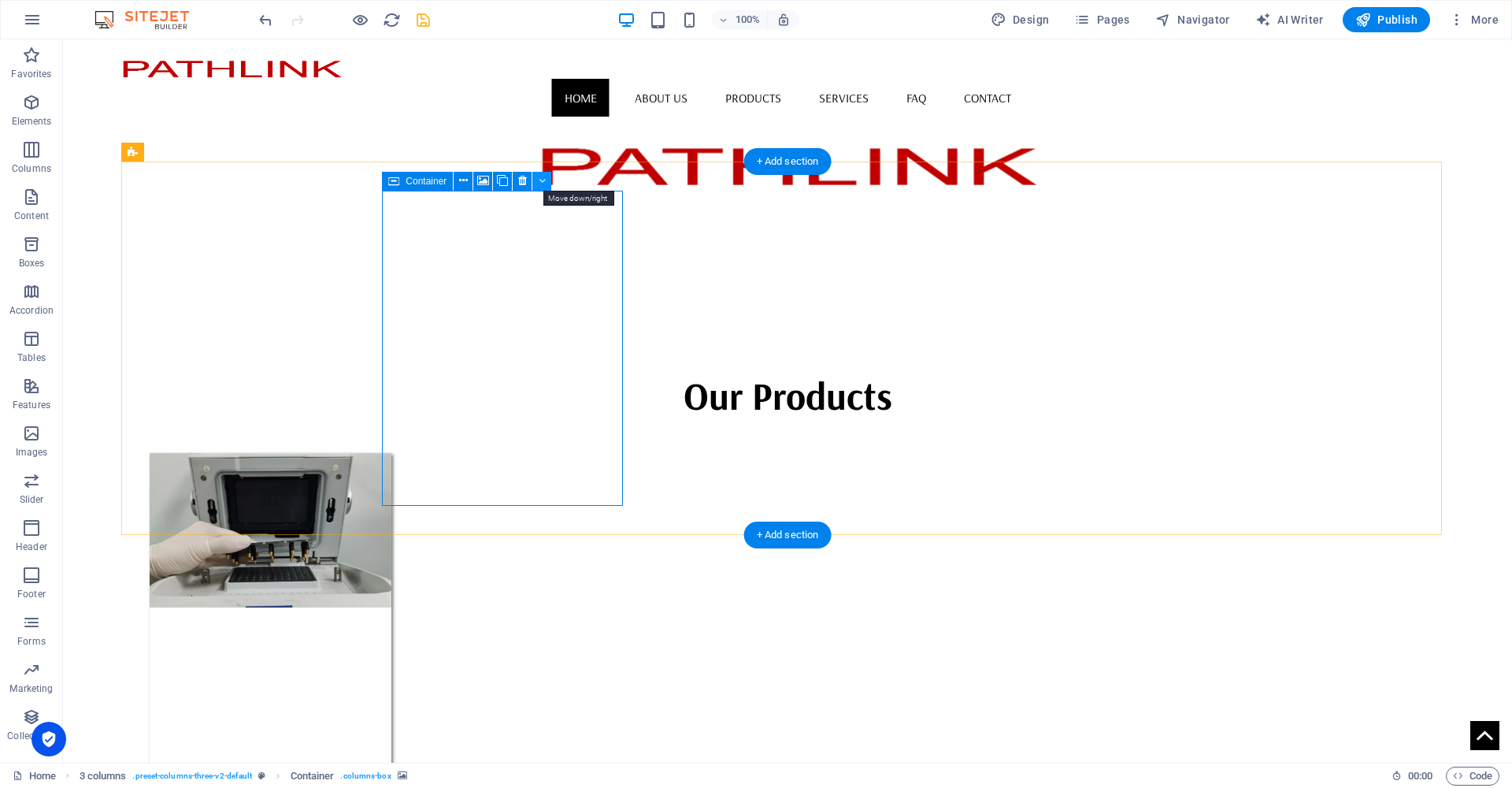 click at bounding box center [542, 181] 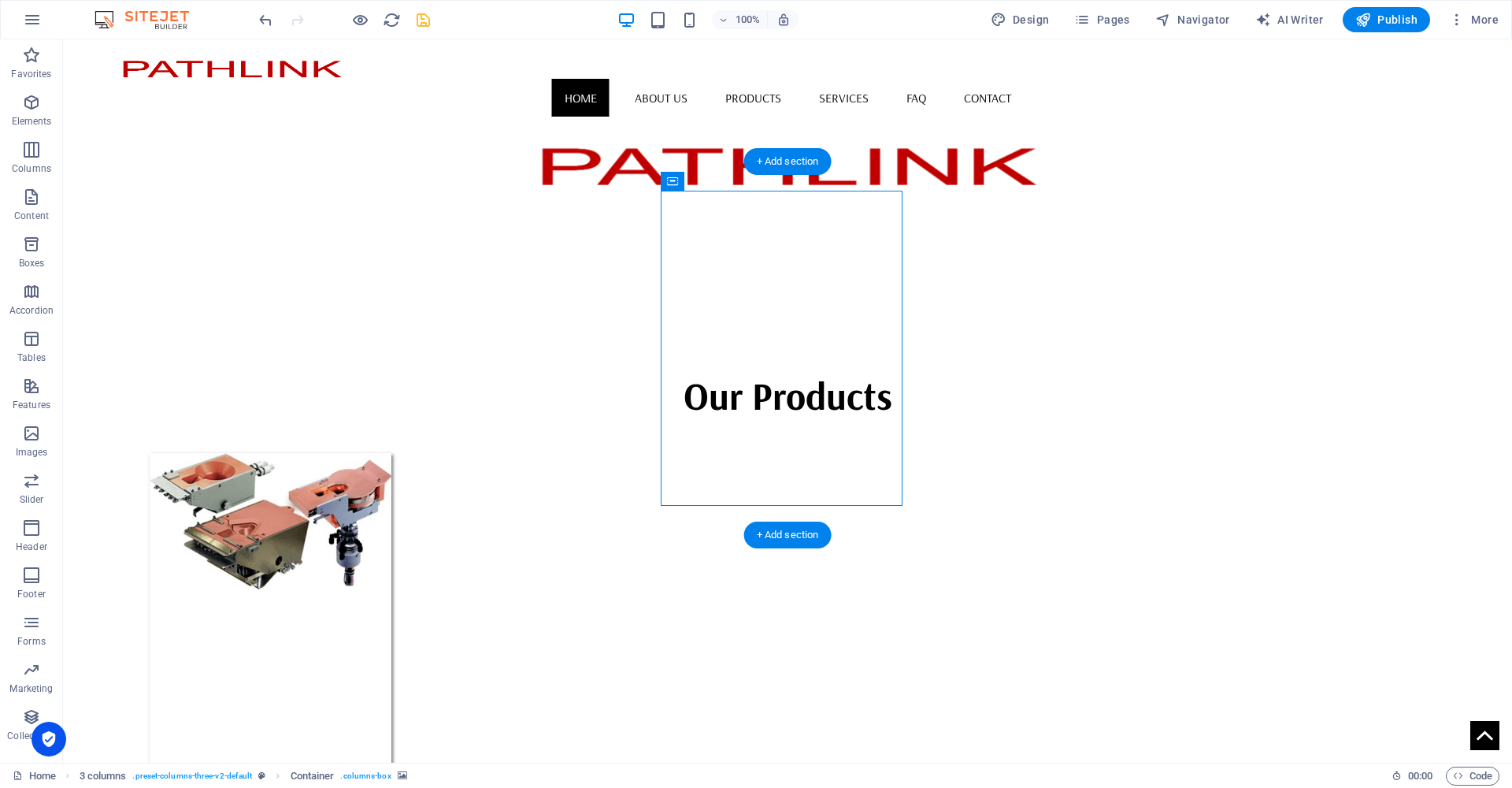 click at bounding box center (270, 611) 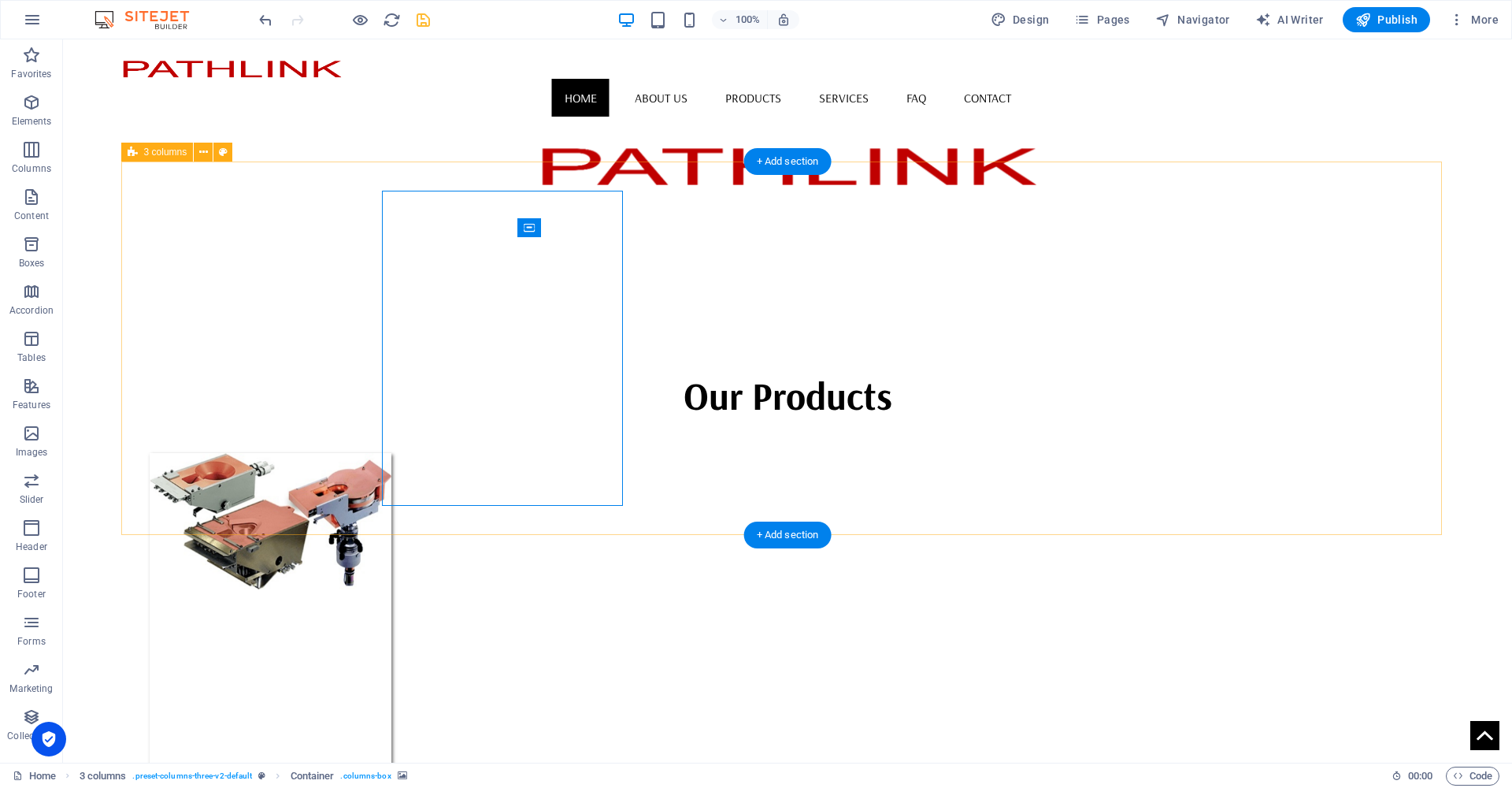 drag, startPoint x: 759, startPoint y: 262, endPoint x: 610, endPoint y: 282, distance: 150.33629 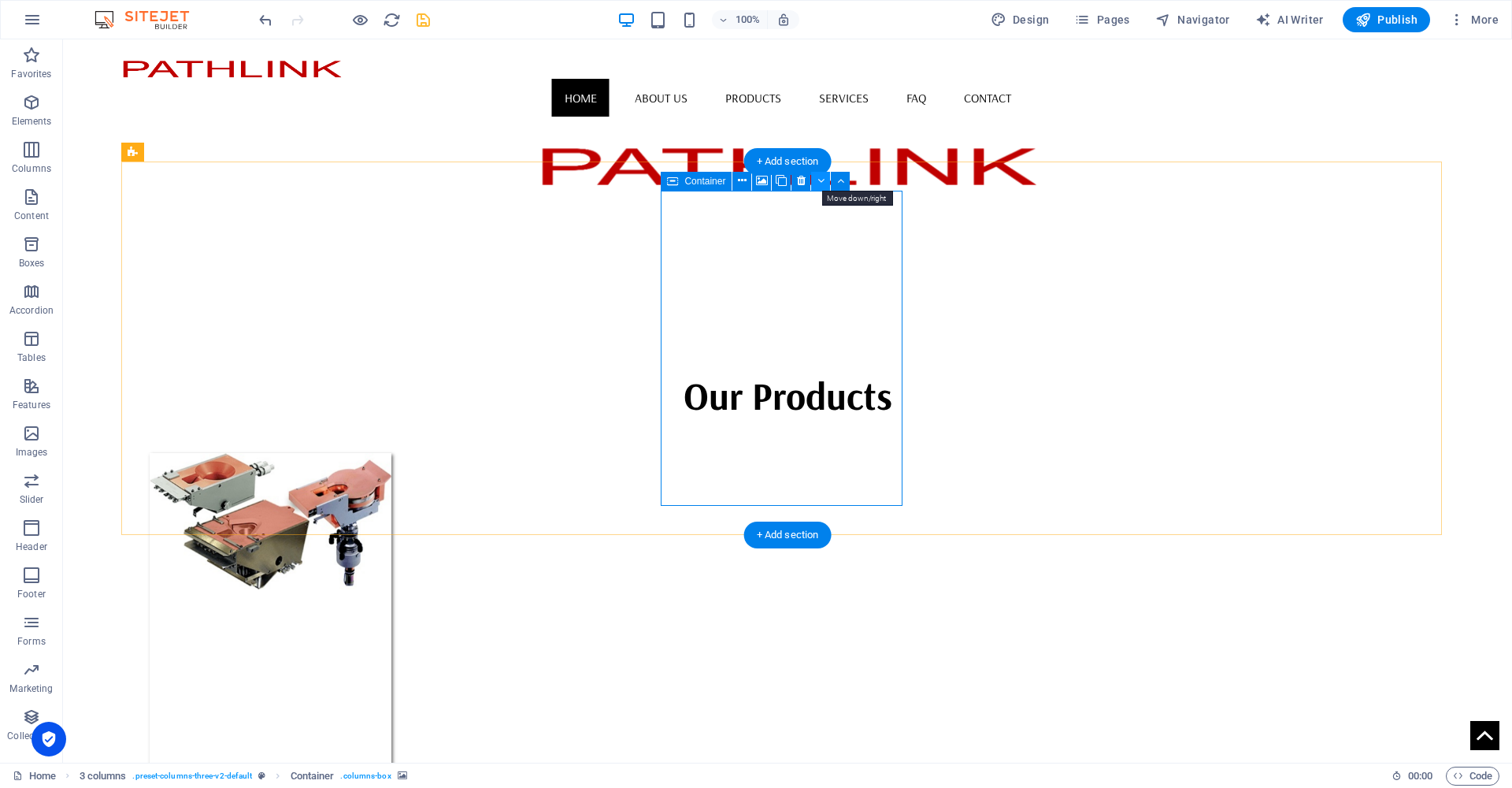 click at bounding box center [821, 181] 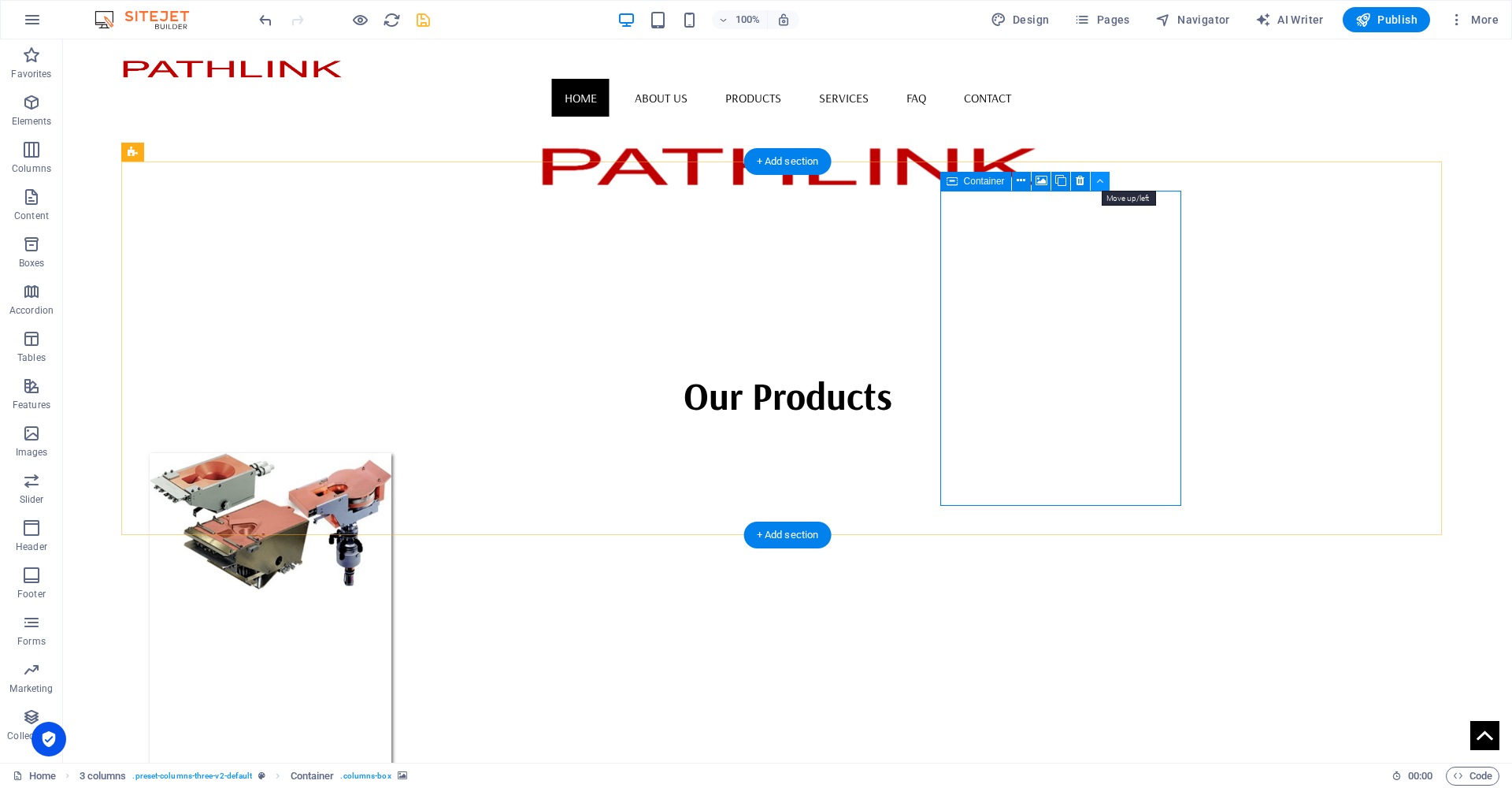 click at bounding box center [1099, 180] 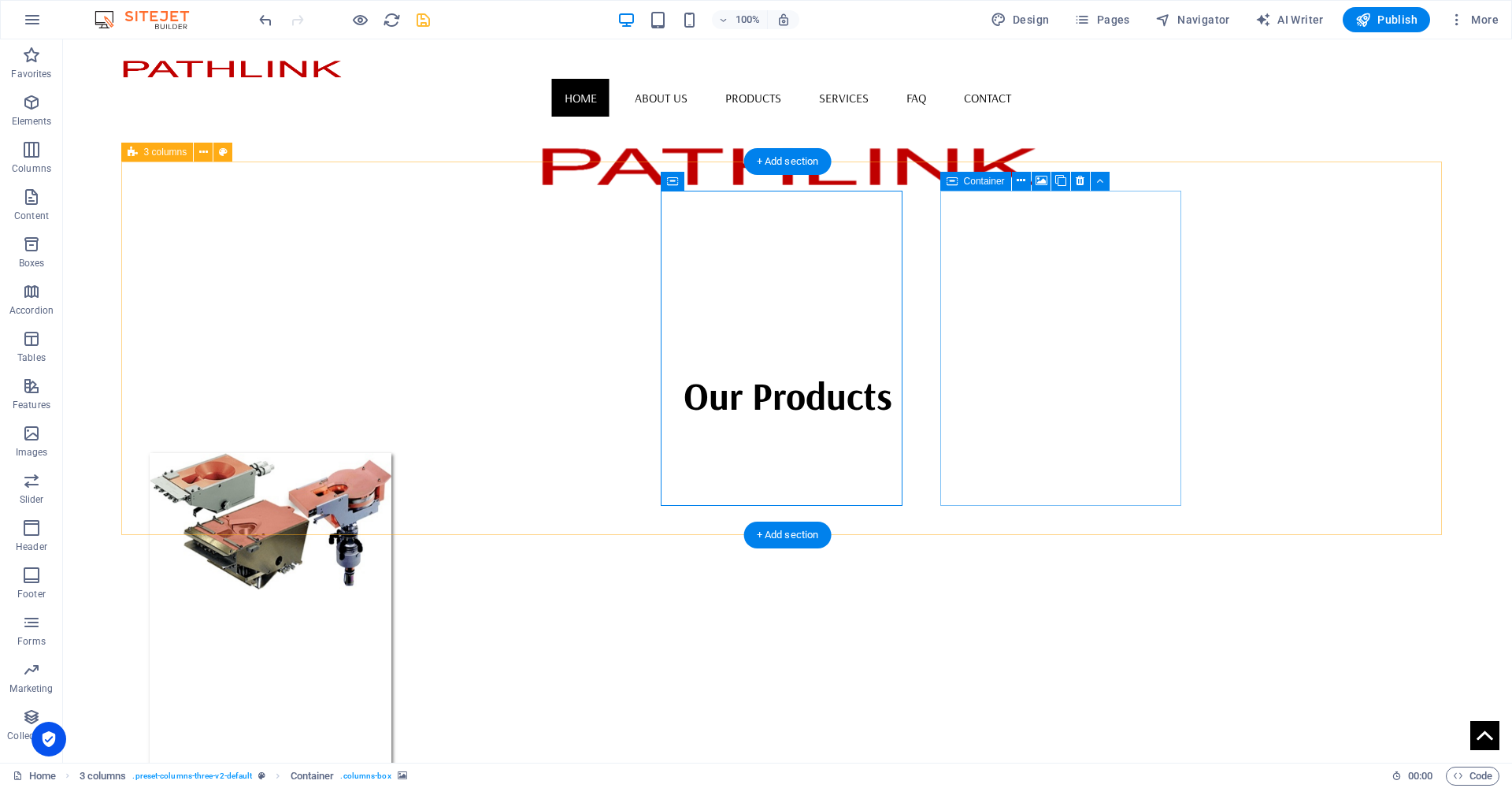 click at bounding box center [270, 998] 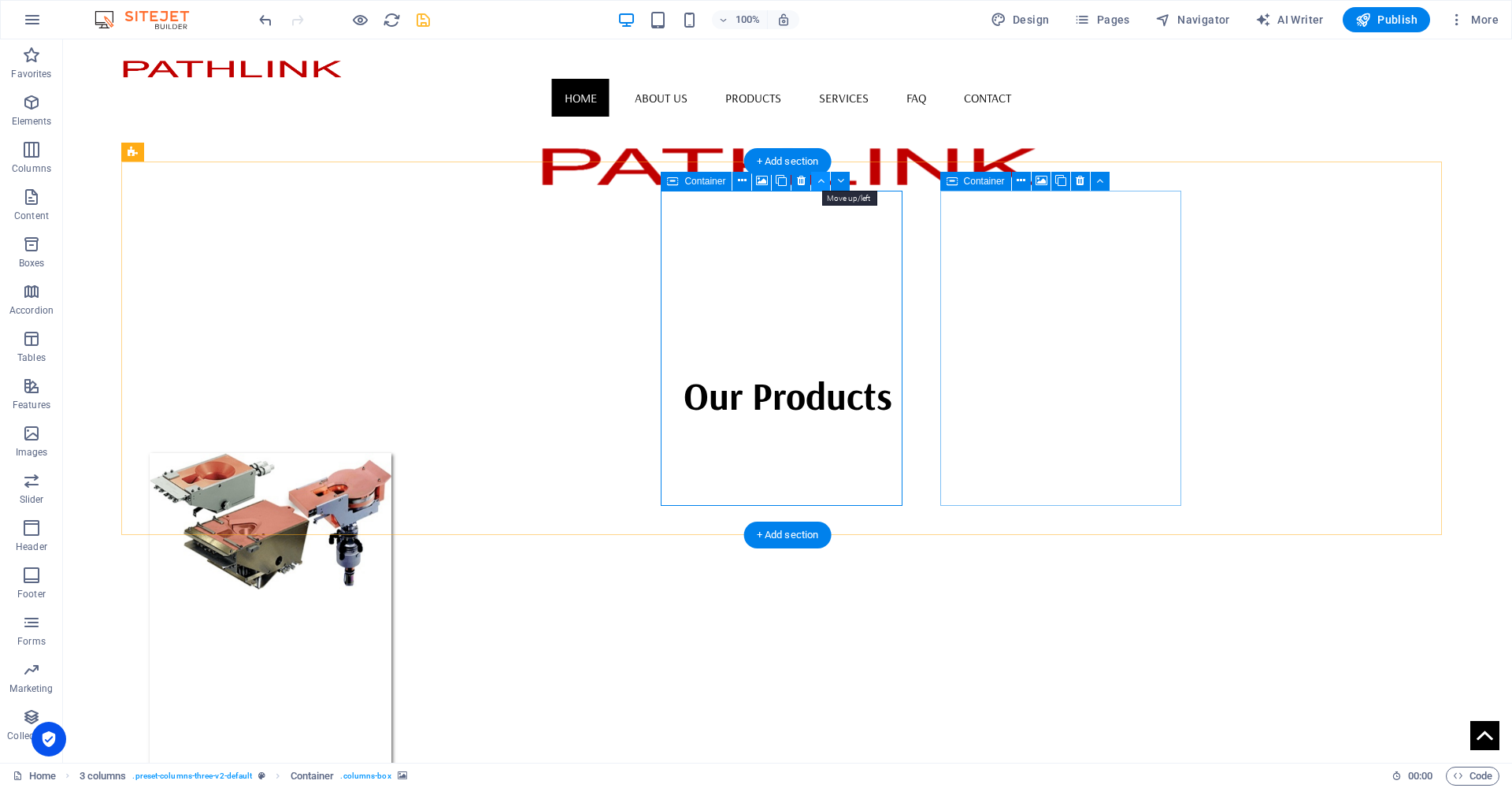 click at bounding box center (821, 180) 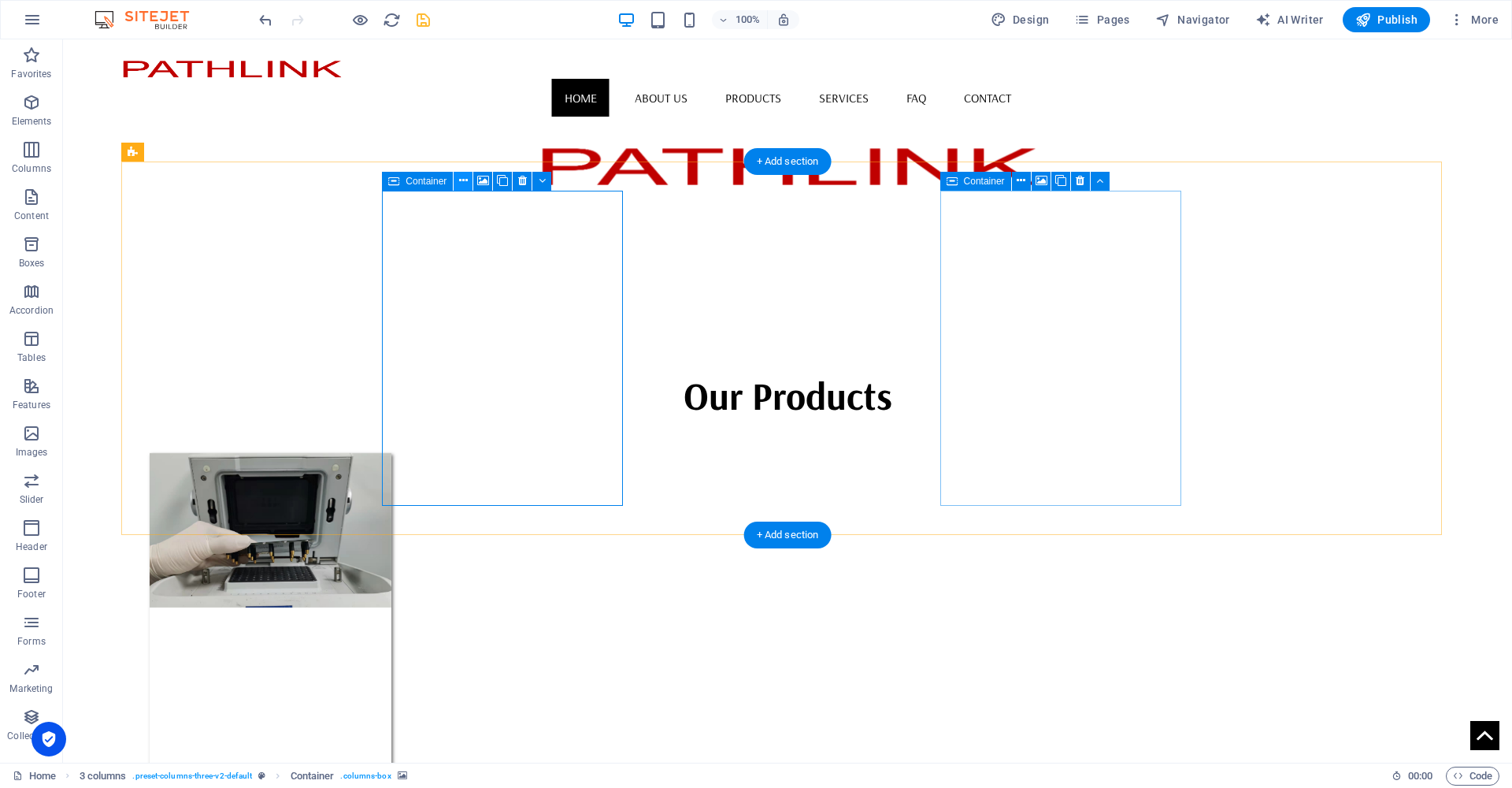 click at bounding box center (463, 180) 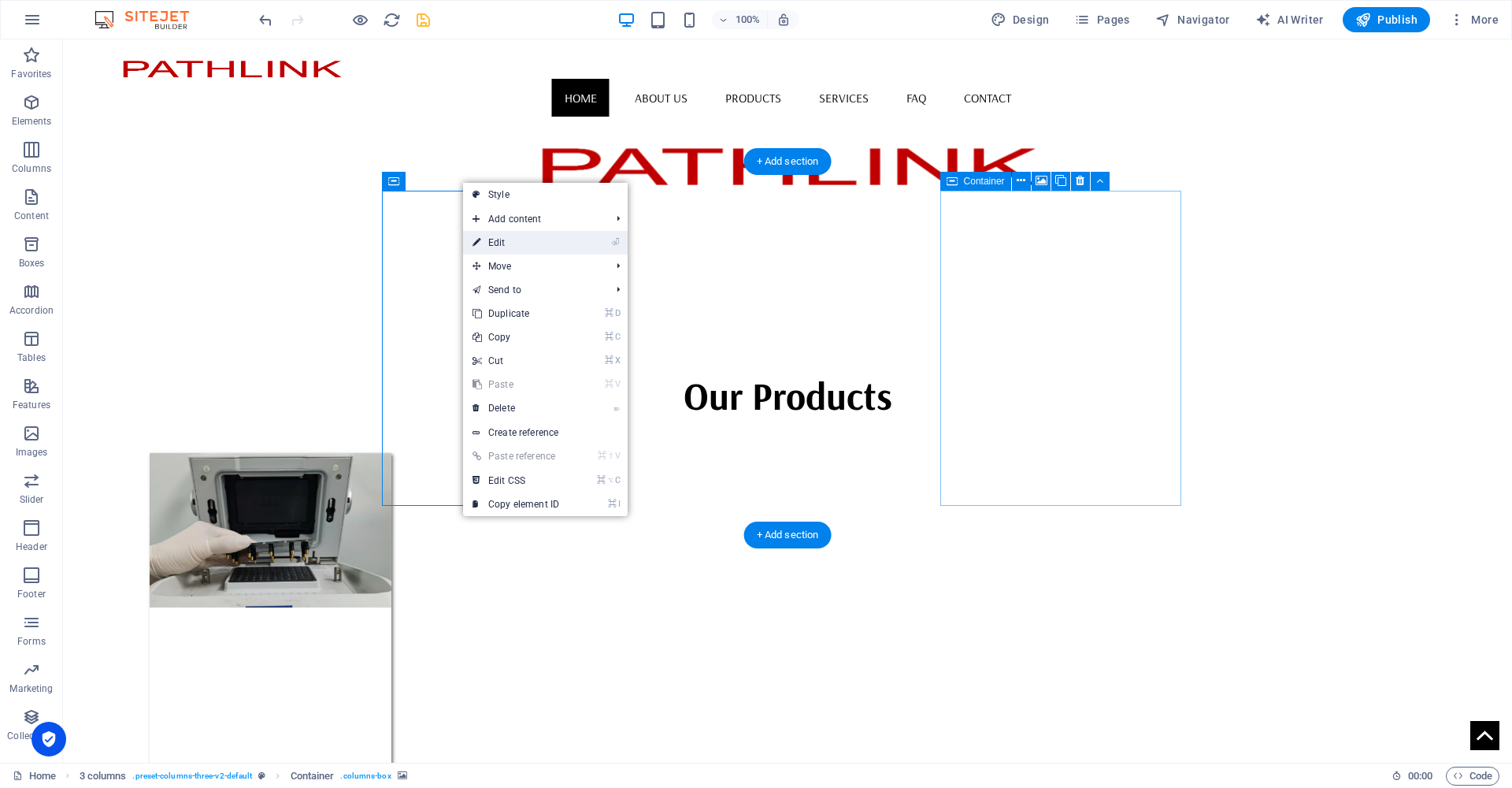 click on "⏎  Edit" at bounding box center (516, 243) 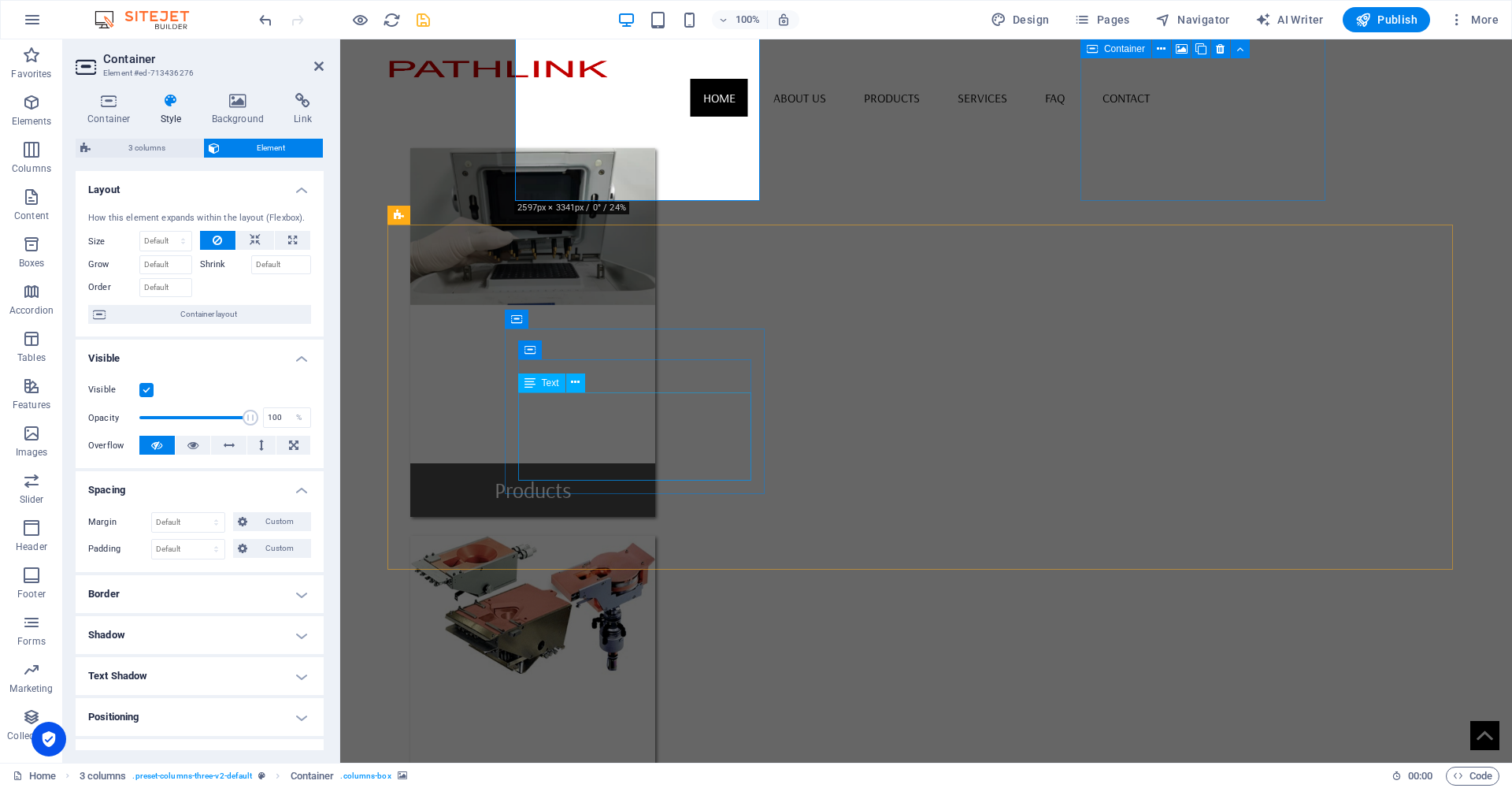 scroll, scrollTop: 512, scrollLeft: 0, axis: vertical 